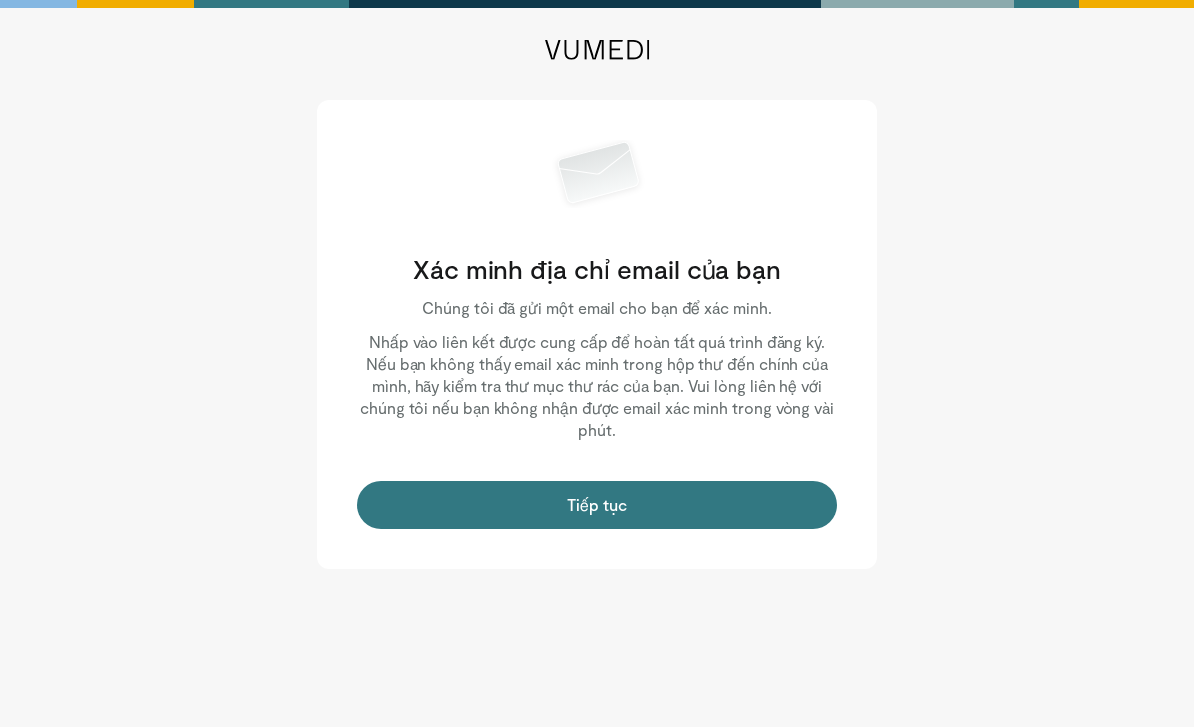 scroll, scrollTop: 0, scrollLeft: 0, axis: both 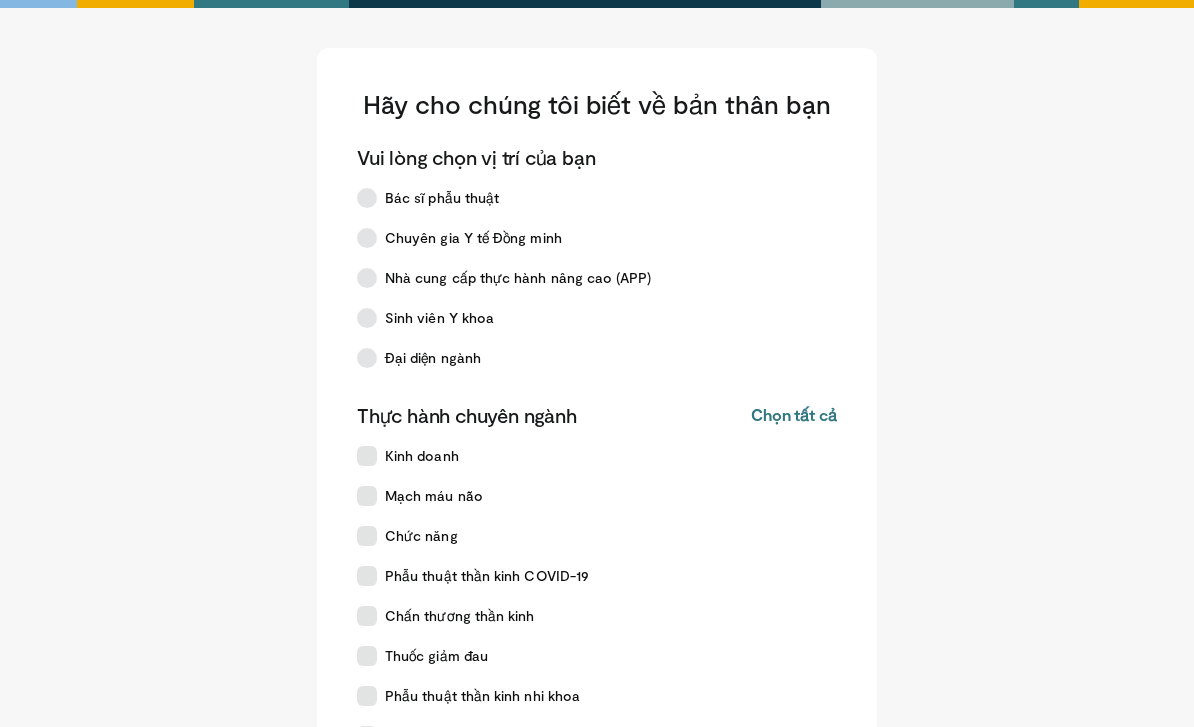 click at bounding box center (367, 198) 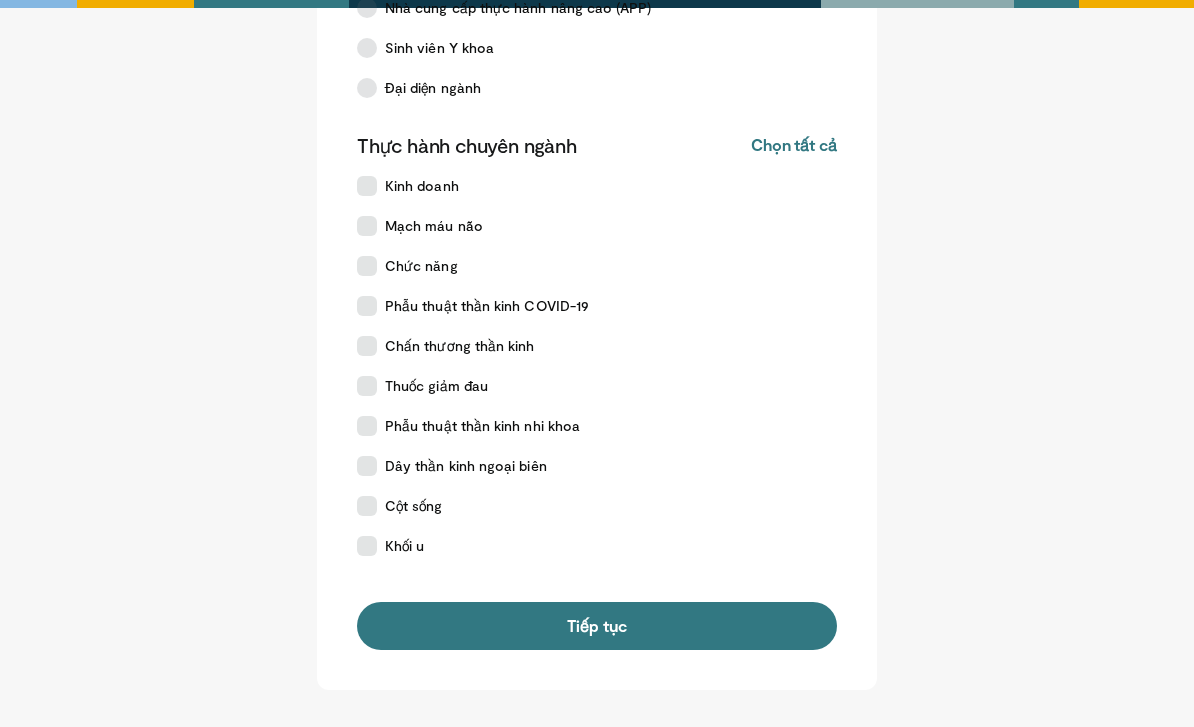 scroll, scrollTop: 287, scrollLeft: 0, axis: vertical 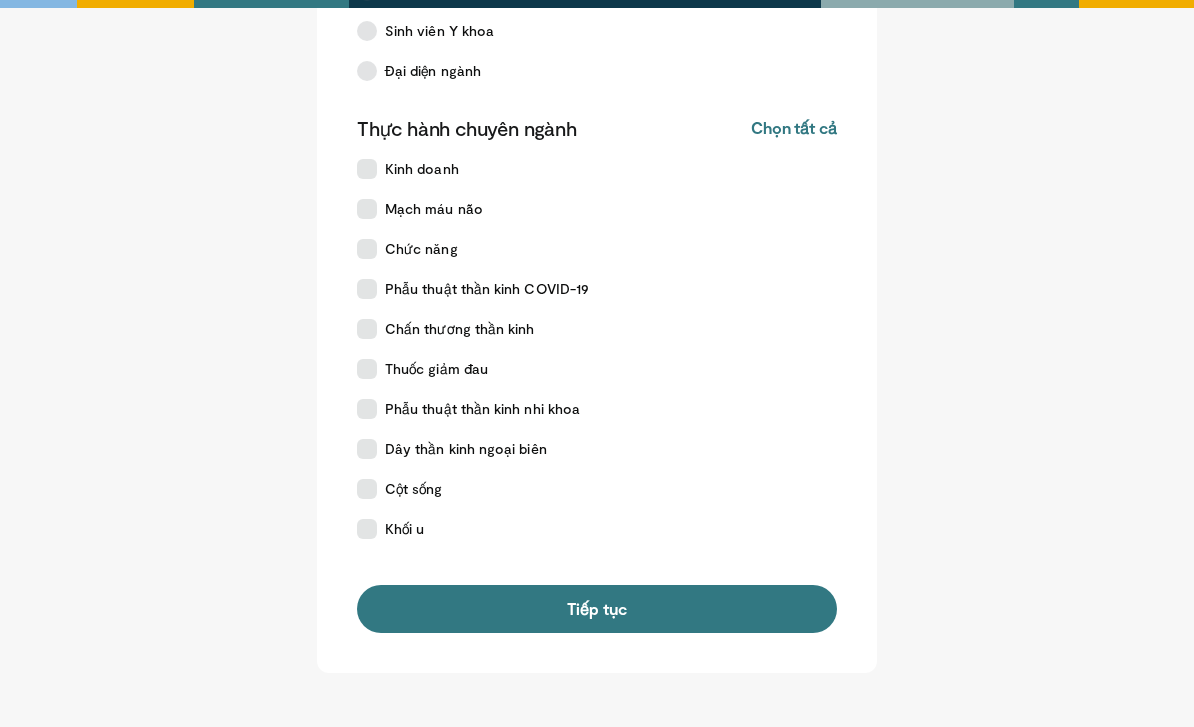 click on "Cột sống" at bounding box center [414, 489] 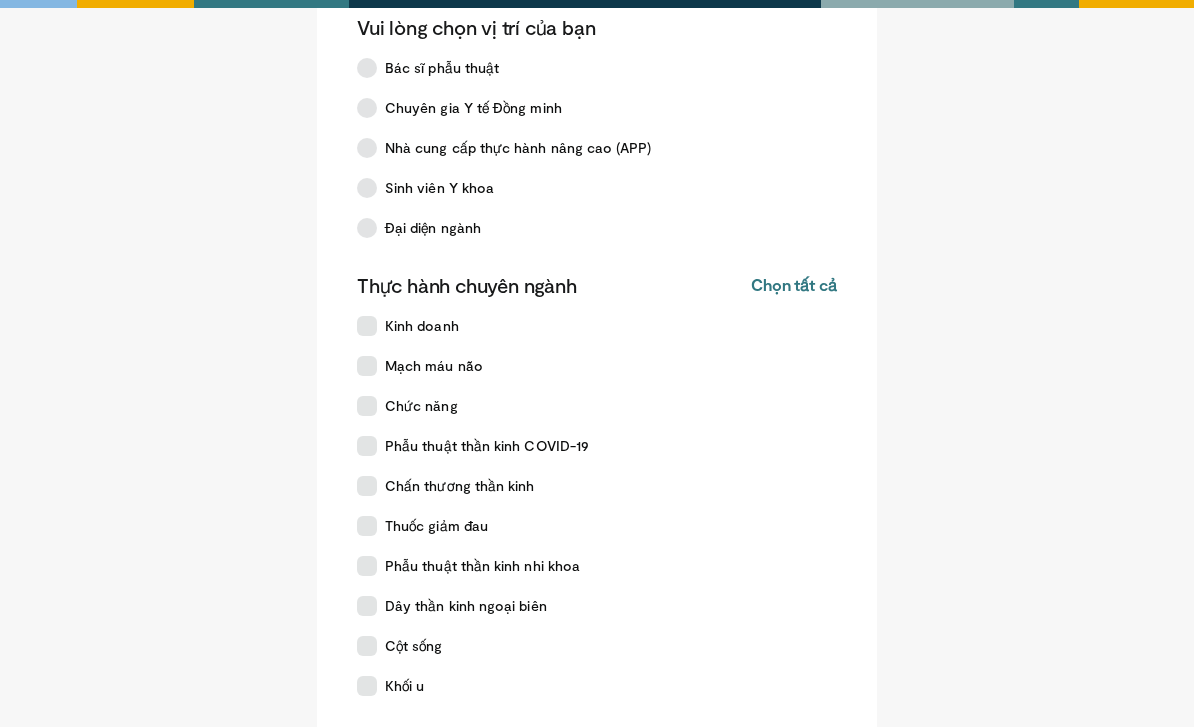 scroll, scrollTop: 128, scrollLeft: 0, axis: vertical 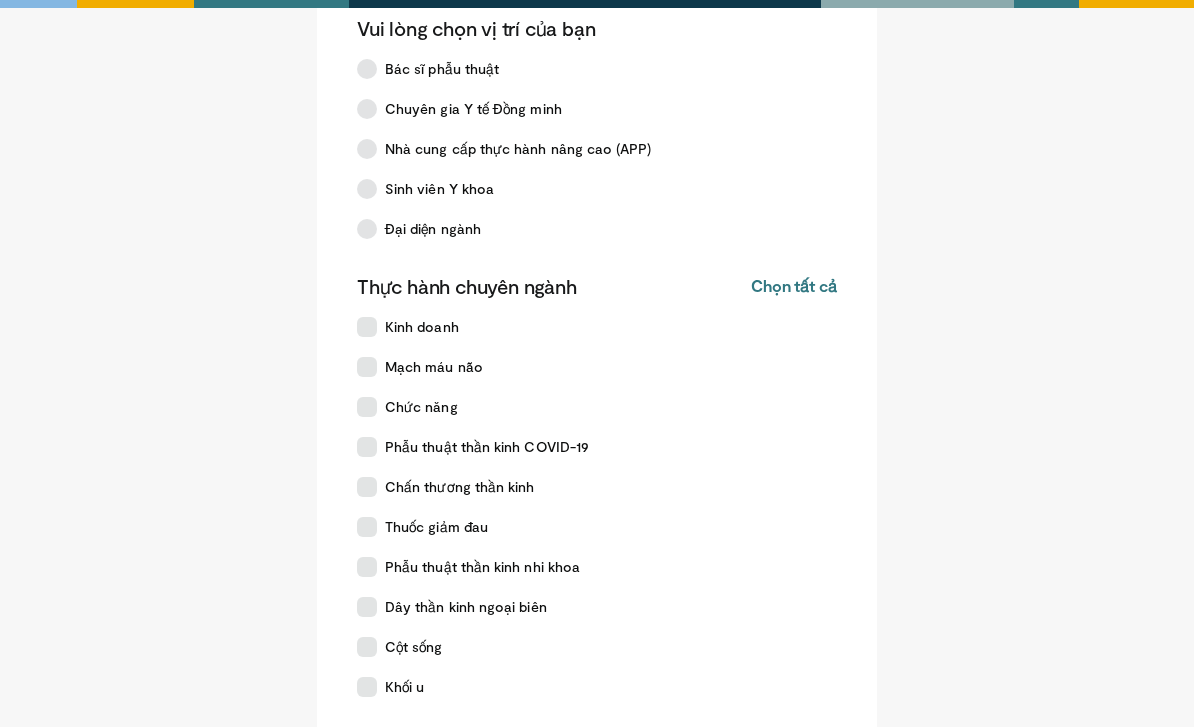 click on "Sinh viên Y khoa" at bounding box center [585, 190] 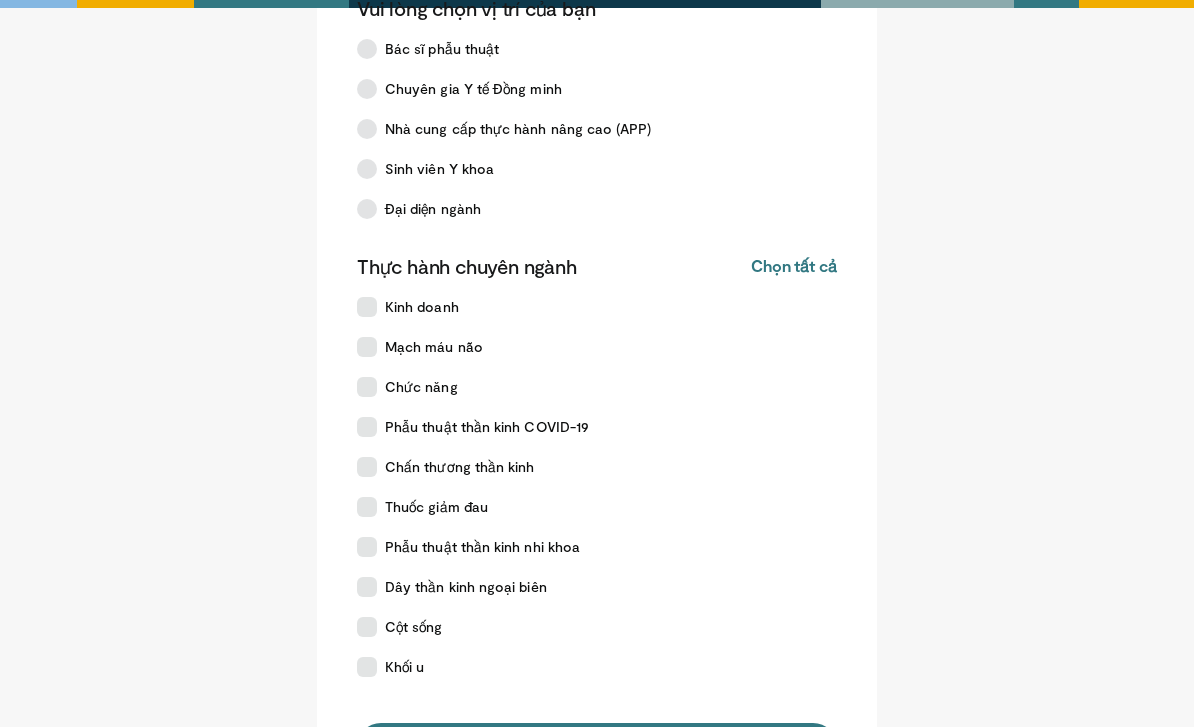 scroll, scrollTop: 279, scrollLeft: 0, axis: vertical 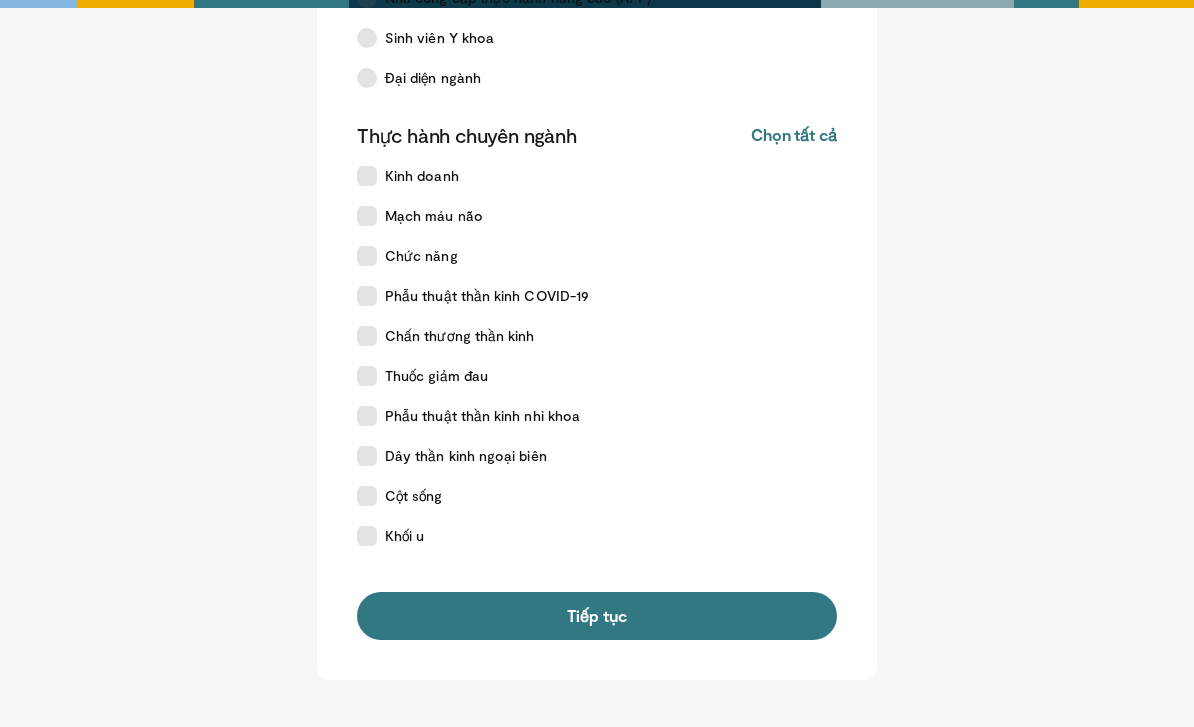 click on "Tiếp tục" at bounding box center (597, 617) 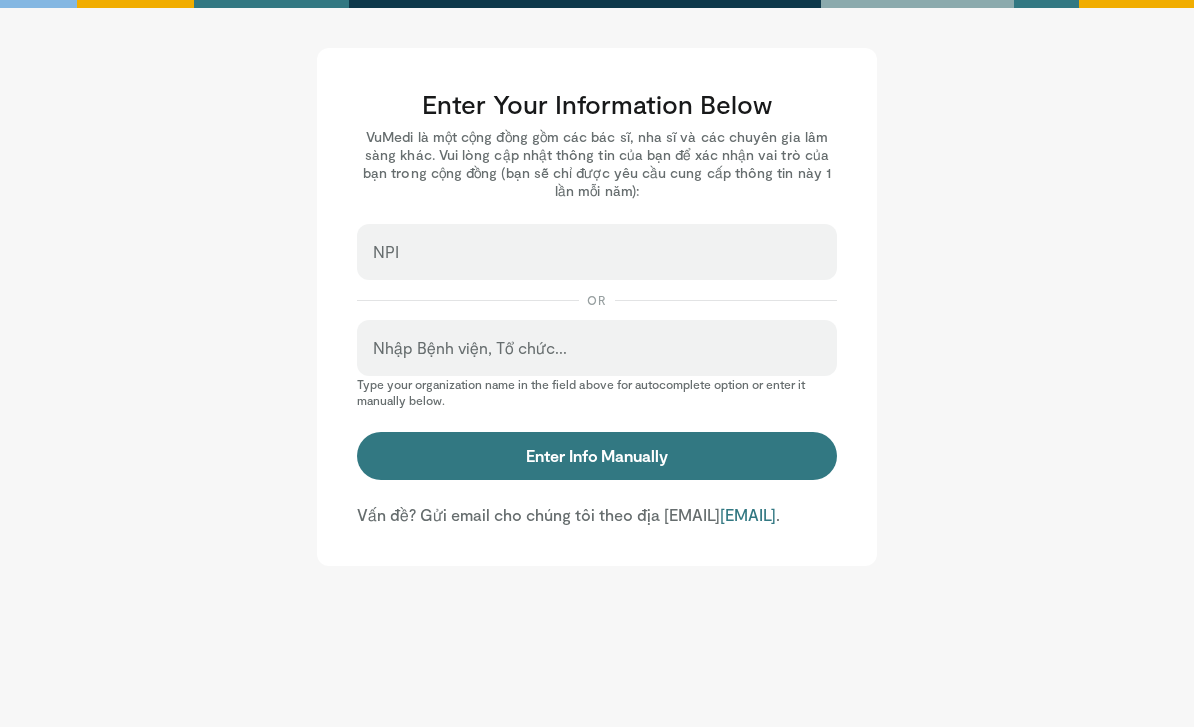 scroll, scrollTop: 0, scrollLeft: 0, axis: both 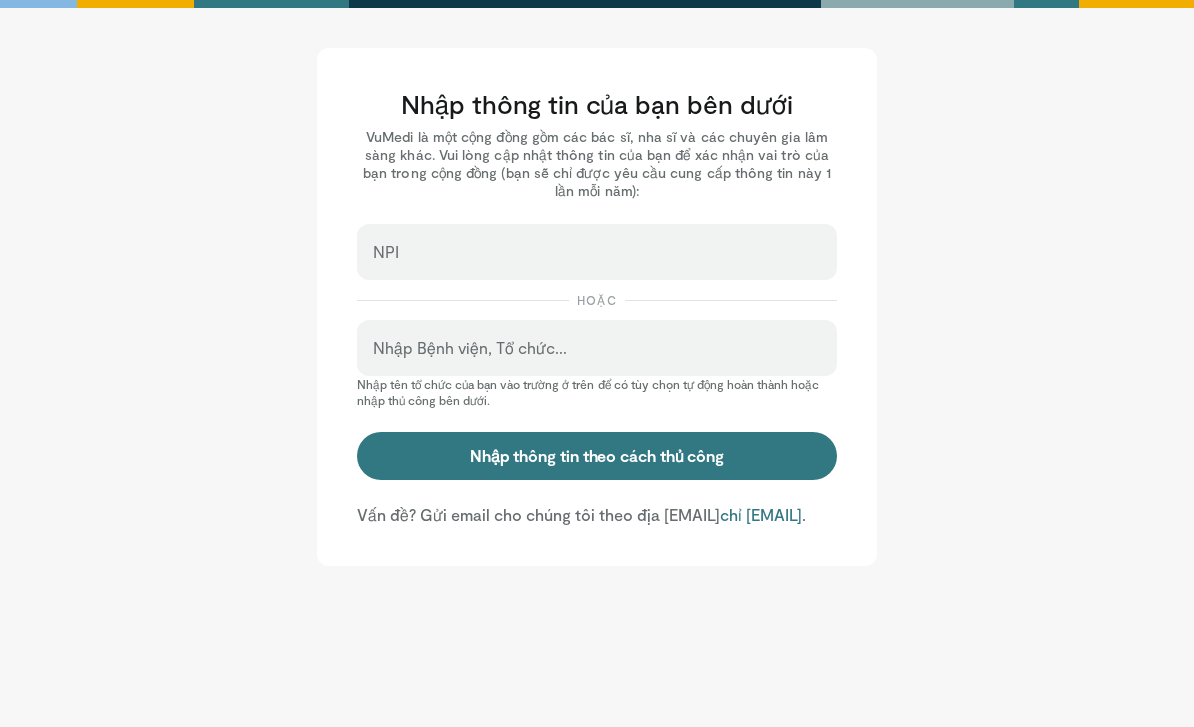 click on "NPI" at bounding box center (597, 252) 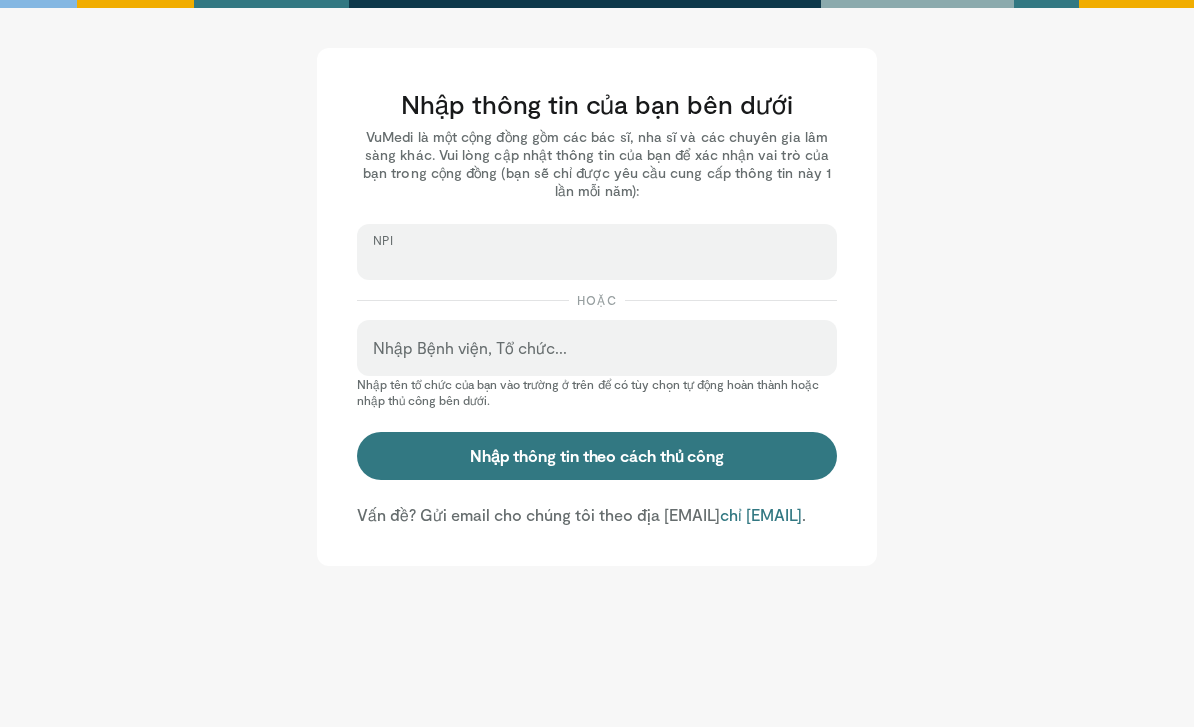 click on "NPI" at bounding box center [597, 261] 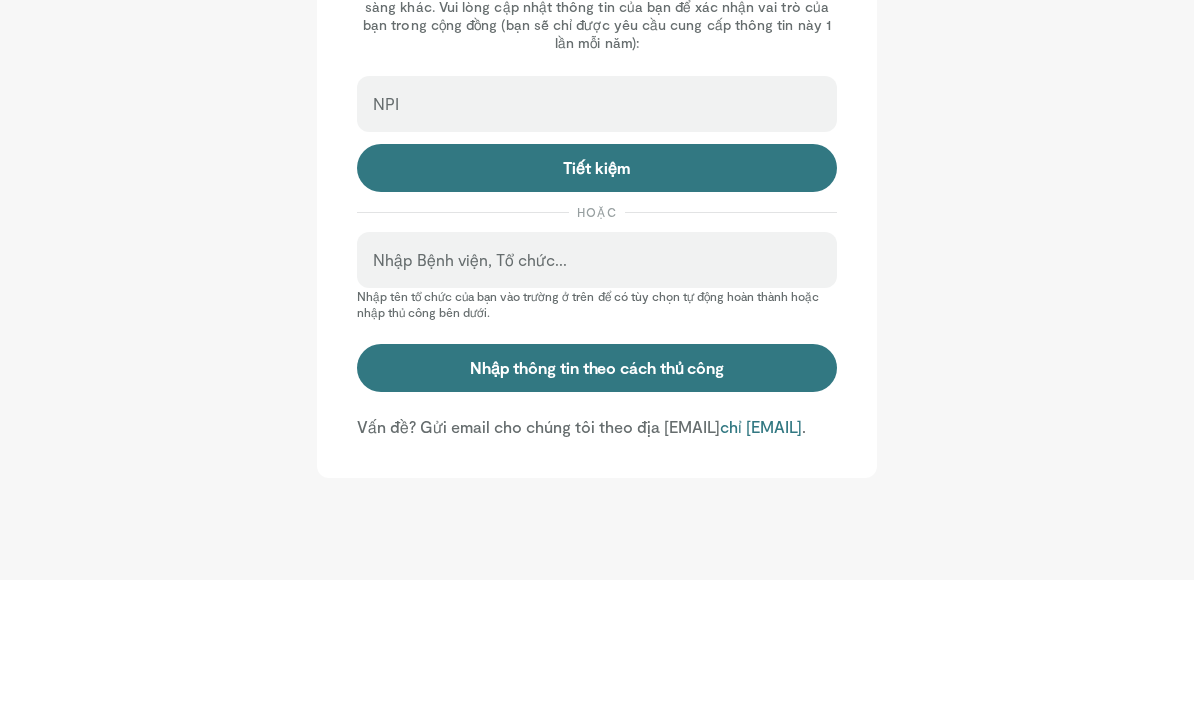 click on "Nhập thông tin của bạn bên dưới
VuMedi là một cộng đồng gồm các bác sĩ, nha sĩ và các chuyên gia lâm sàng khác. Vui lòng cập nhật thông tin của bạn để xác nhận vai trò của bạn trong cộng đồng (bạn sẽ chỉ được yêu cầu cung cấp thông tin này 1 lần mỗi năm):
NPI
Tiết kiệm
HOẶC
Nhập Bệnh viện, Tổ chức...
Nhập tên tổ chức của bạn vào trường ở trên để có tùy chọn tự động hoàn thành hoặc nhập thủ công bên dưới." at bounding box center (597, 337) 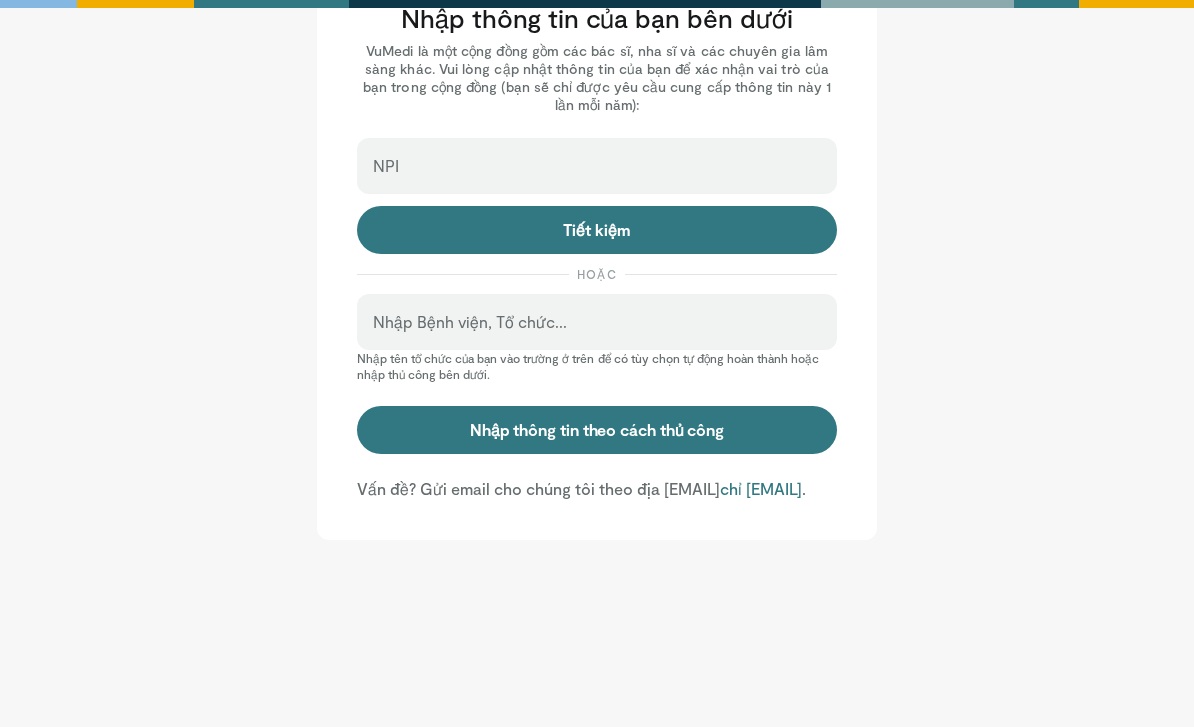 scroll, scrollTop: 81, scrollLeft: 0, axis: vertical 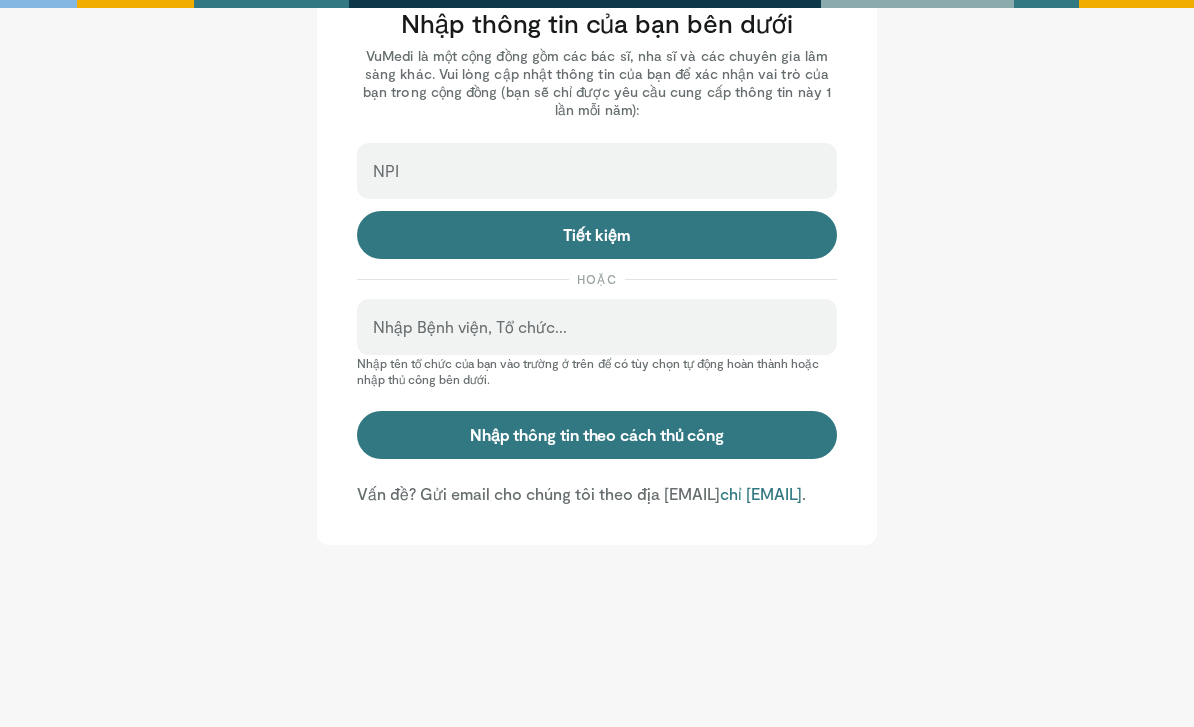 click on "Nhập Bệnh viện, Tổ chức..." at bounding box center [597, 171] 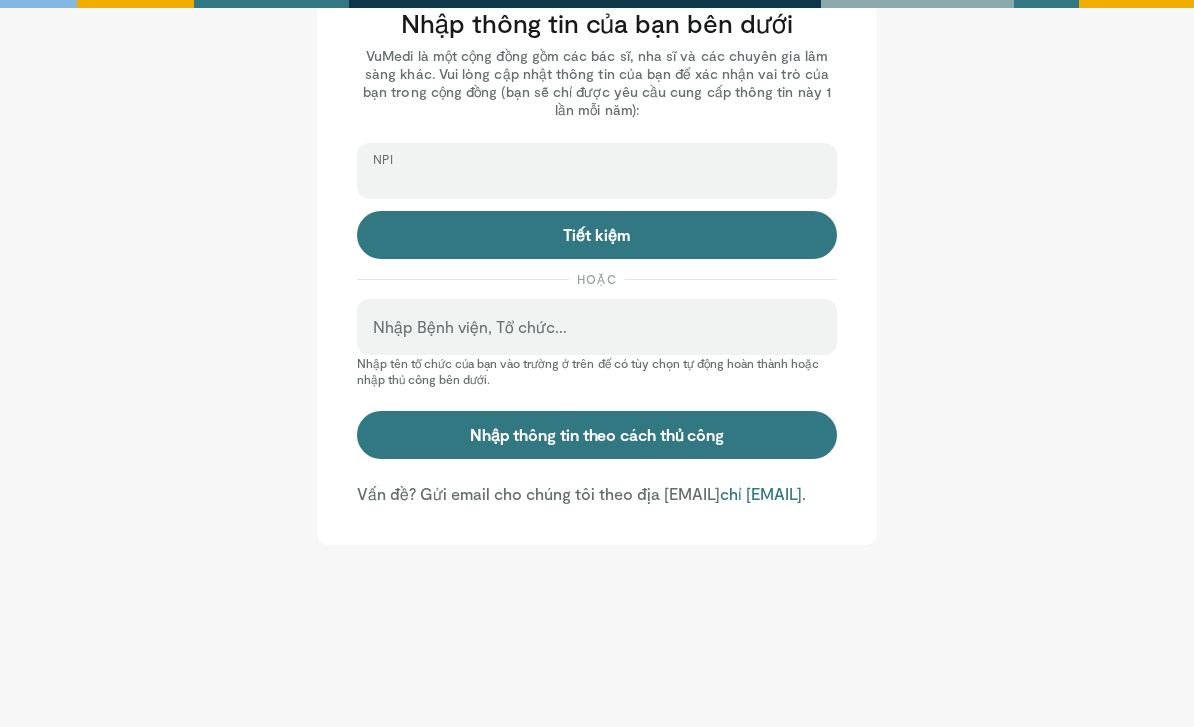 click on "NPI" at bounding box center (597, 180) 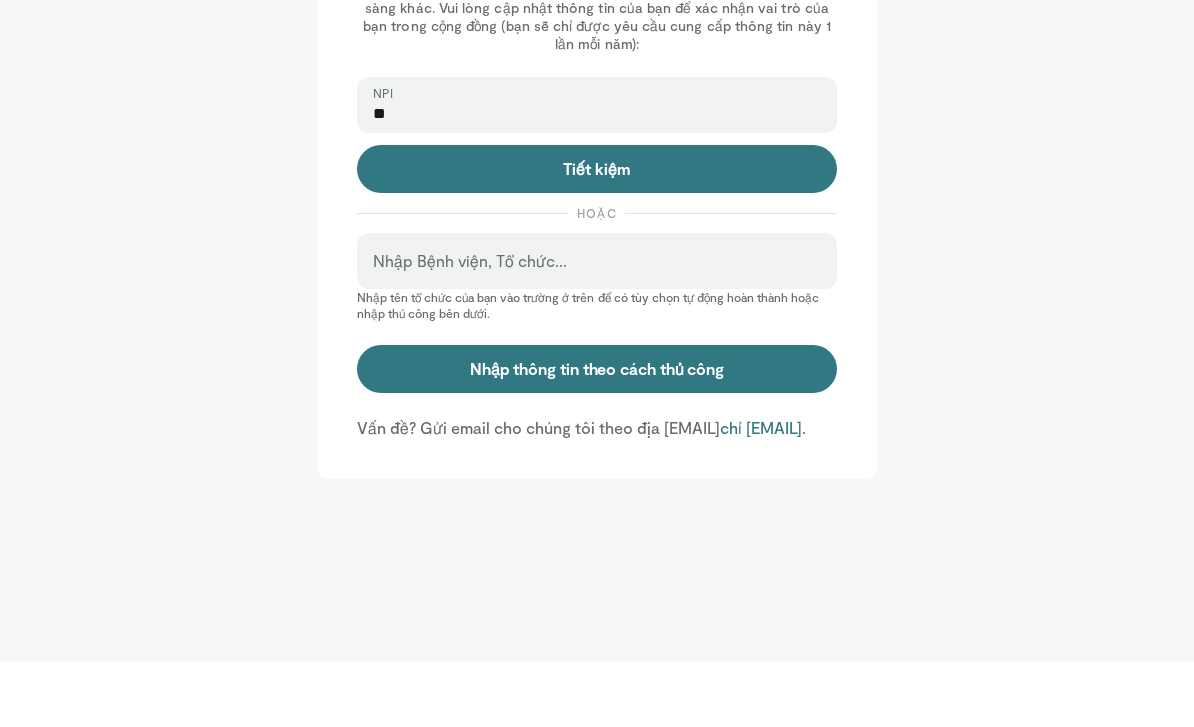 type on "**" 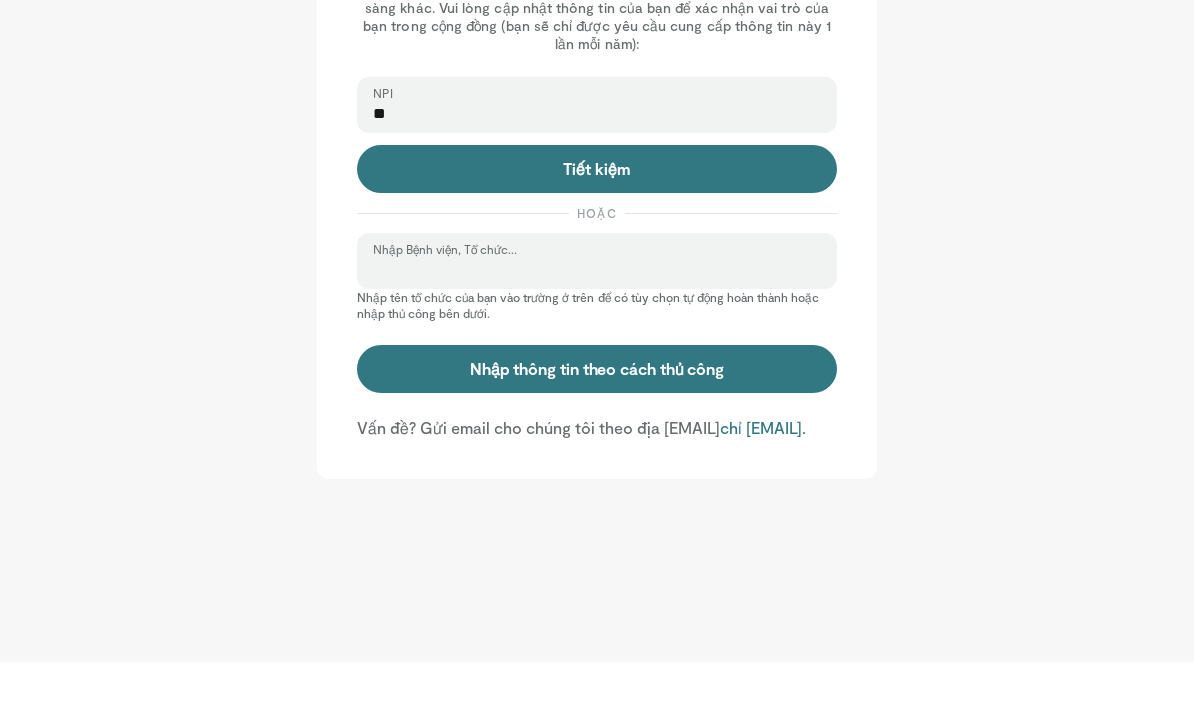 click on "Nhập Bệnh viện, Tổ chức..." at bounding box center (597, 336) 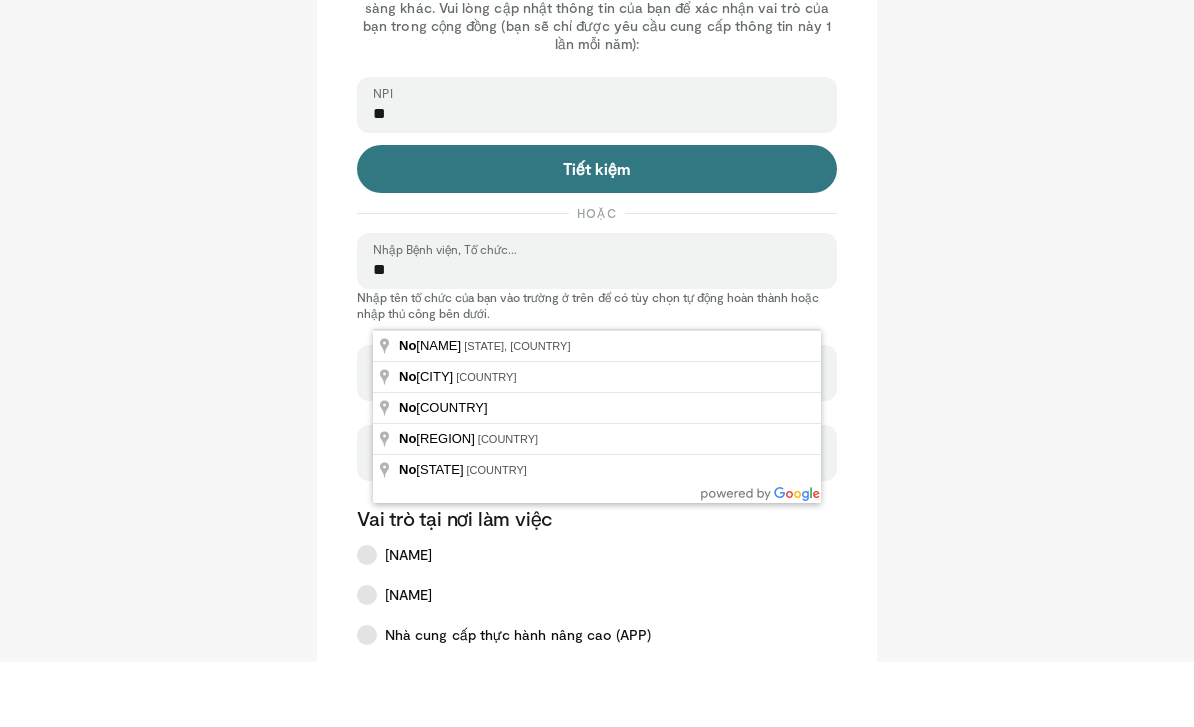type on "**" 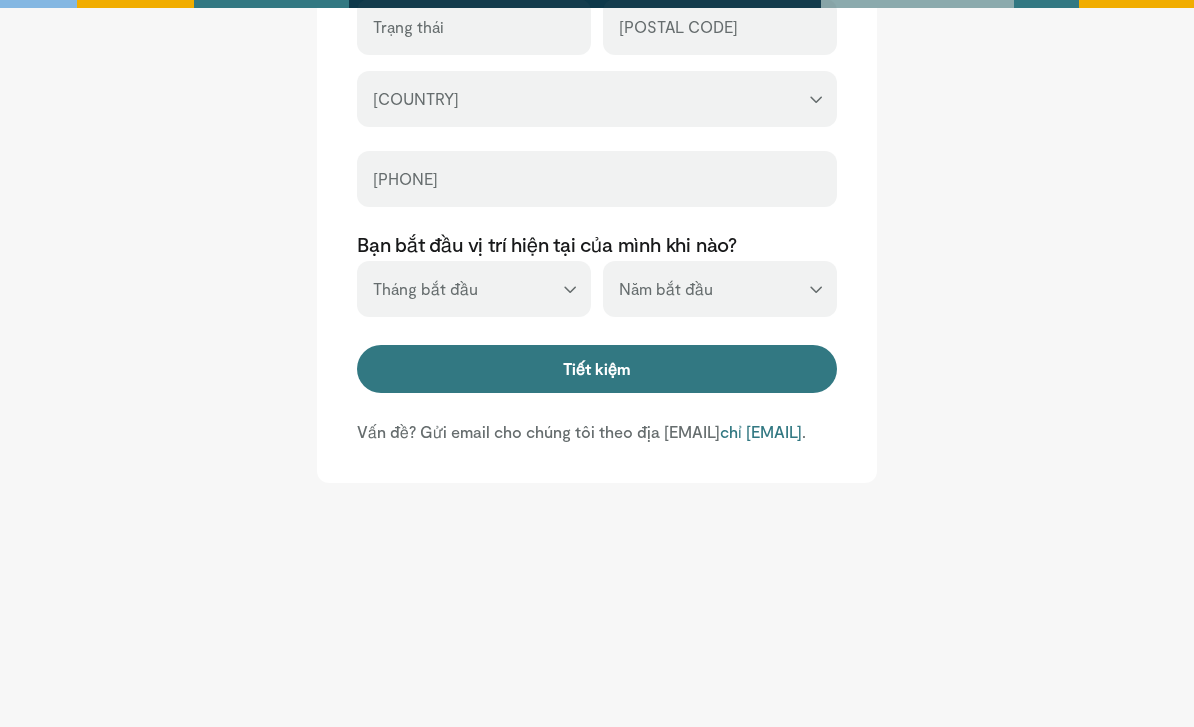 scroll, scrollTop: 1058, scrollLeft: 0, axis: vertical 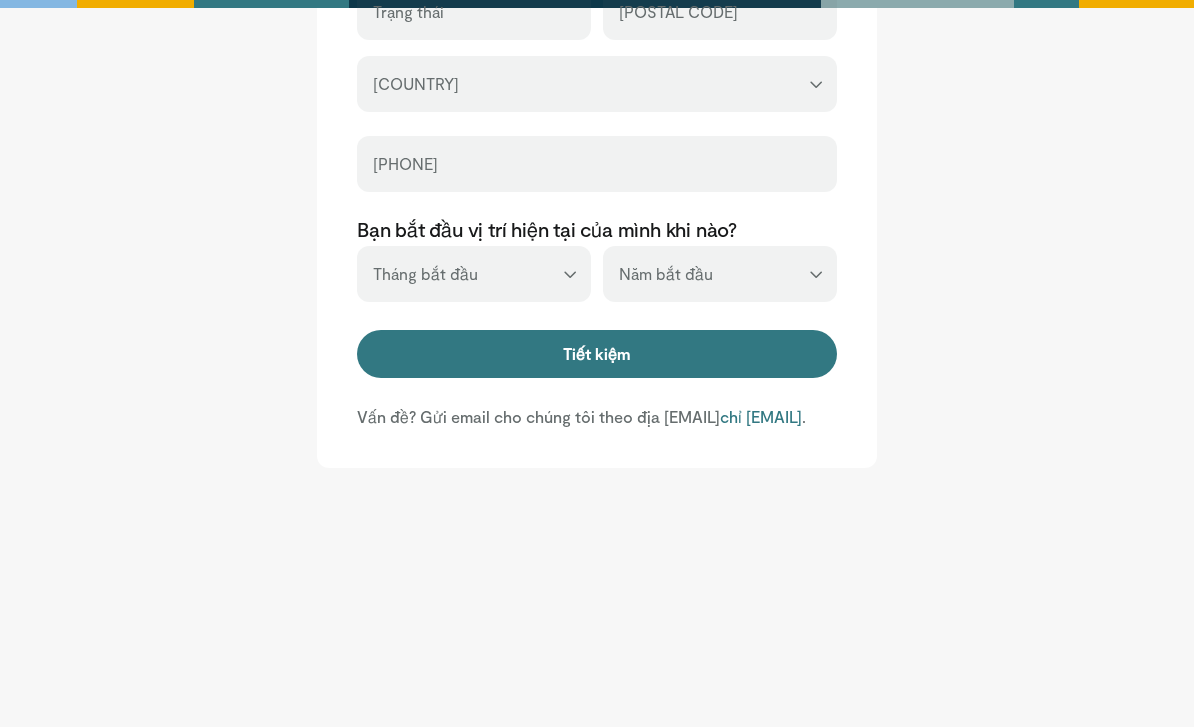 click on "Tiết kiệm" at bounding box center (597, 354) 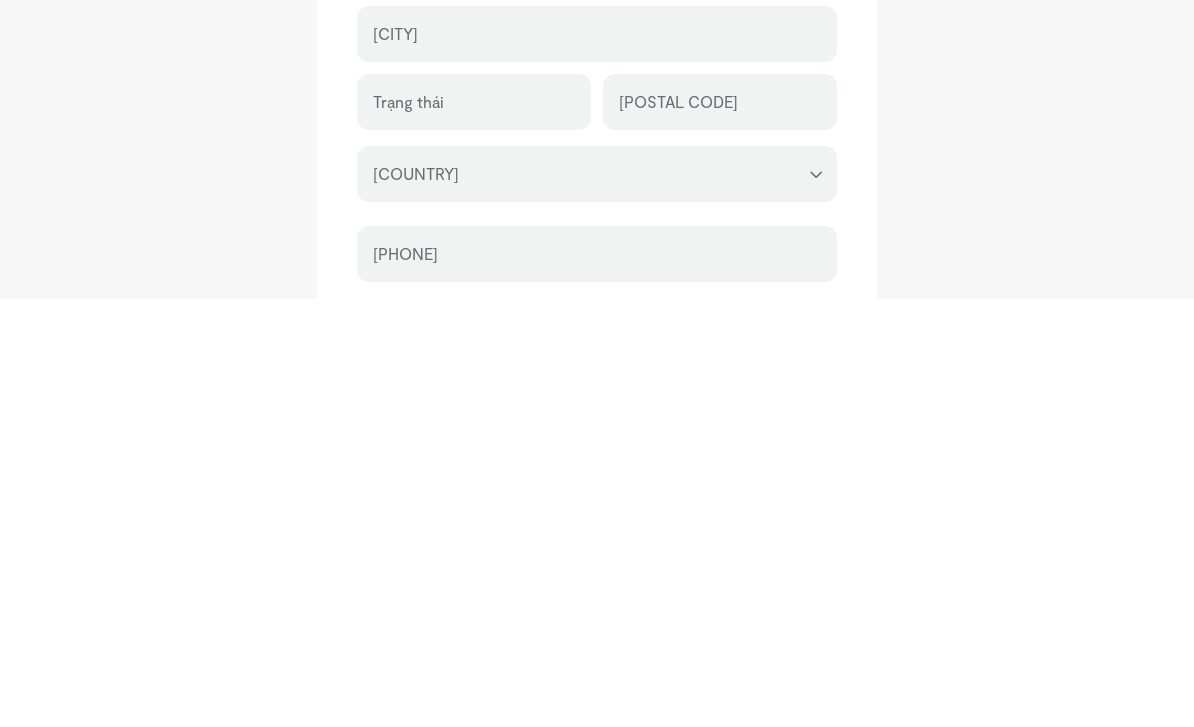 type on "**" 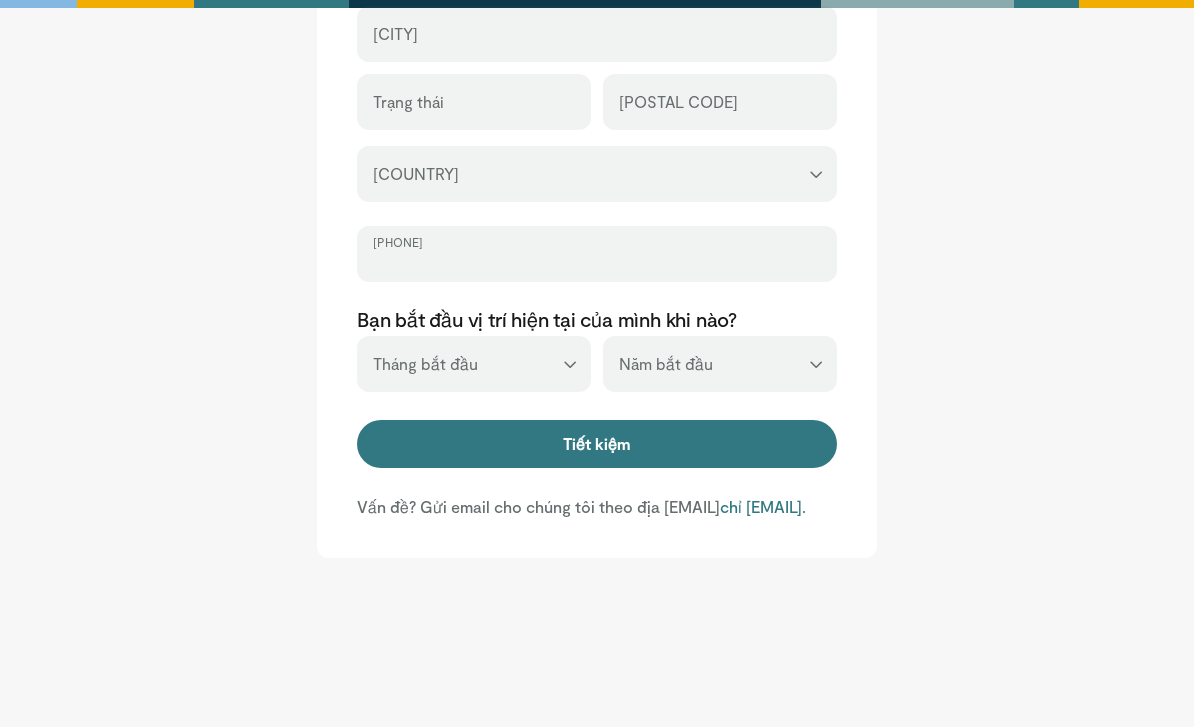 click on "Số điện thoại" at bounding box center (597, 263) 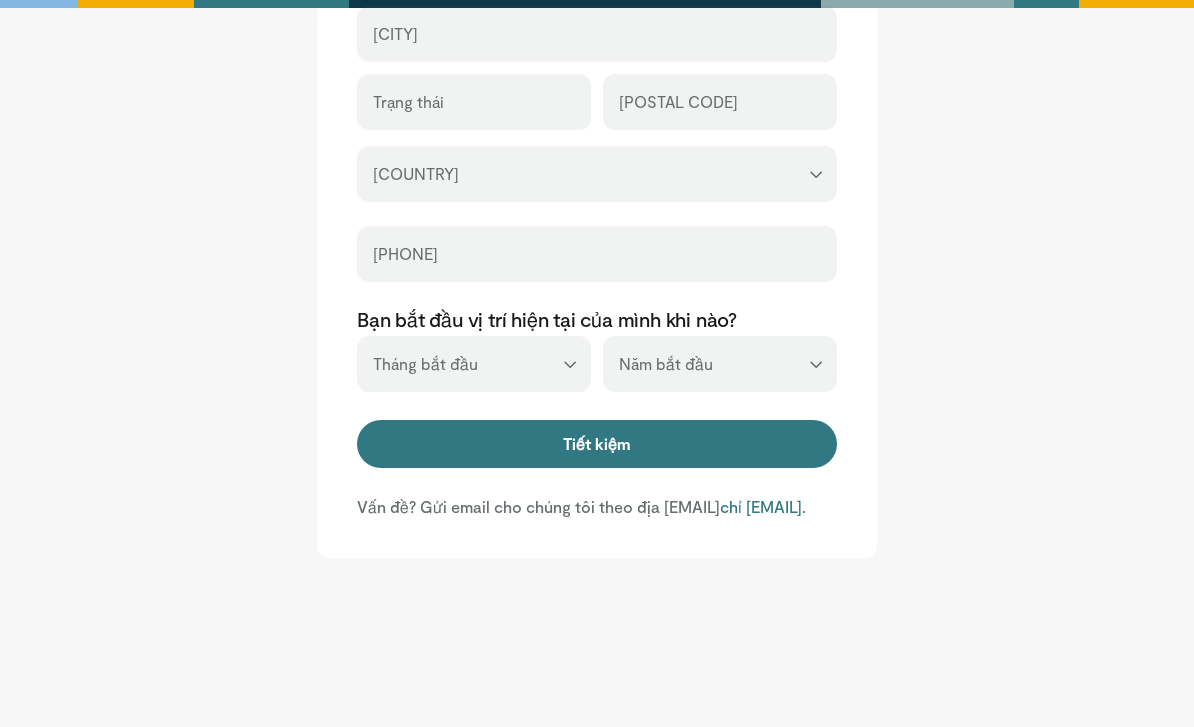 click on "**********" at bounding box center (597, 174) 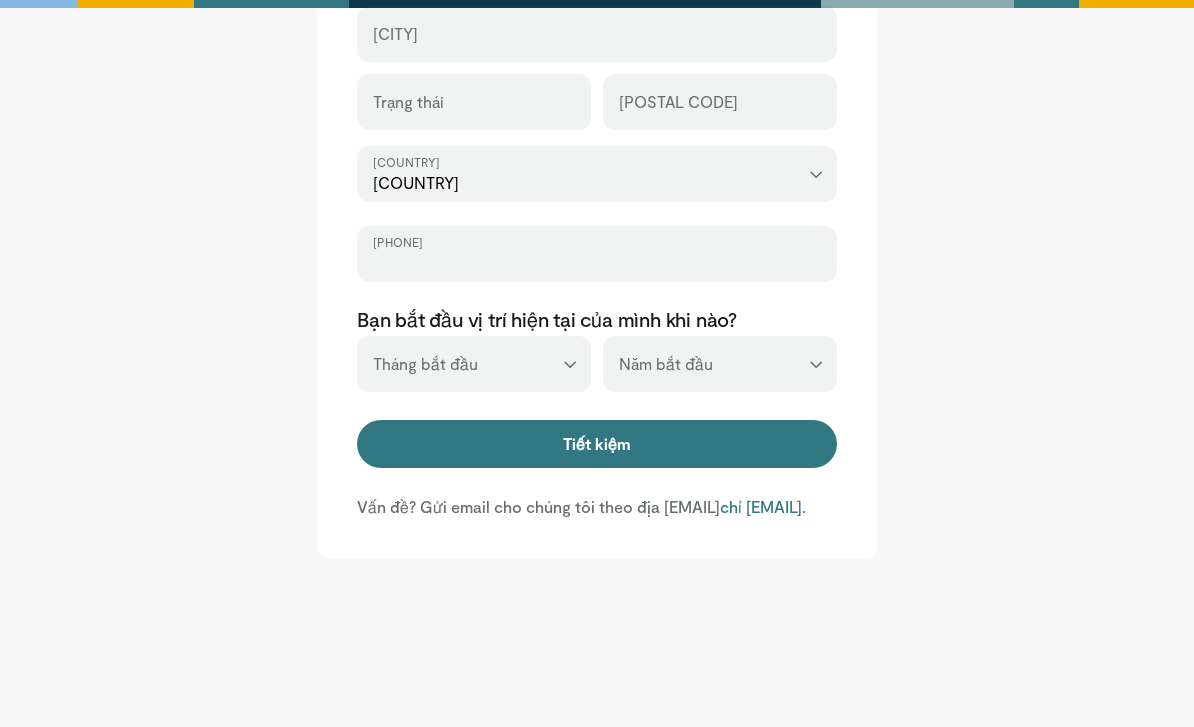 click on "Số điện thoại" at bounding box center [597, 263] 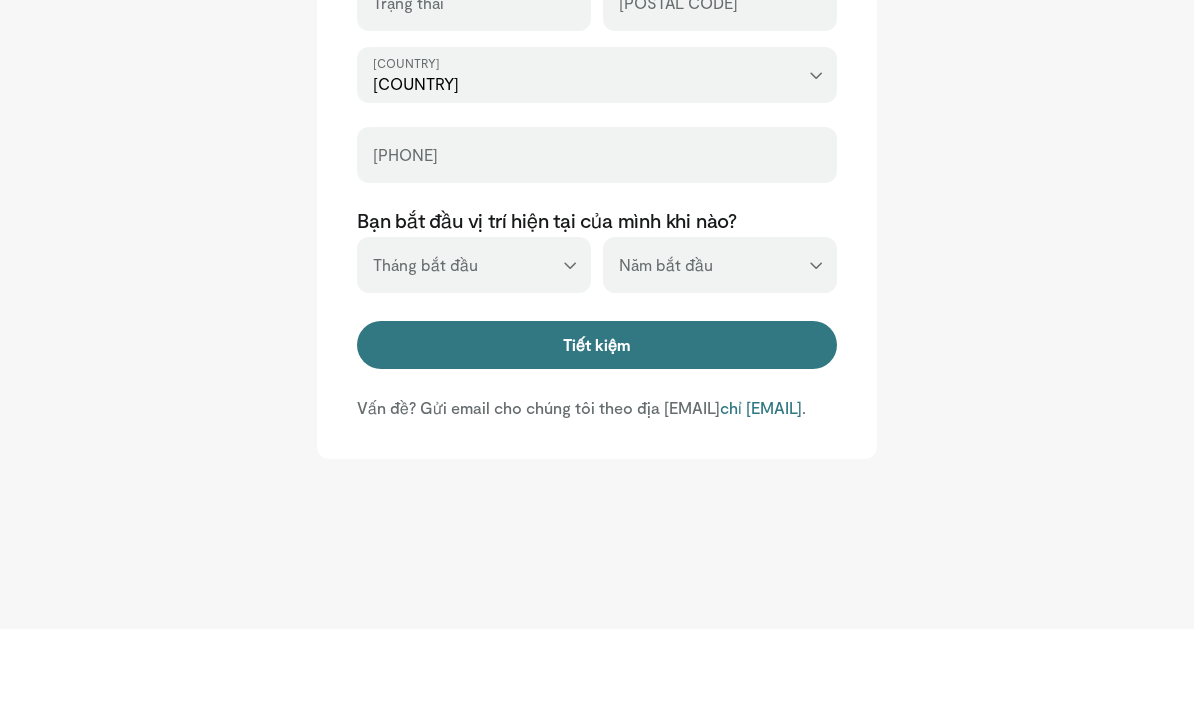 click on "Nhập thông tin của bạn bên dưới
VuMedi là một cộng đồng gồm các bác sĩ, nha sĩ và các chuyên gia lâm sàng khác. Vui lòng cập nhật thông tin của bạn để xác nhận vai trò của bạn trong cộng đồng (bạn sẽ chỉ được yêu cầu cung cấp thông tin này 1 lần mỗi năm):
**
NPI
Tiết kiệm
HOẶC
**
Nhập Bệnh viện, Tổ chức...
Nhập tên tổ chức của bạn vào trường ở trên để có tùy chọn tự động hoàn thành hoặc nhập thủ công bên dưới.
** *" at bounding box center (597, -181) 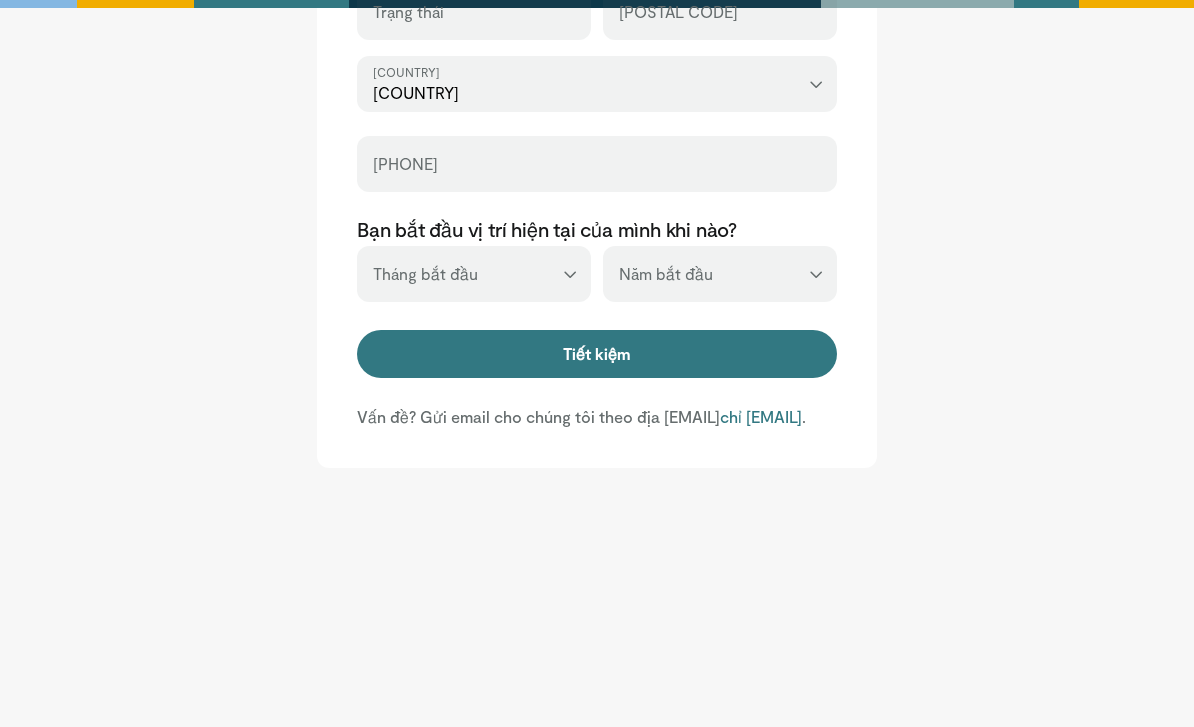 click on "Tiết kiệm" at bounding box center (597, 354) 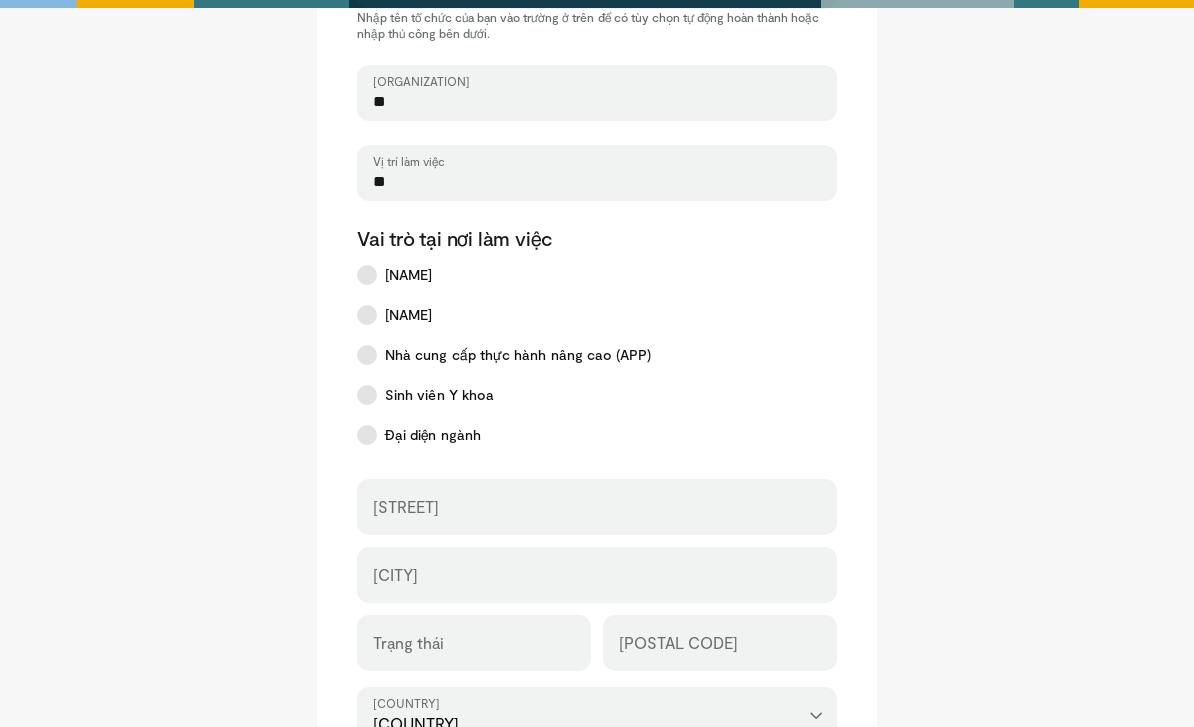 type on "**" 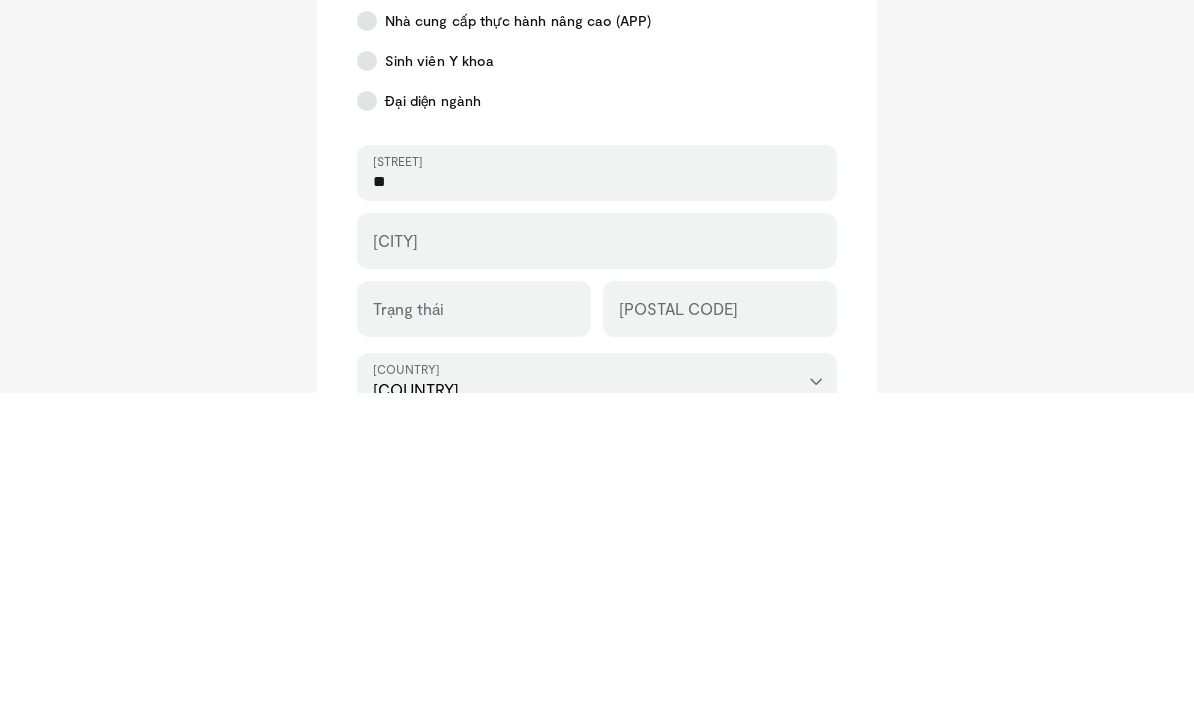 type on "**" 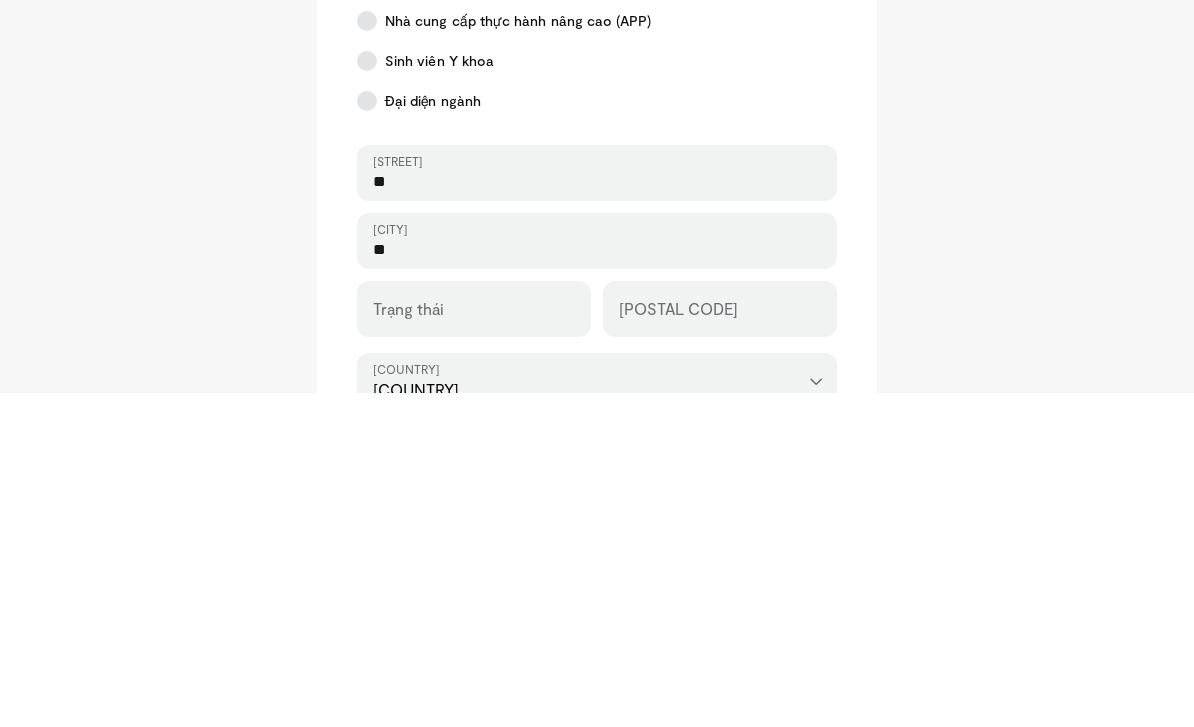 type on "**" 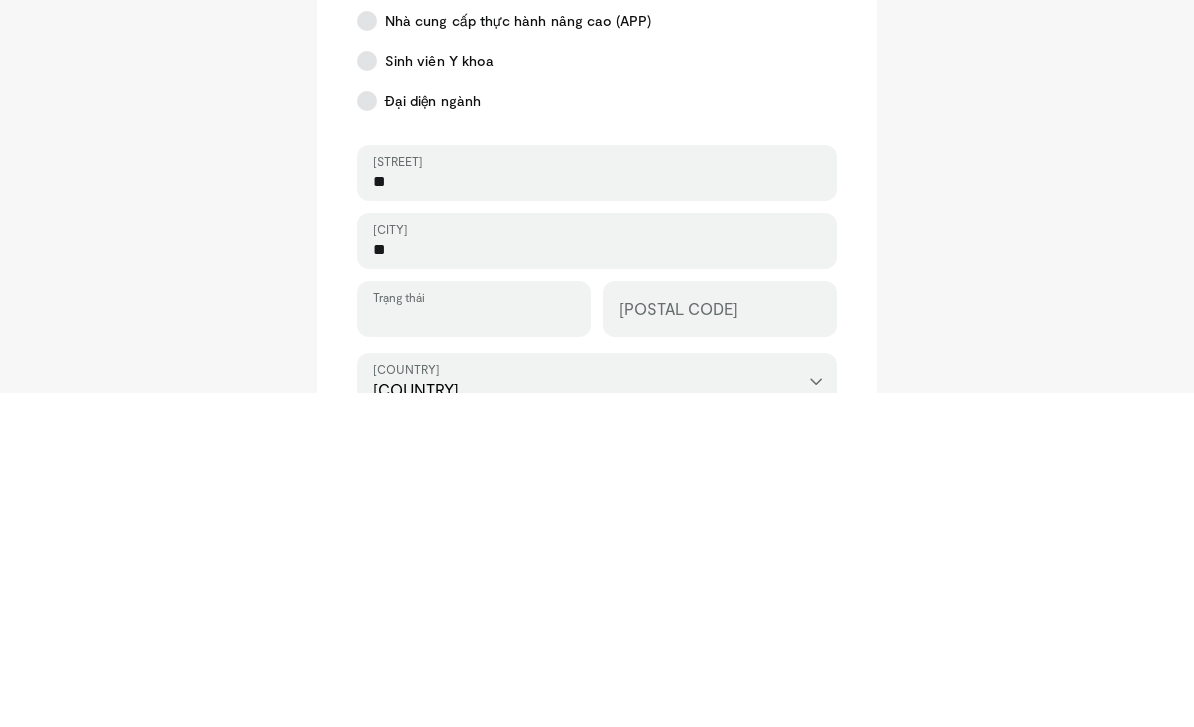 scroll, scrollTop: 469, scrollLeft: 0, axis: vertical 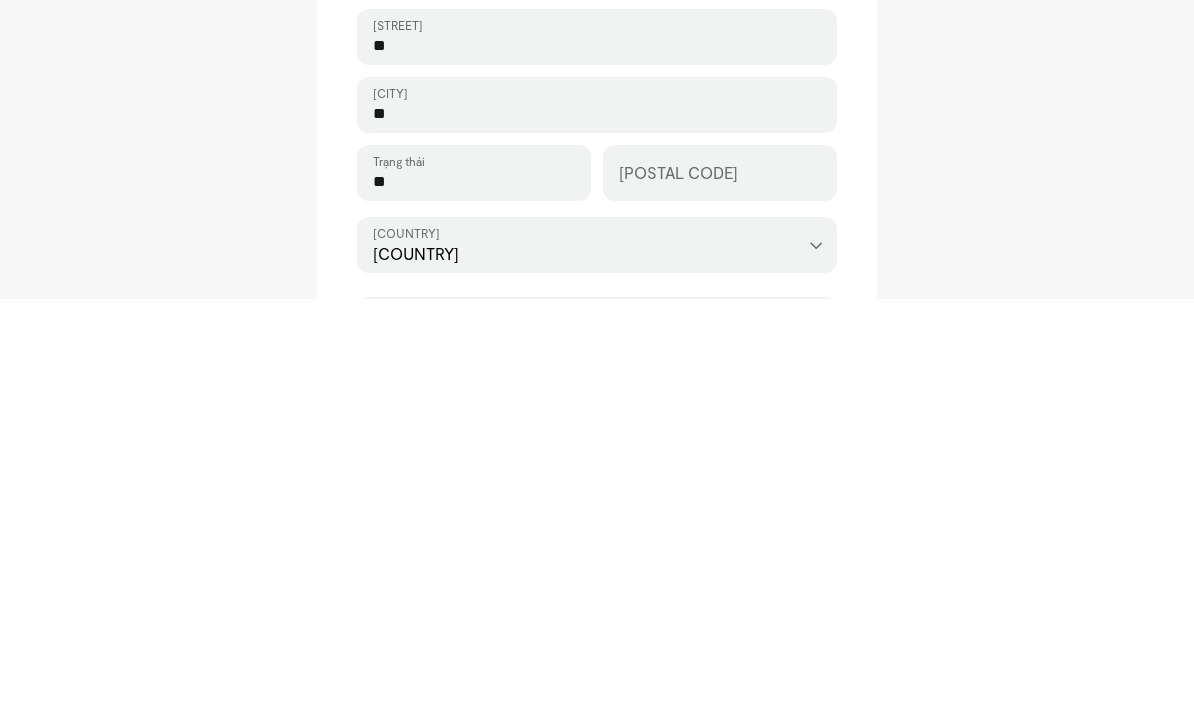 type on "**" 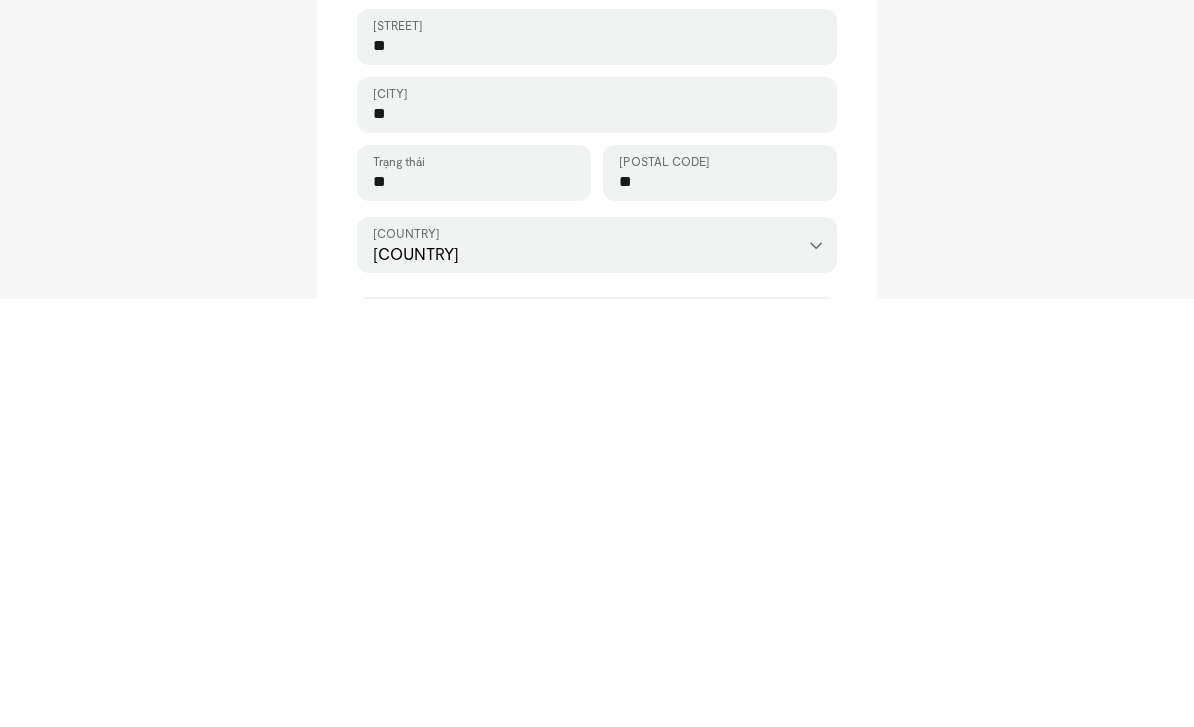 type on "**" 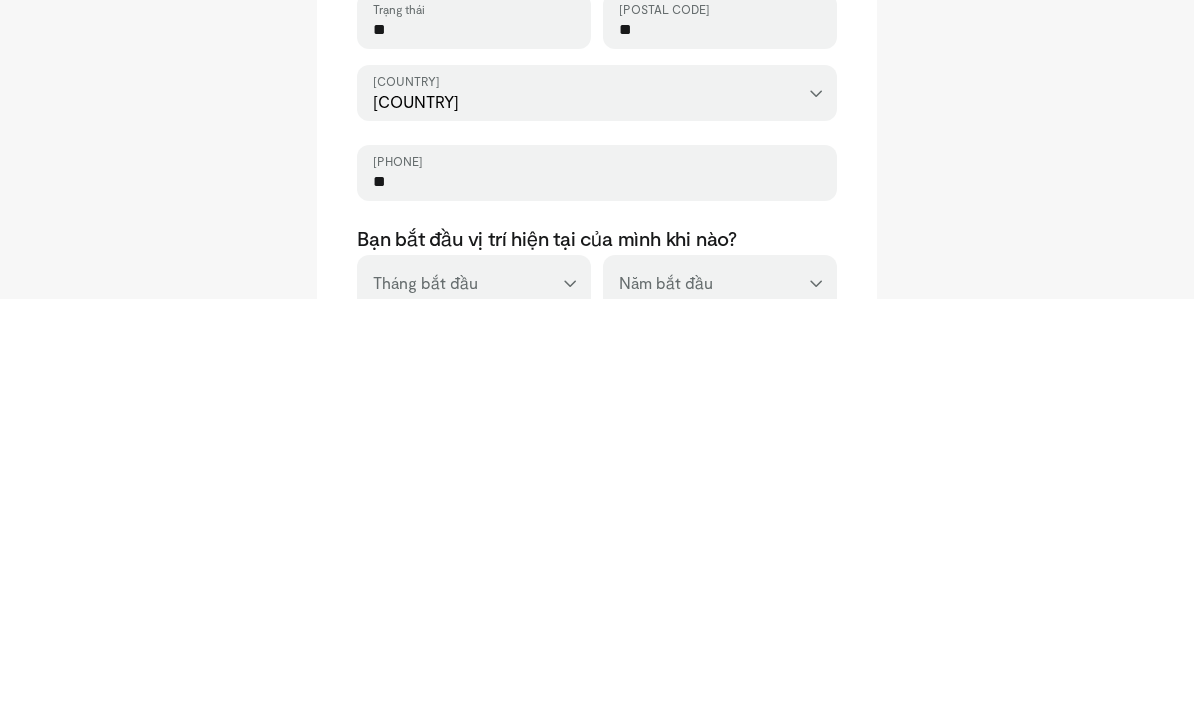 type on "**" 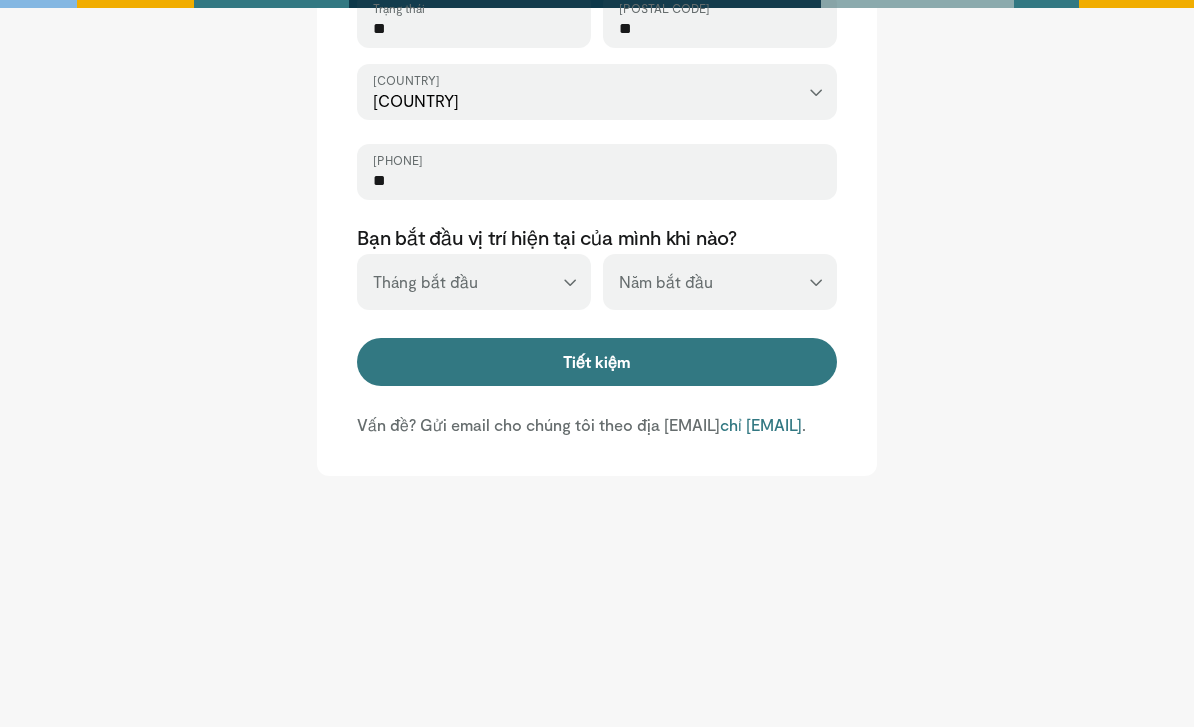 click on "Tiết kiệm" at bounding box center [597, 362] 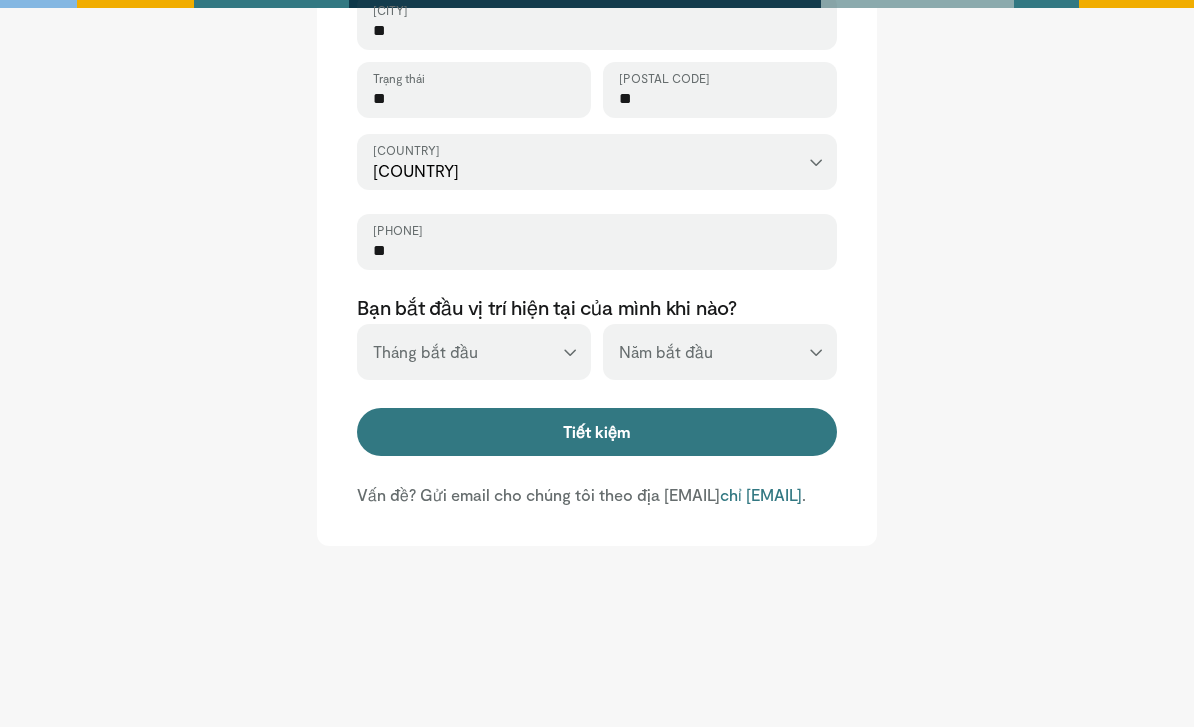 click on "Tiết kiệm" at bounding box center (597, 433) 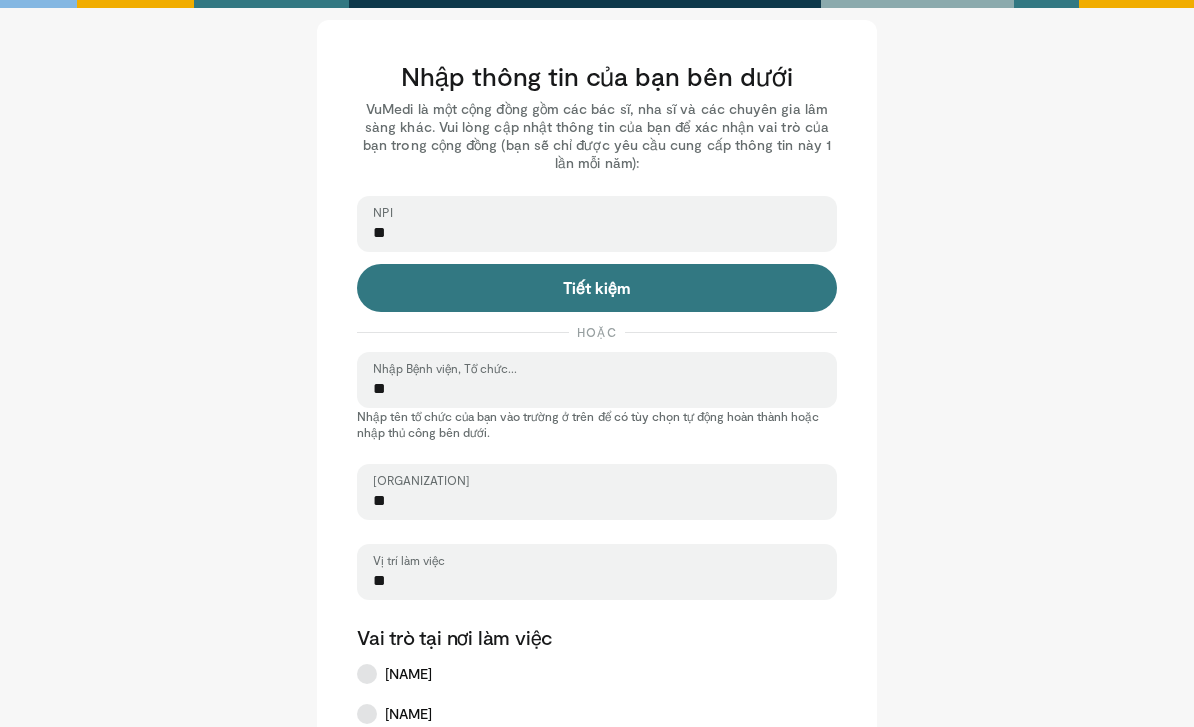 scroll, scrollTop: 0, scrollLeft: 0, axis: both 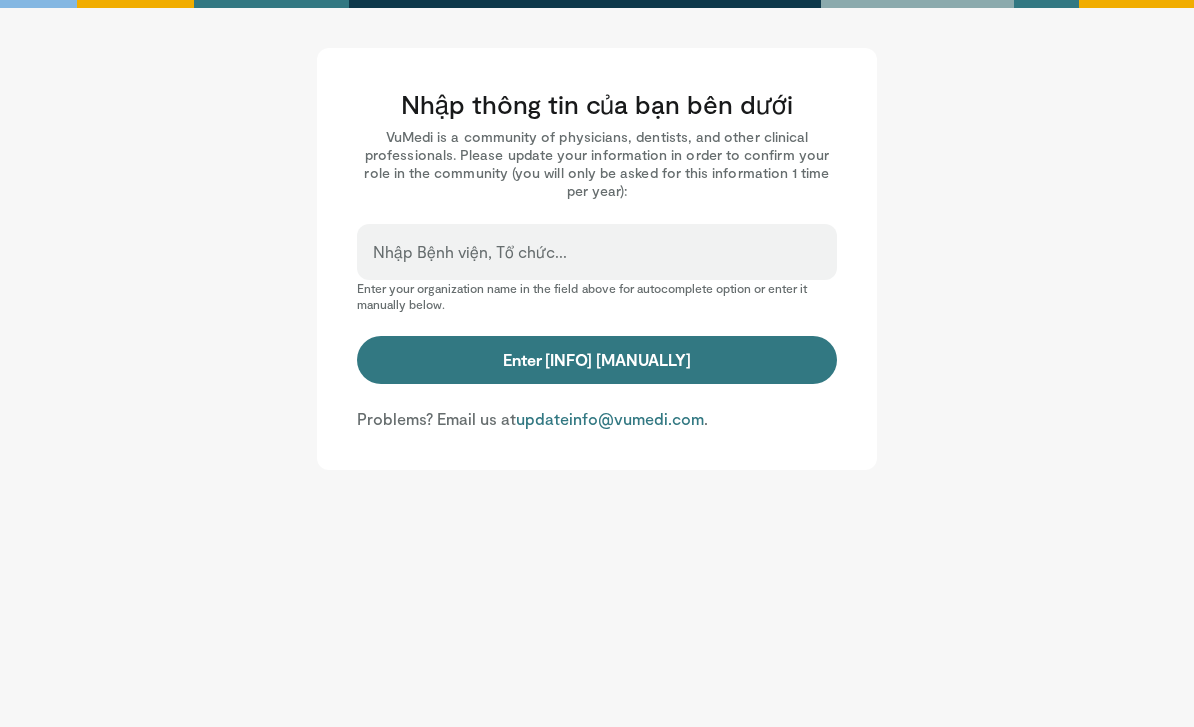 click on "Nhập Bệnh viện, Tổ chức..." at bounding box center [597, 252] 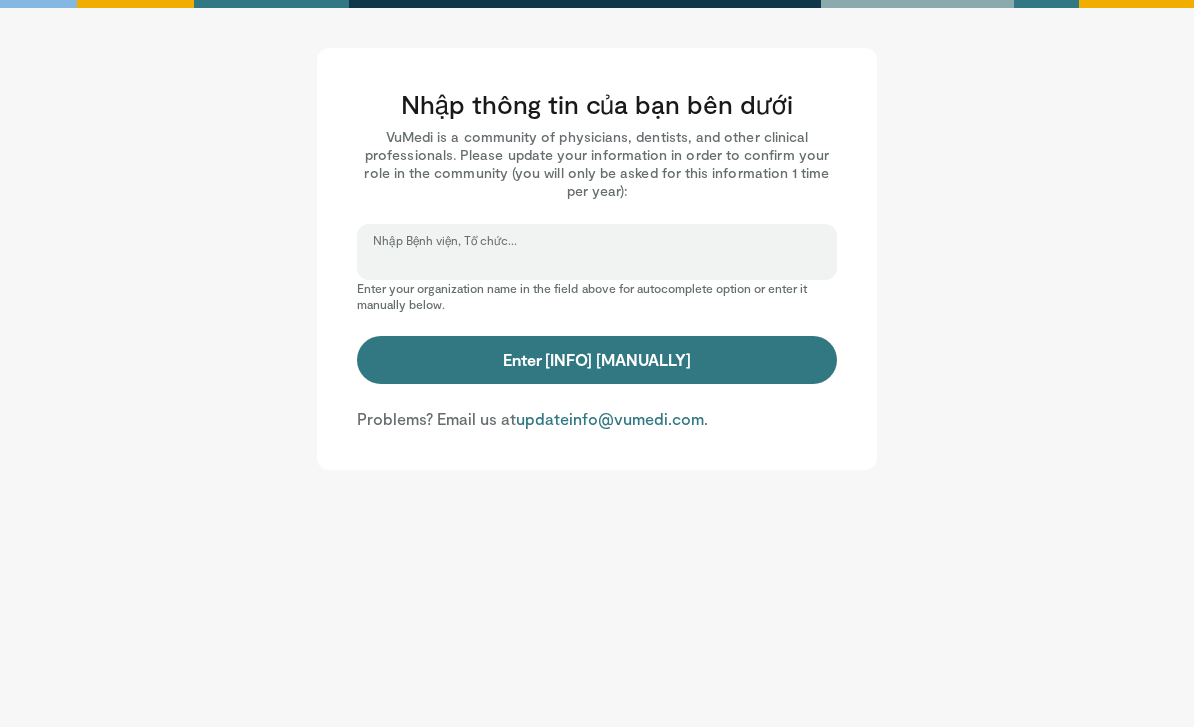 click on "Nhập Bệnh viện, Tổ chức..." at bounding box center [597, 261] 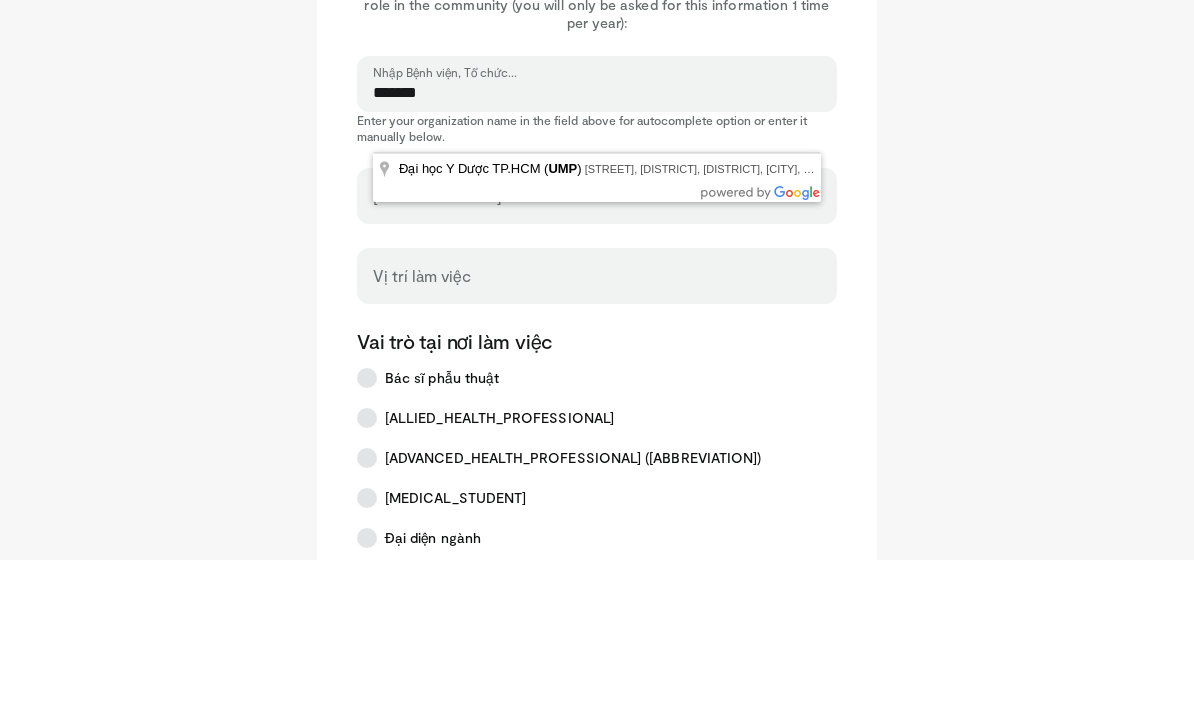 type on "*******" 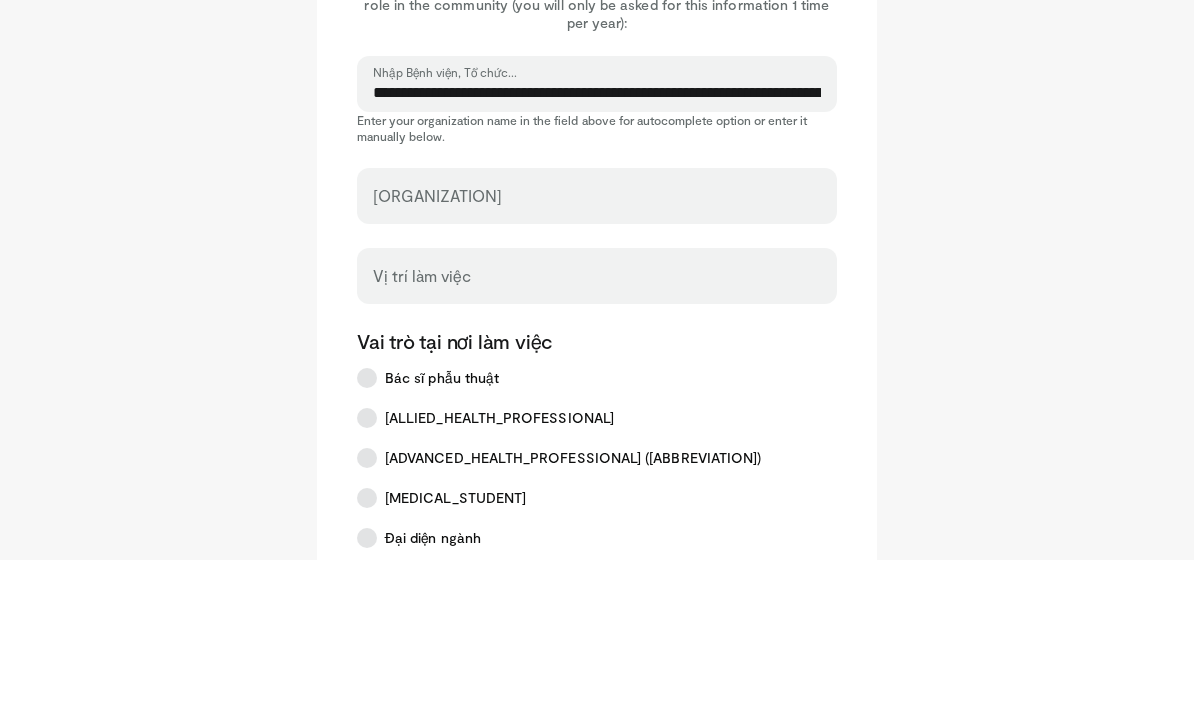 scroll, scrollTop: 168, scrollLeft: 0, axis: vertical 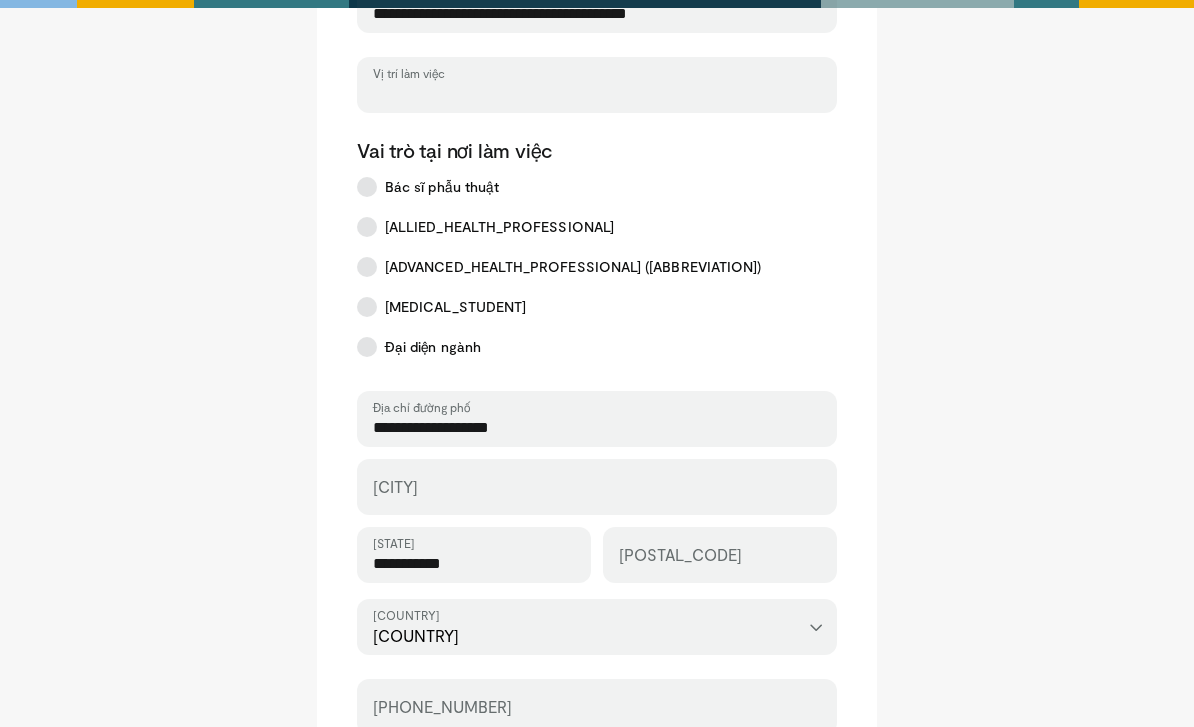 click on "Vị trí làm việc" at bounding box center (597, 95) 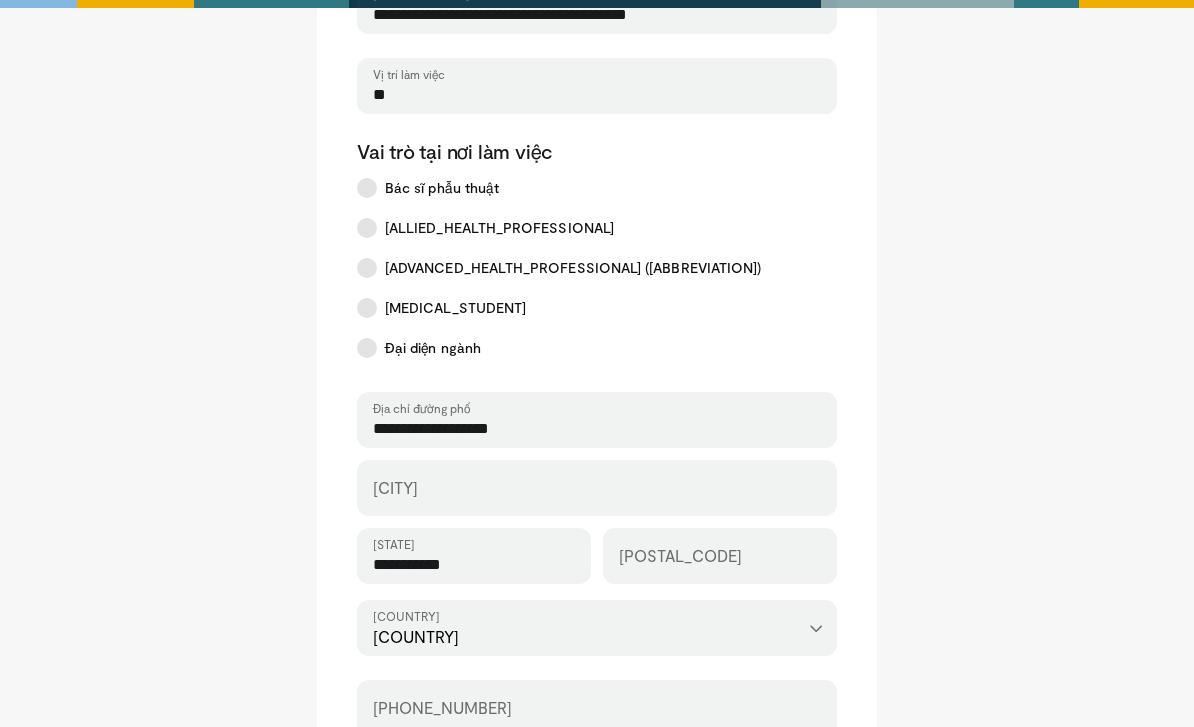 type on "**" 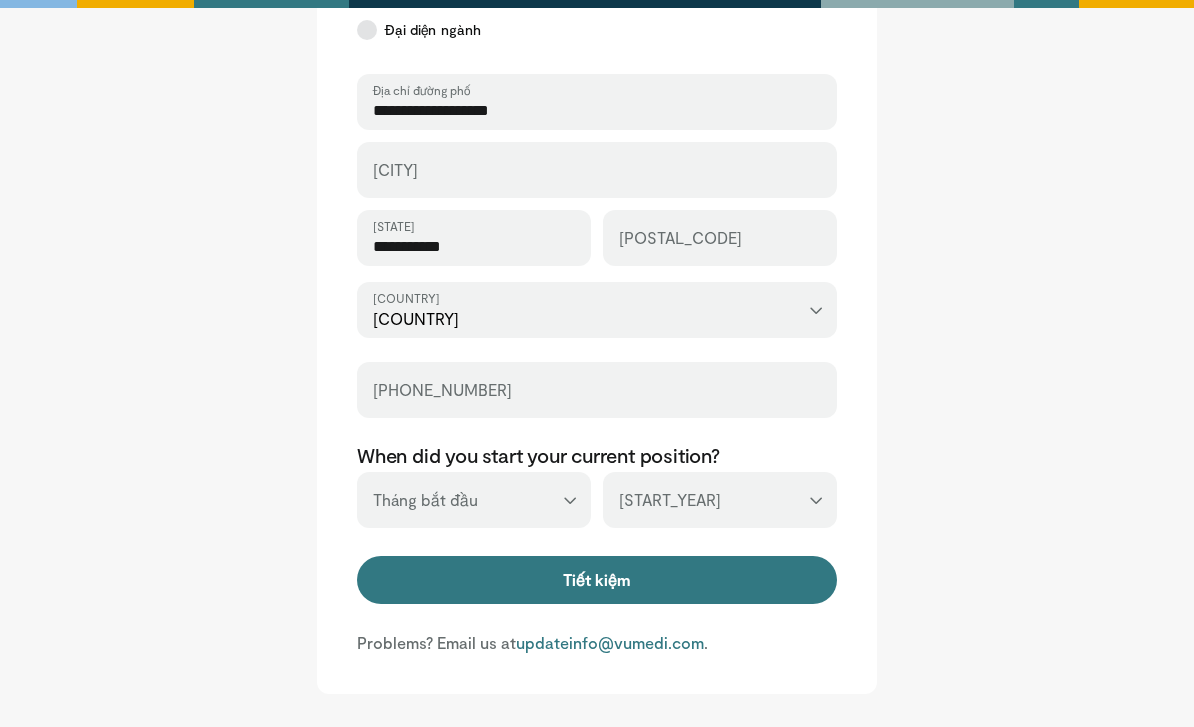 scroll, scrollTop: 679, scrollLeft: 0, axis: vertical 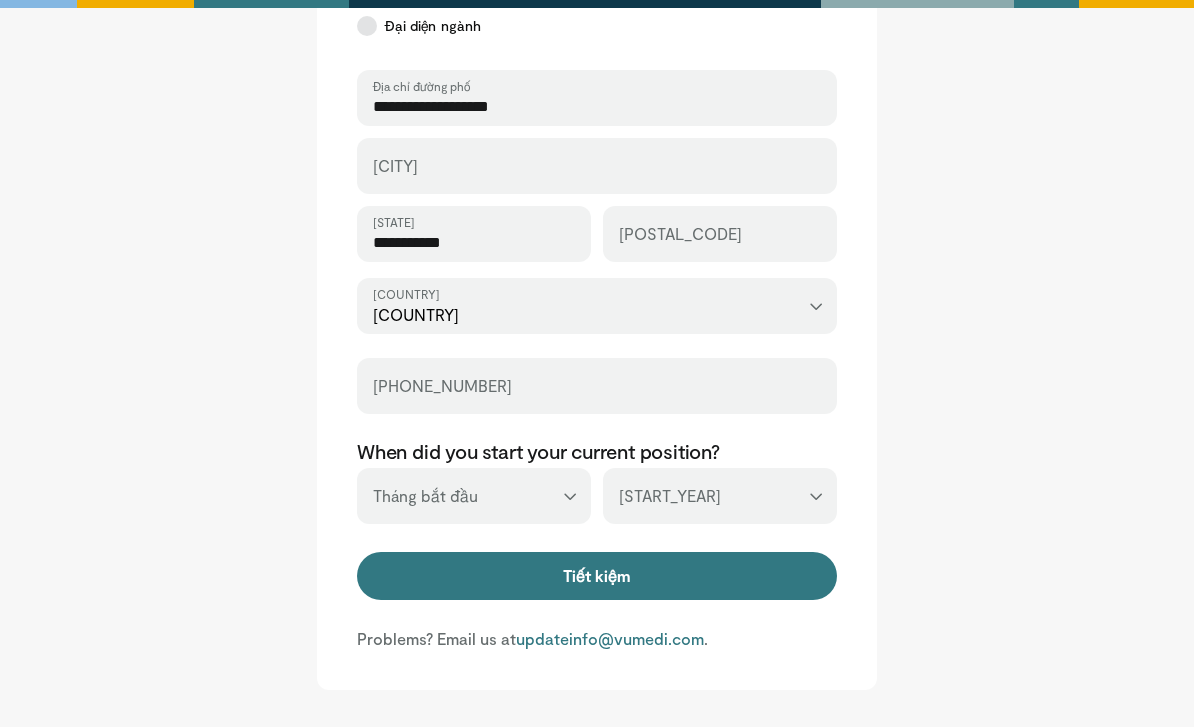 click on "Tiết kiệm" at bounding box center [597, 577] 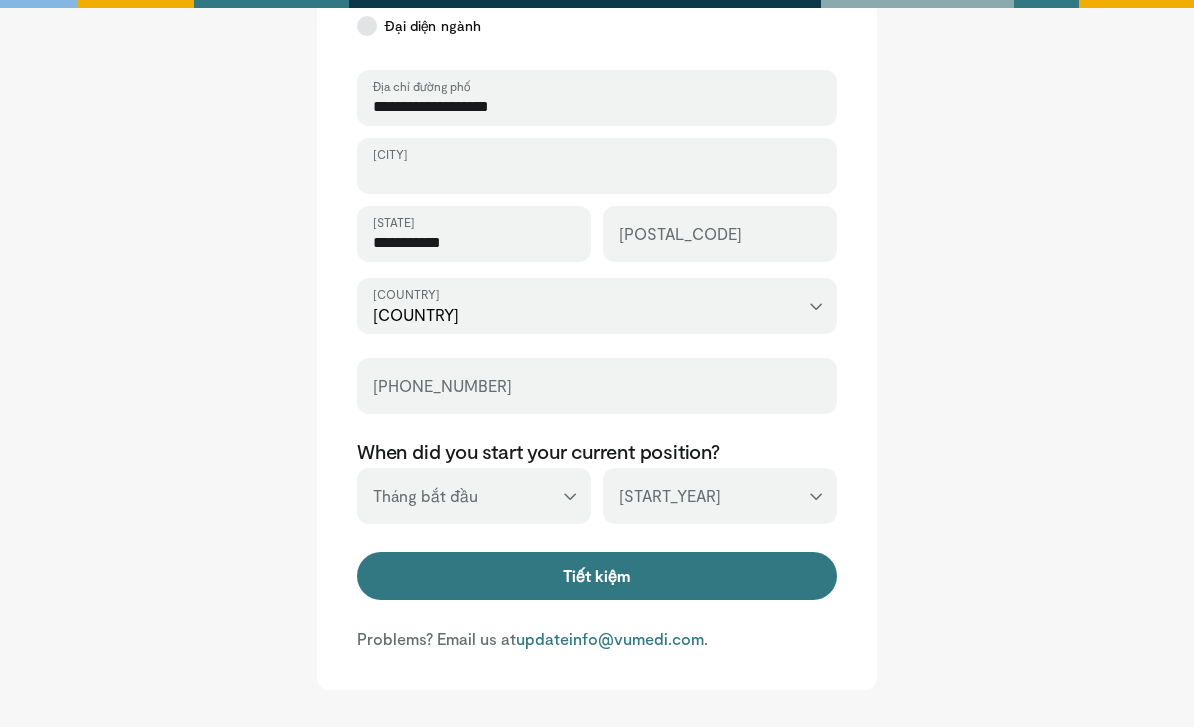 scroll, scrollTop: 679, scrollLeft: 0, axis: vertical 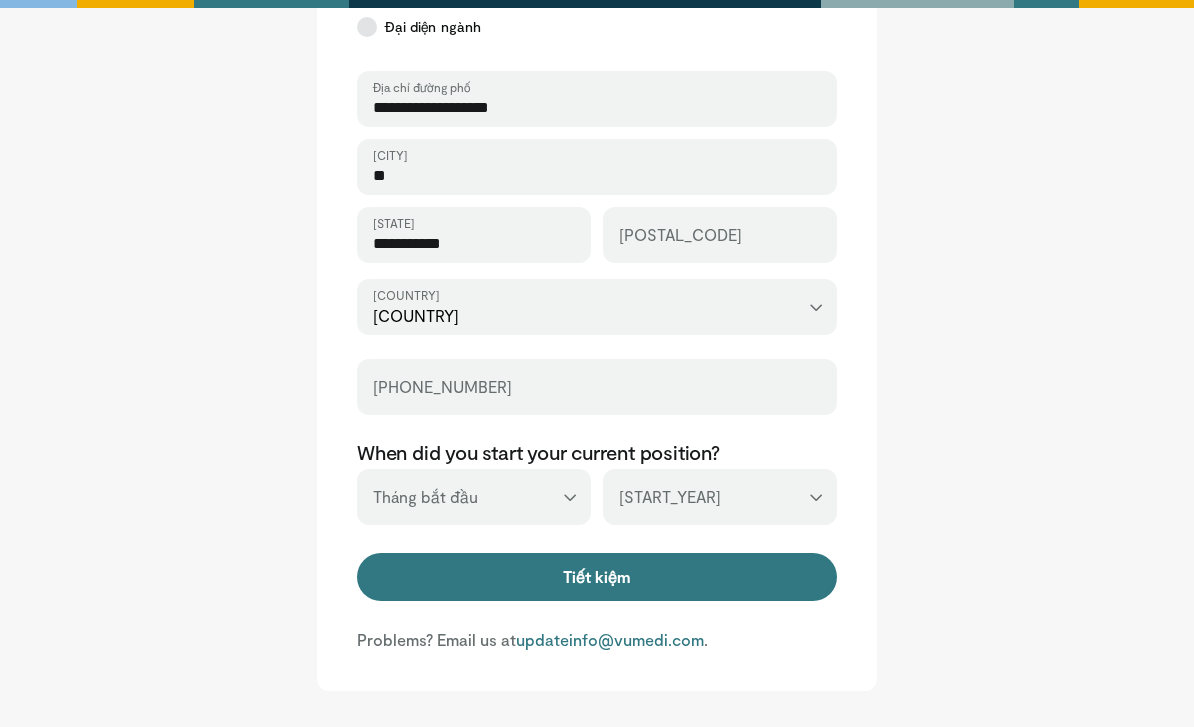 type on "**" 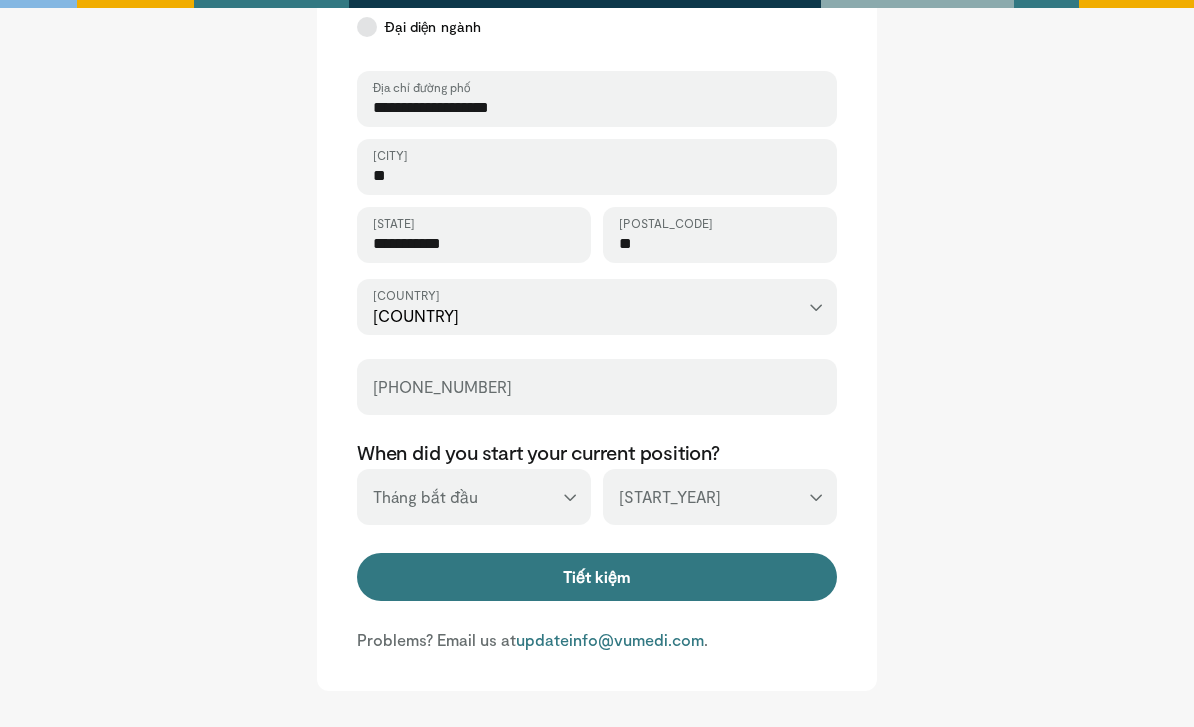 type on "**" 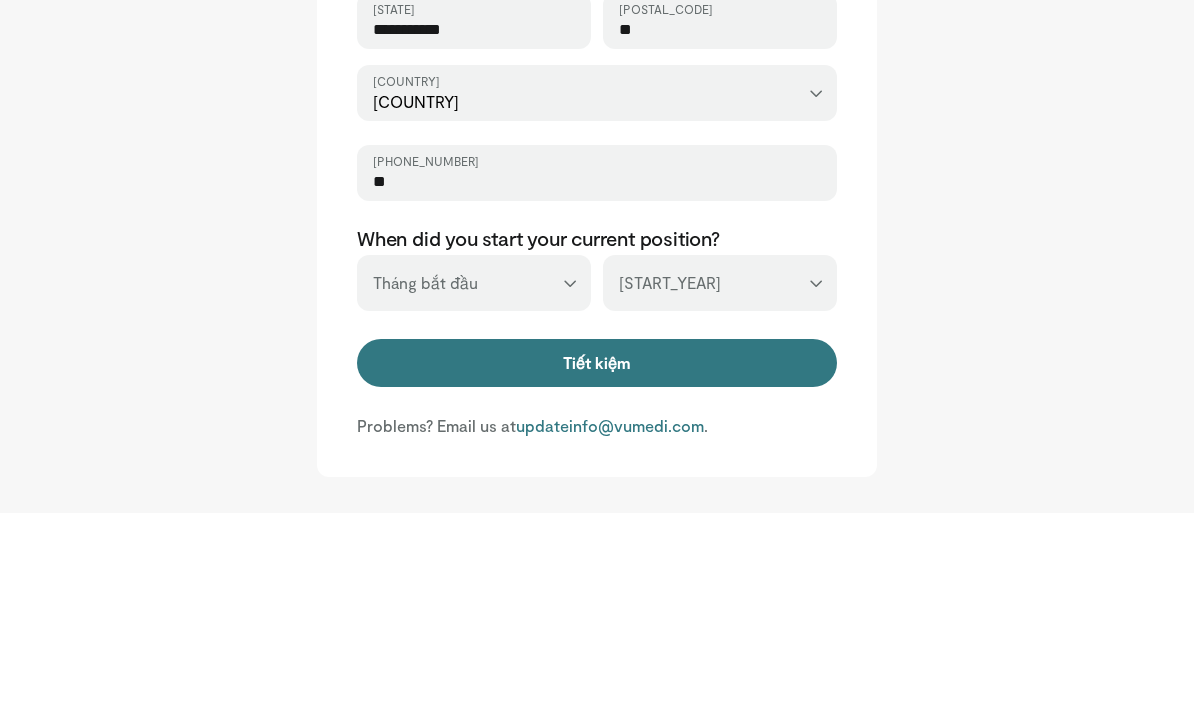 type on "**" 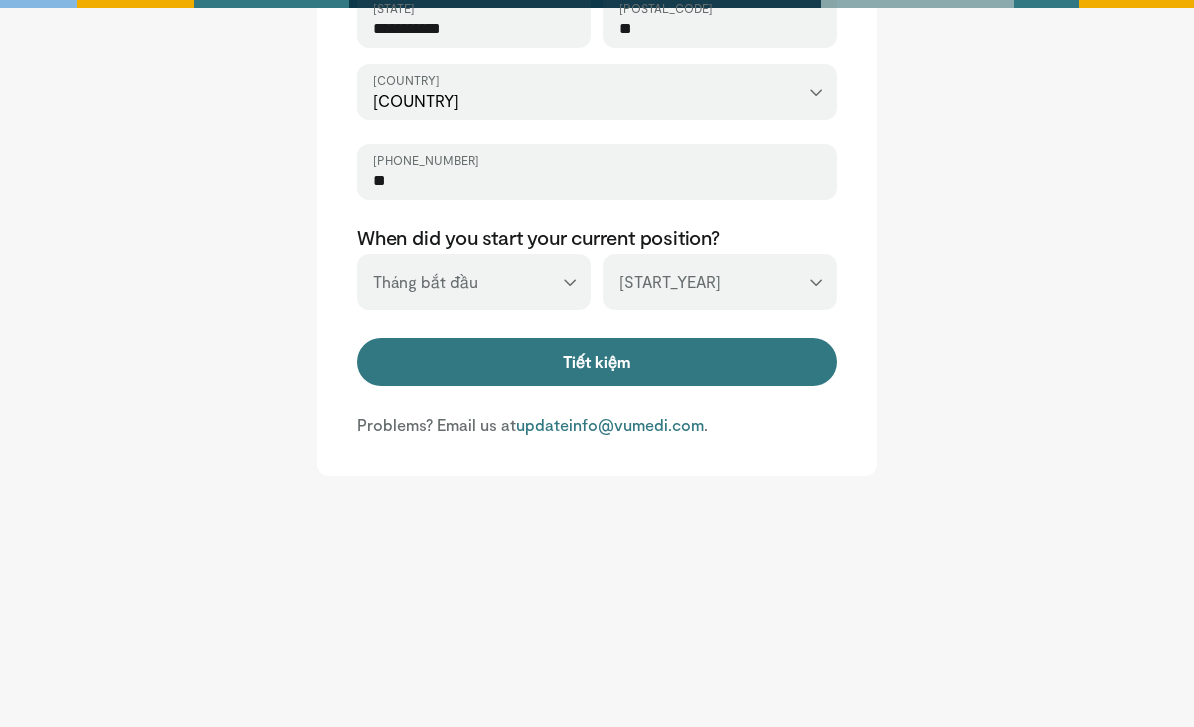 click on "Tiết kiệm" at bounding box center [597, 362] 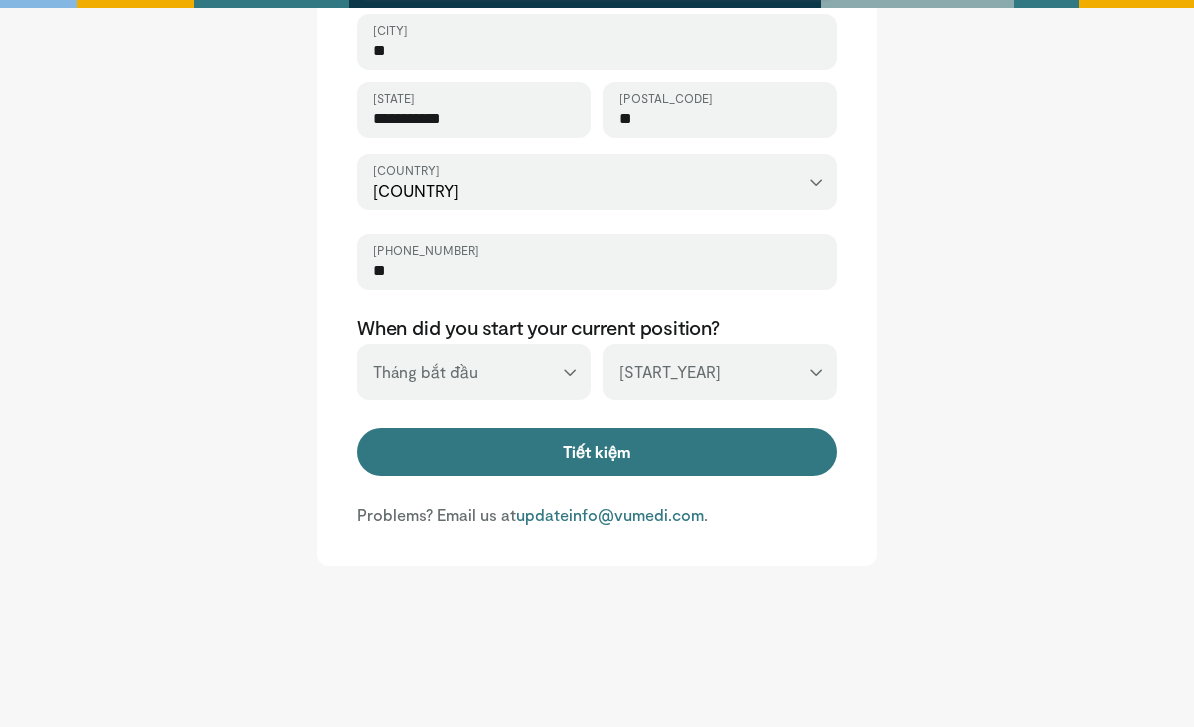 scroll, scrollTop: 902, scrollLeft: 0, axis: vertical 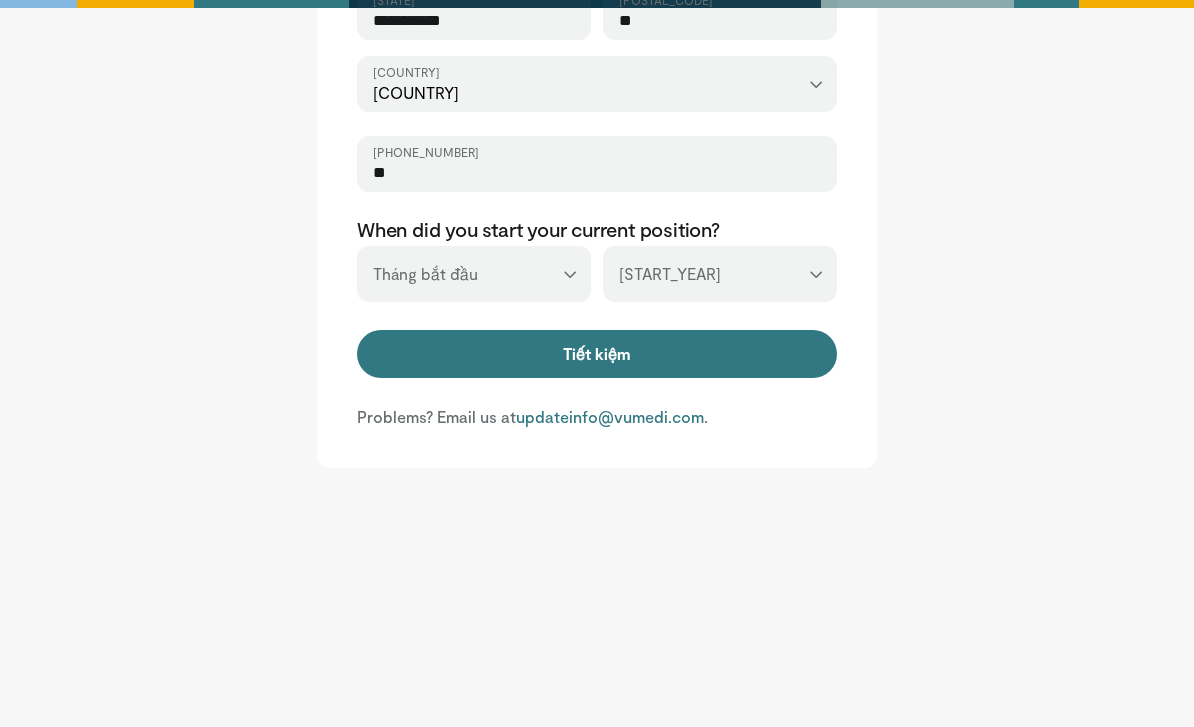 click on "**********" at bounding box center [474, 274] 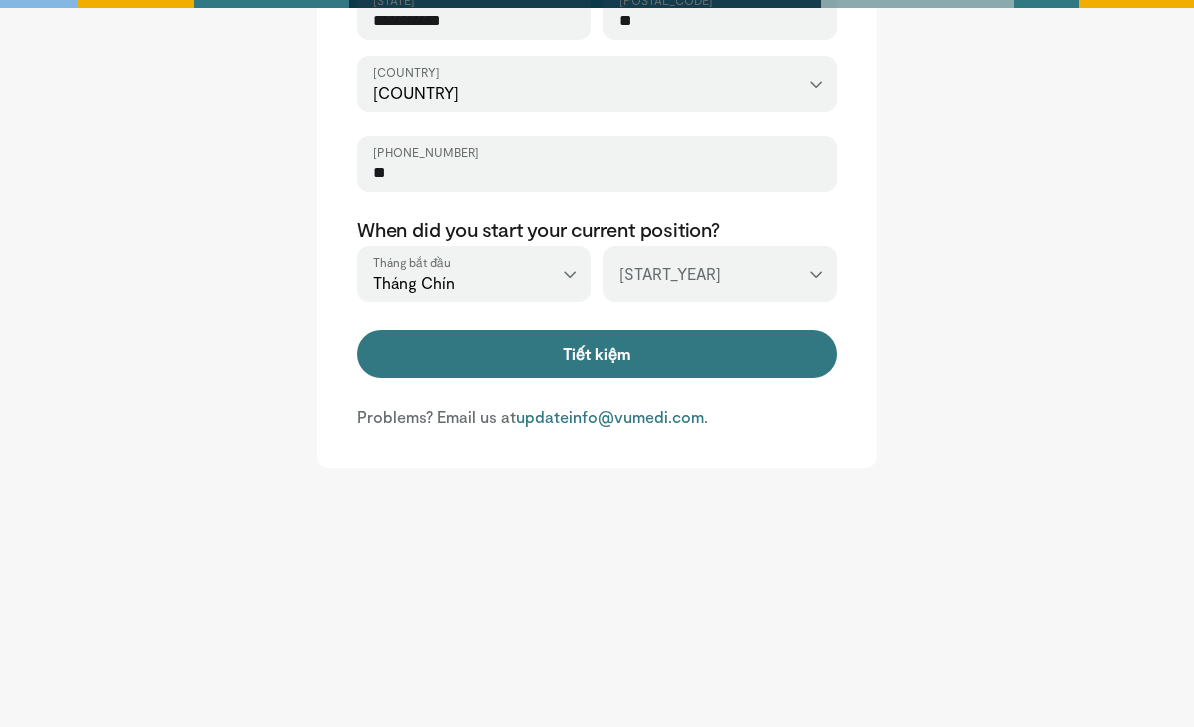click on "***
****
****
****
****
****
****
****
****
****
****
****
****
****
****
****
****
****
****
****
****
****
****
****
****
****
****
****
****
**** **** **** **** ****" at bounding box center [720, 274] 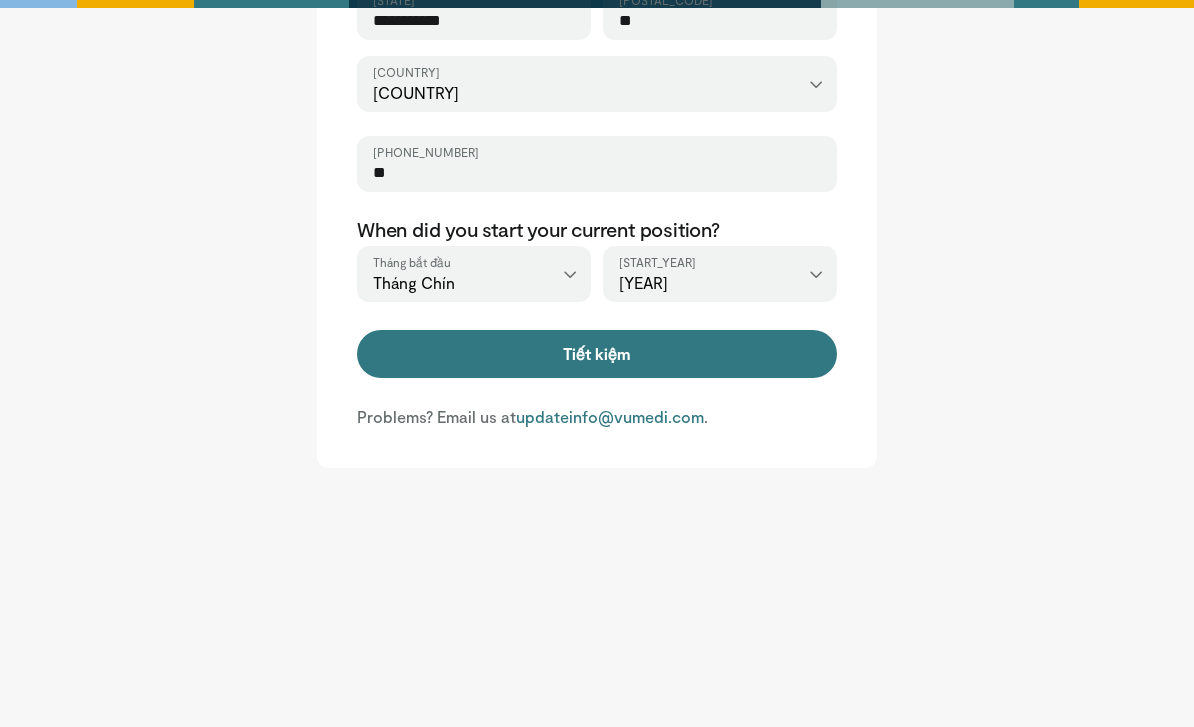 click on "Tiết kiệm" at bounding box center (597, 354) 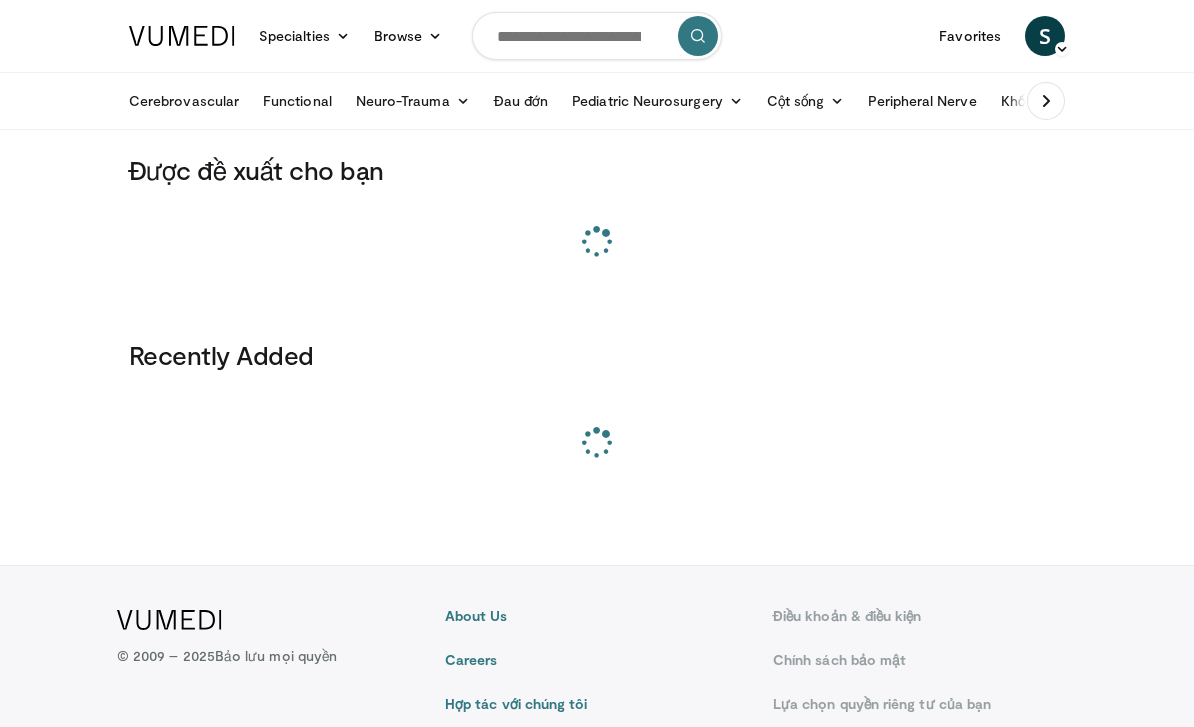 scroll, scrollTop: 0, scrollLeft: 0, axis: both 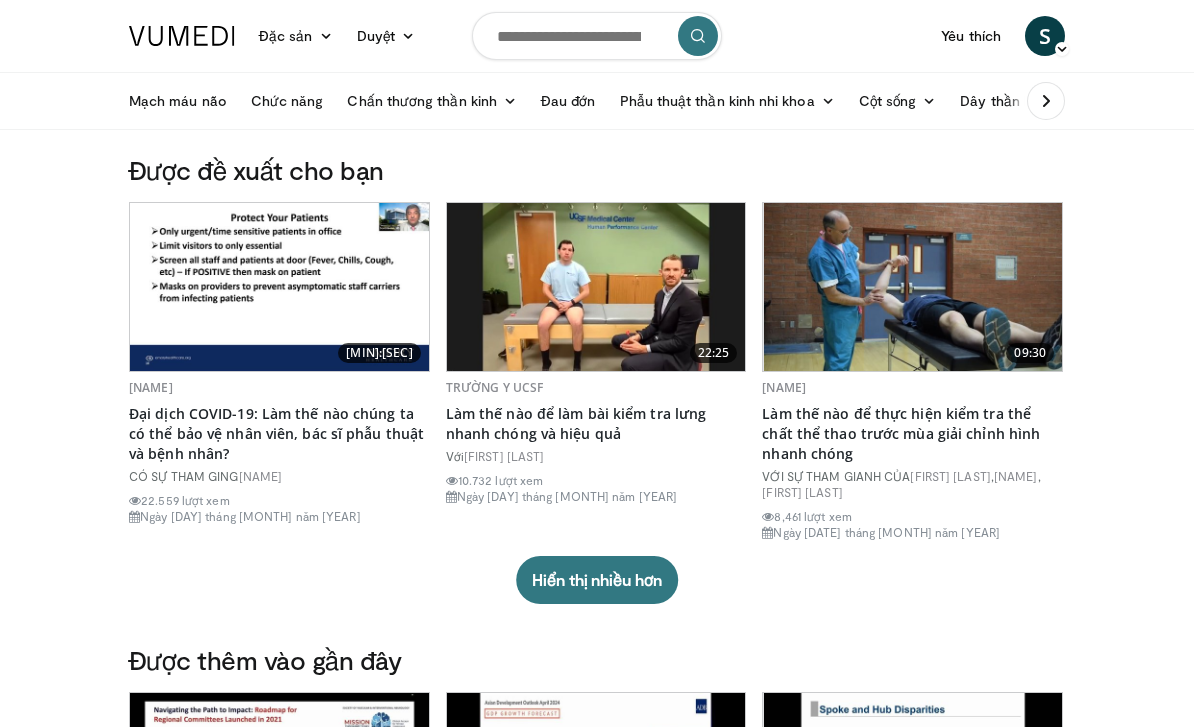 click on "Cột sống" at bounding box center (898, 101) 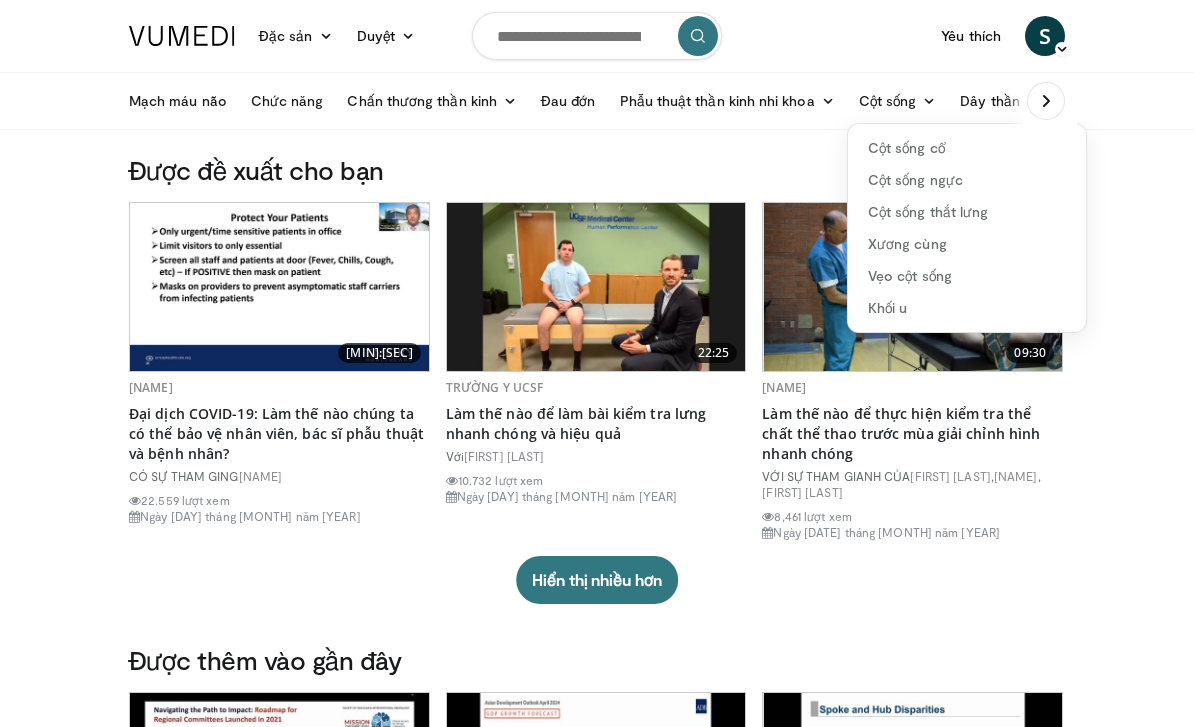 click on "Cột sống thắt lưng" at bounding box center [967, 212] 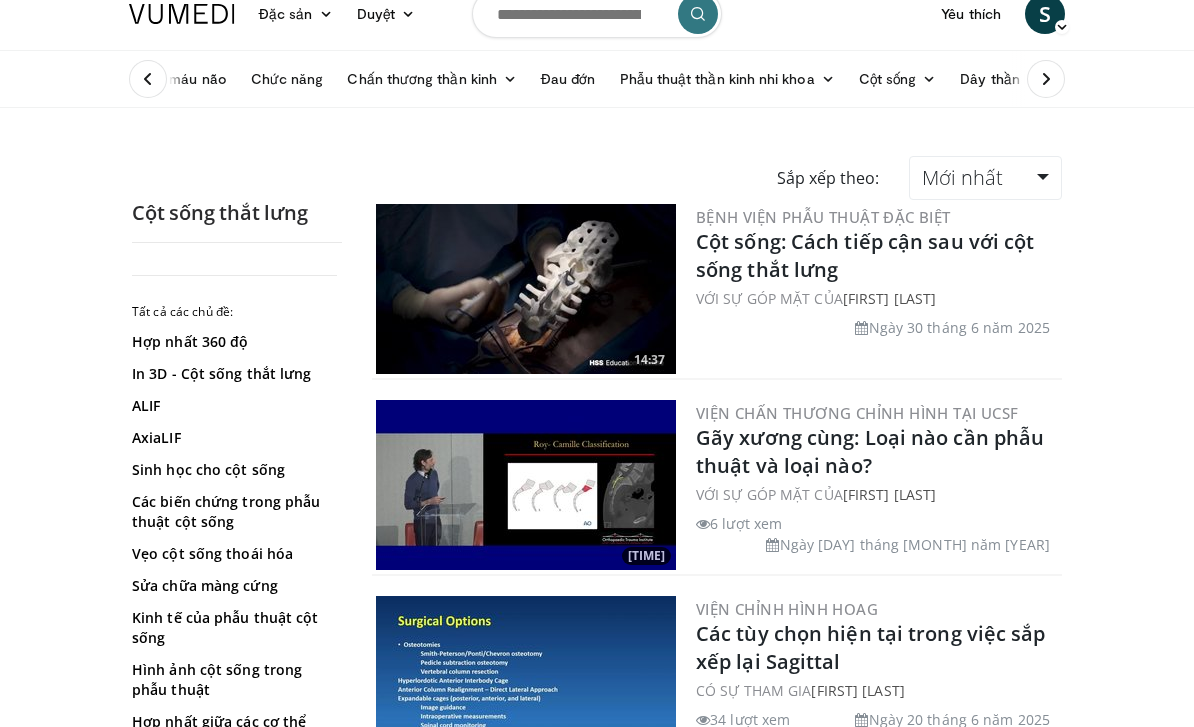 scroll, scrollTop: 0, scrollLeft: 0, axis: both 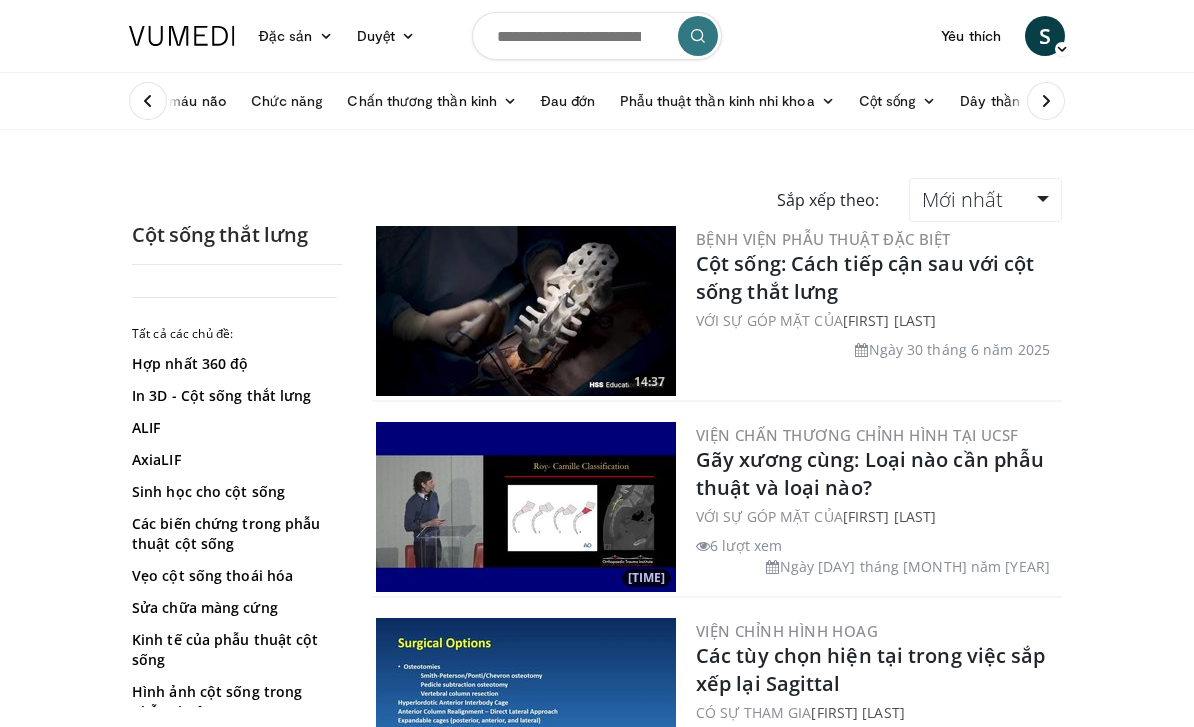 click on "Cột sống: Cách tiếp cận sau với cột sống thắt lưng" at bounding box center (865, 277) 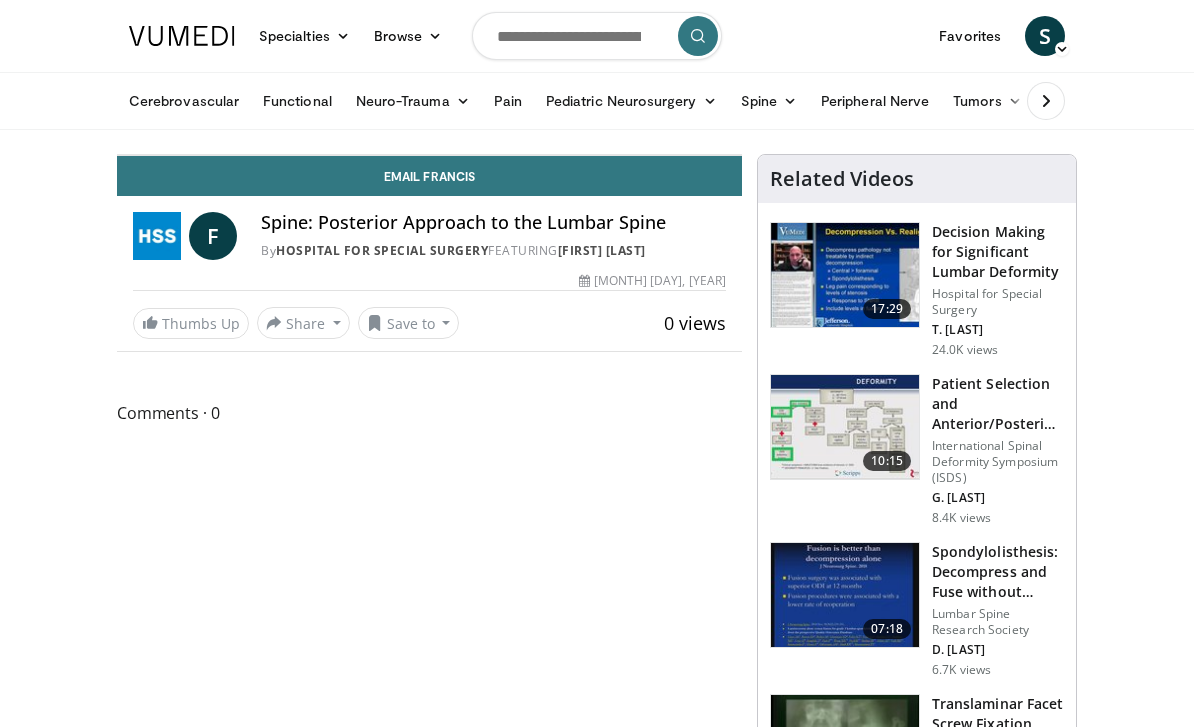 scroll, scrollTop: 0, scrollLeft: 0, axis: both 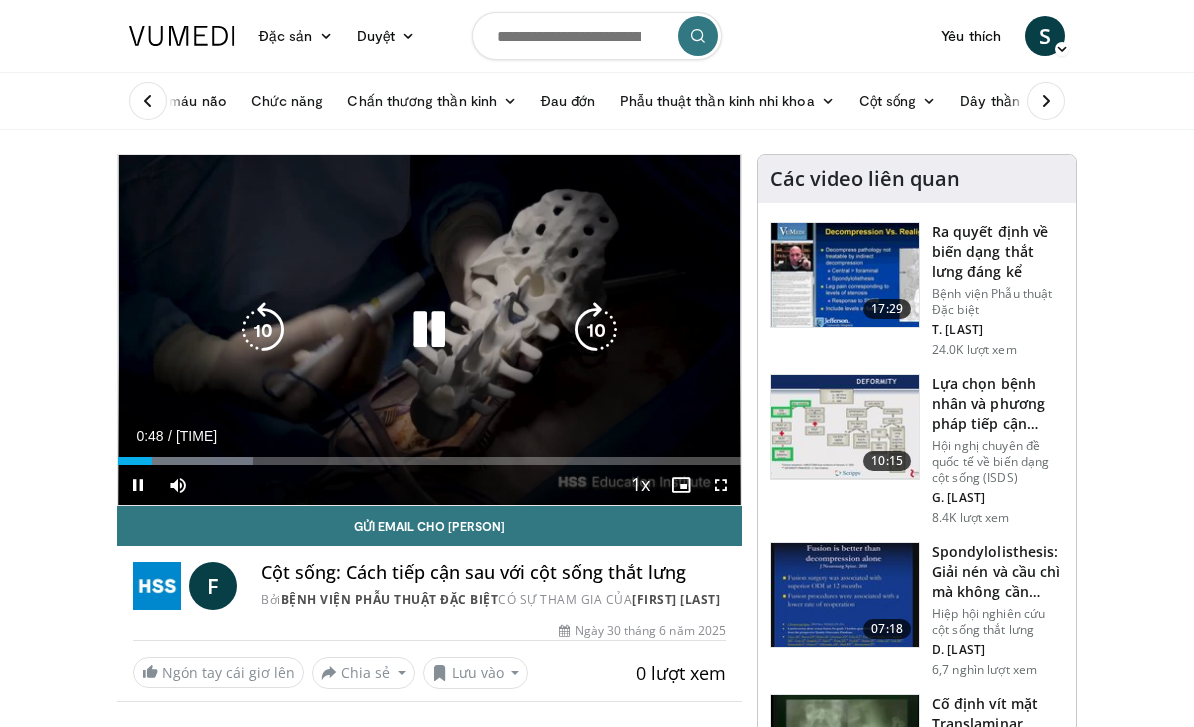 click on "10 seconds
Tap to unmute" at bounding box center (429, 330) 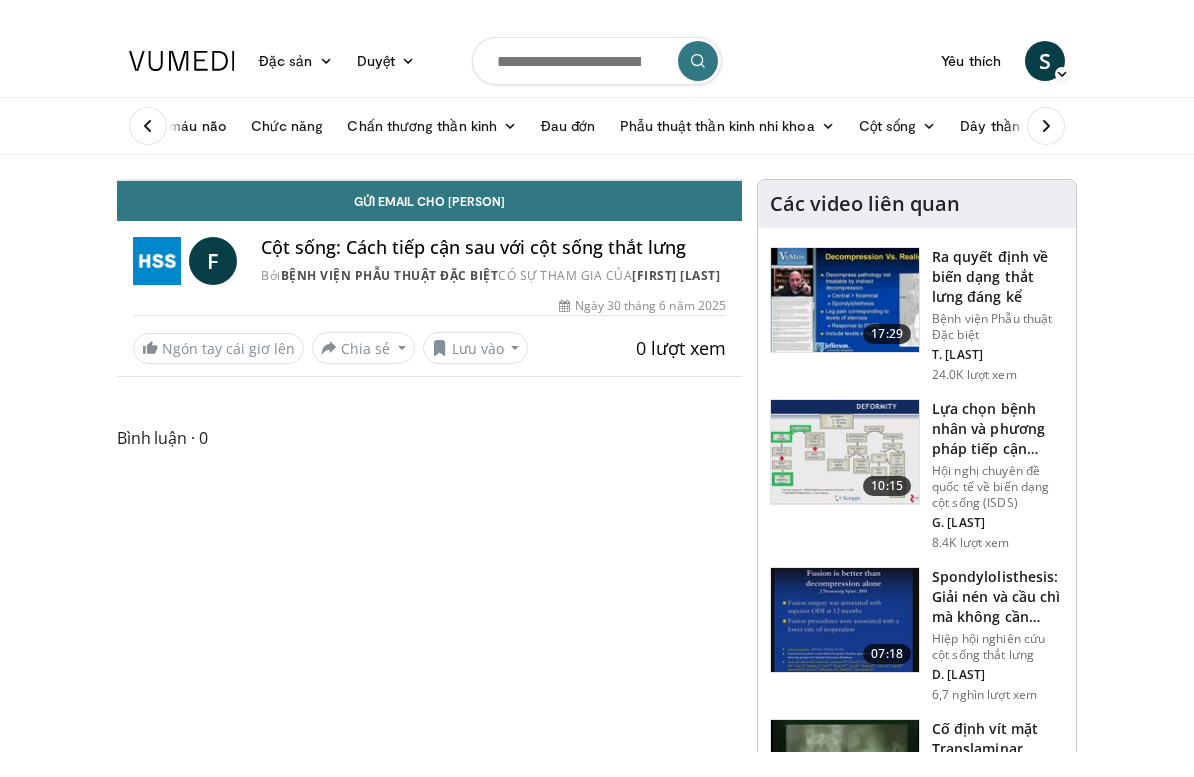 scroll, scrollTop: 24, scrollLeft: 0, axis: vertical 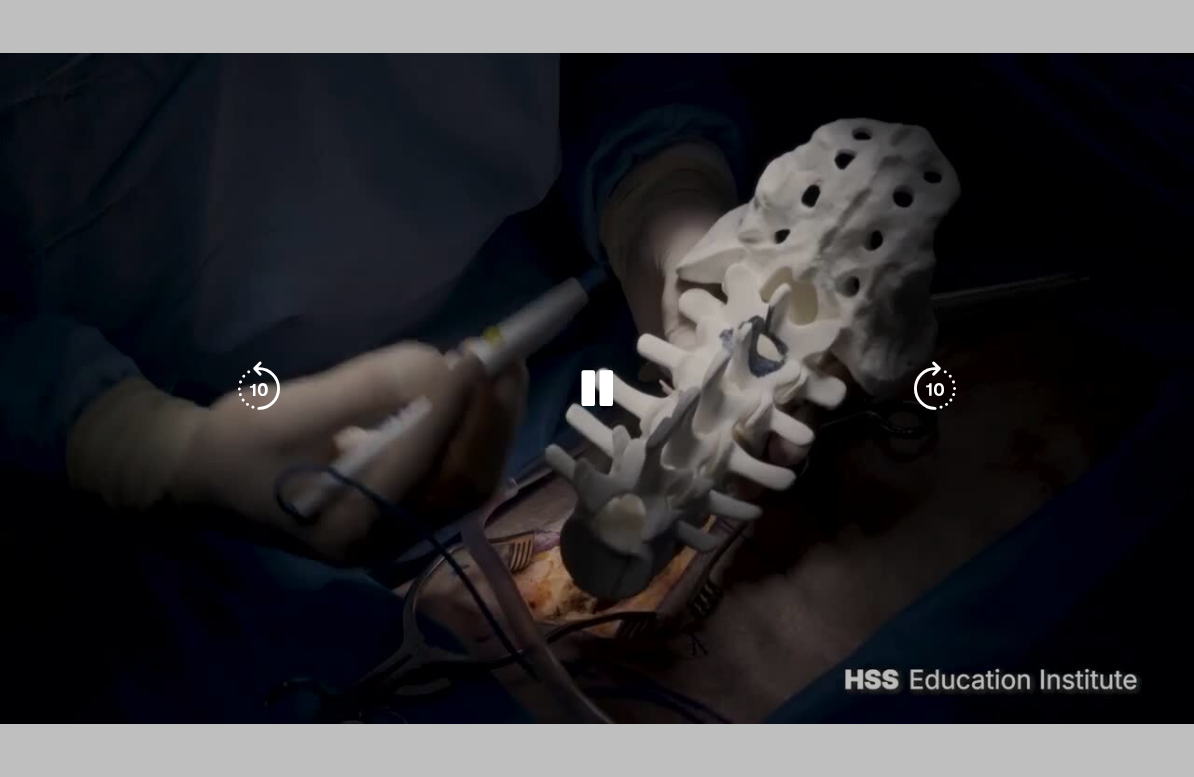 click on "10 seconds
Tap to unmute" at bounding box center [597, 388] 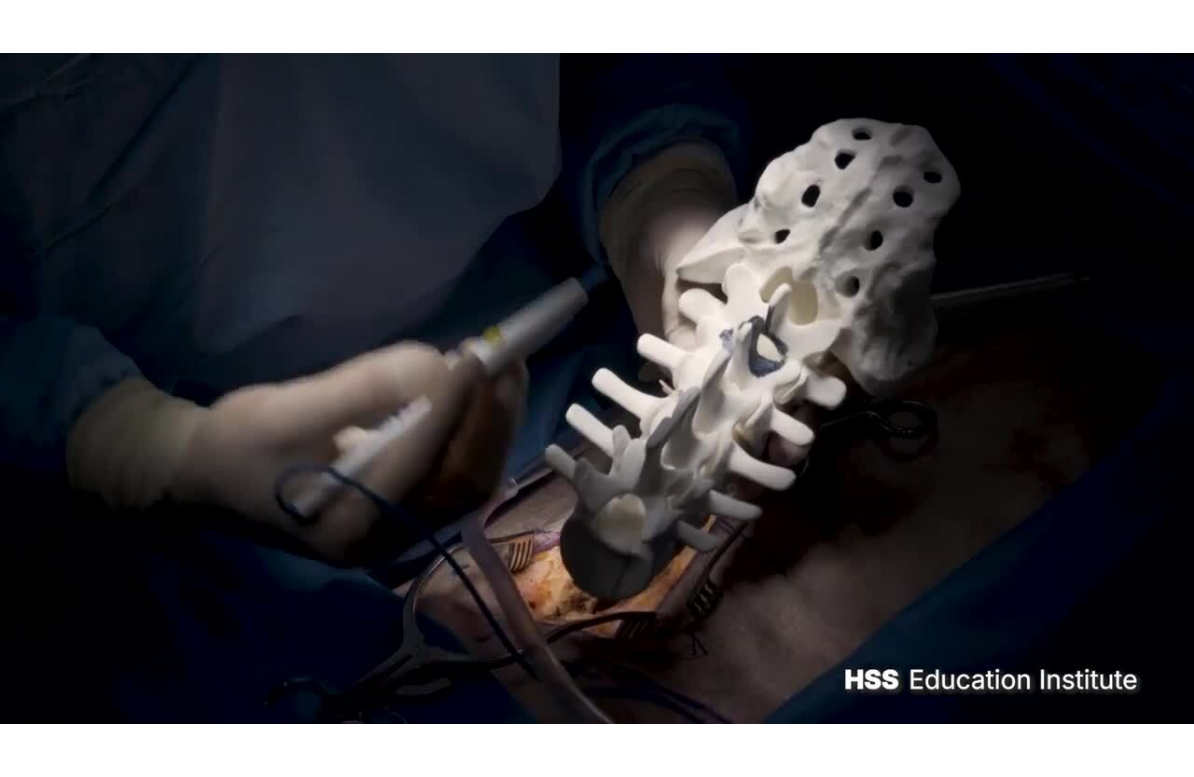 click on "10 seconds
Tap to unmute" at bounding box center (597, 388) 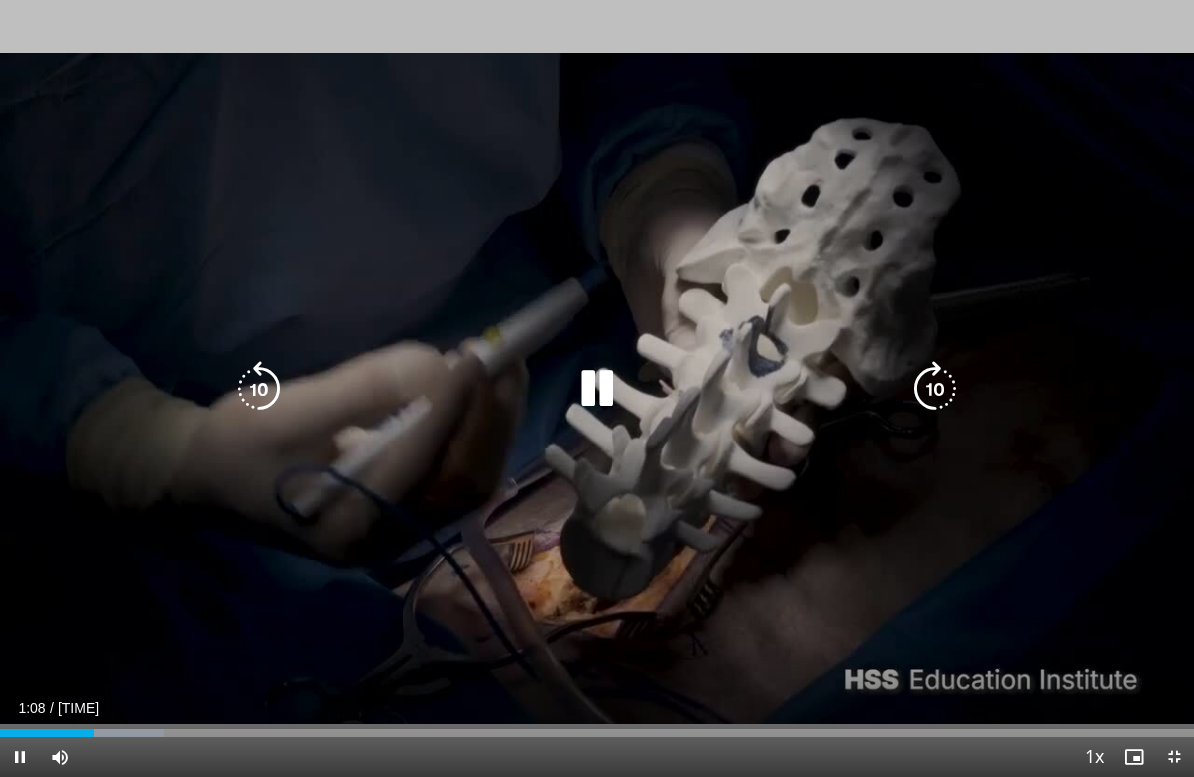 click on "10 seconds
Tap to unmute" at bounding box center [597, 388] 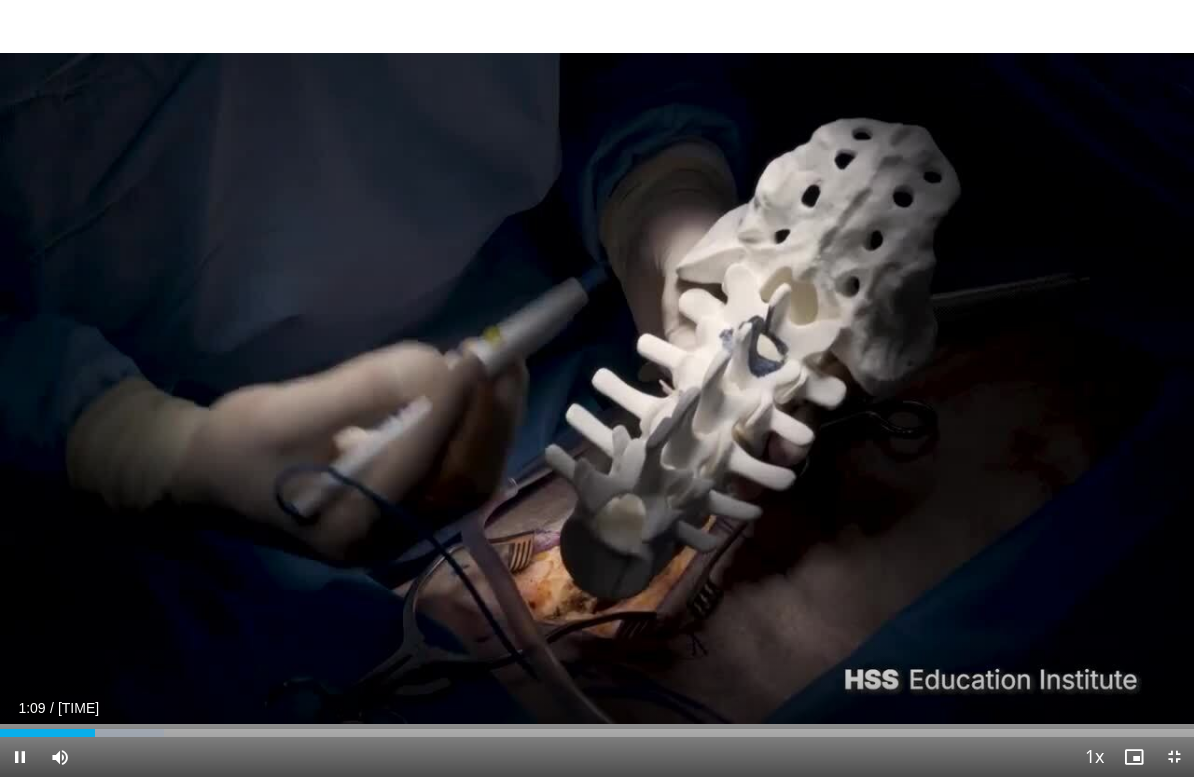 click on "10 seconds
Tap to unmute" at bounding box center (597, 388) 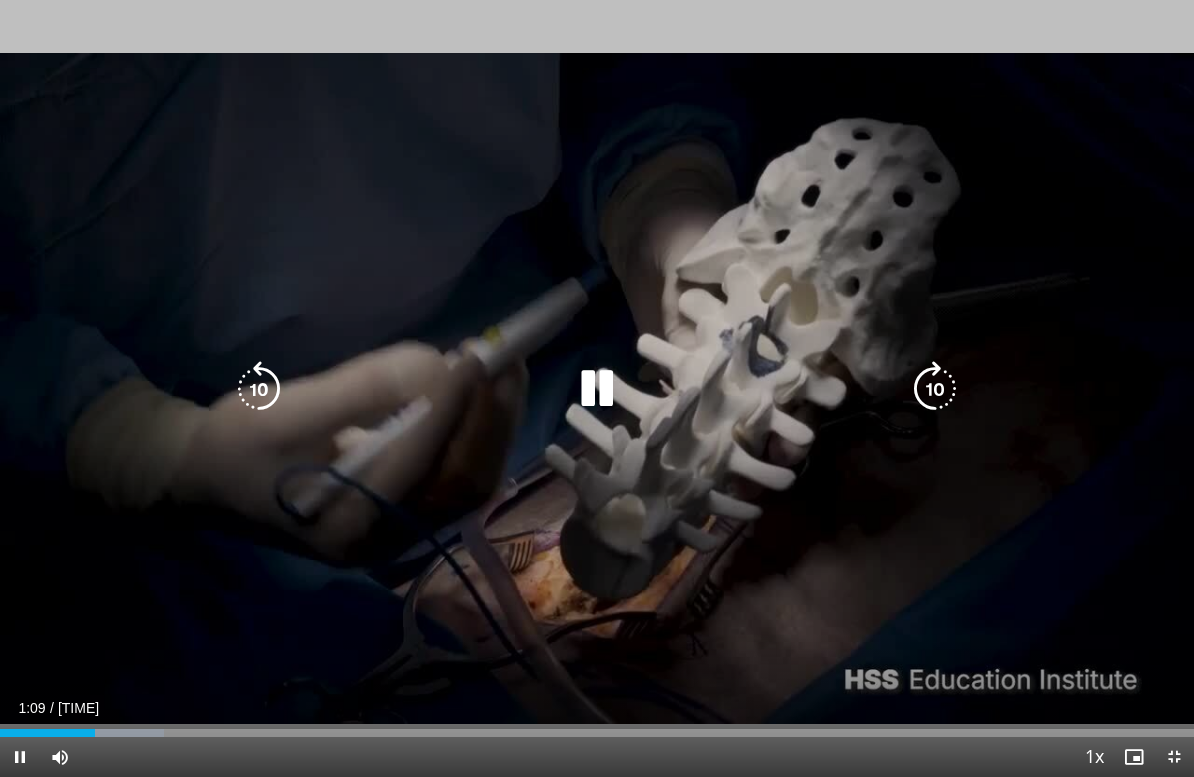 click on "10 seconds
Tap to unmute" at bounding box center [597, 388] 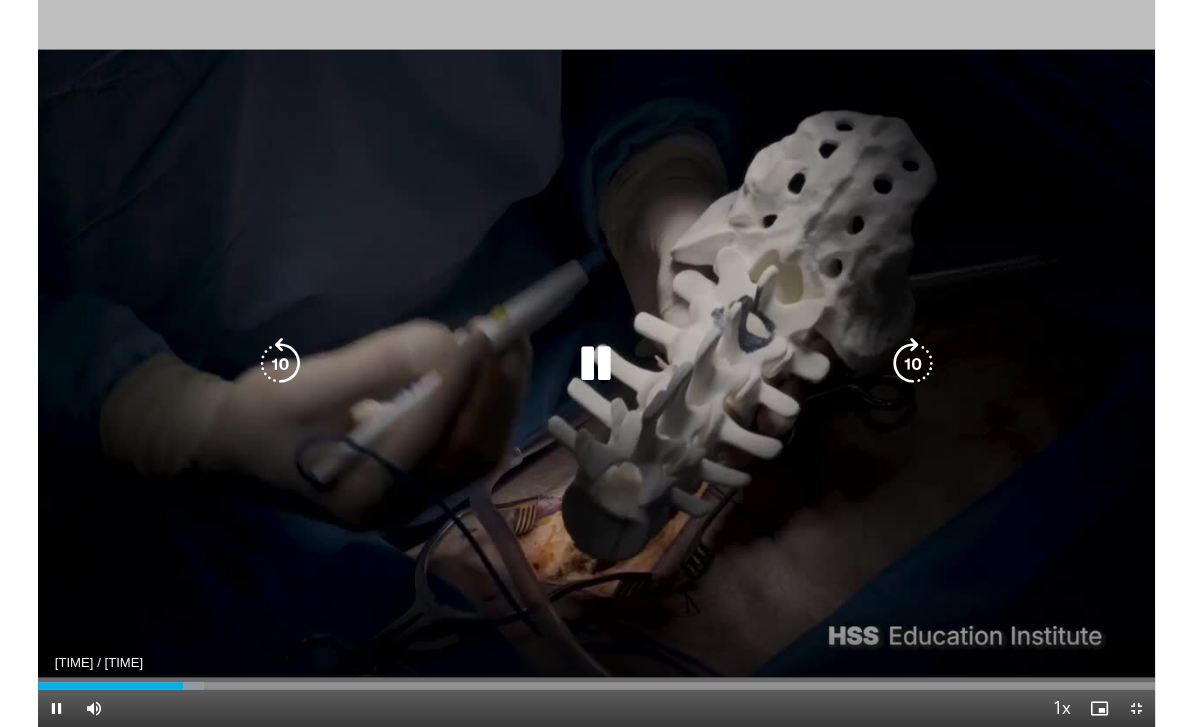 scroll, scrollTop: 0, scrollLeft: 0, axis: both 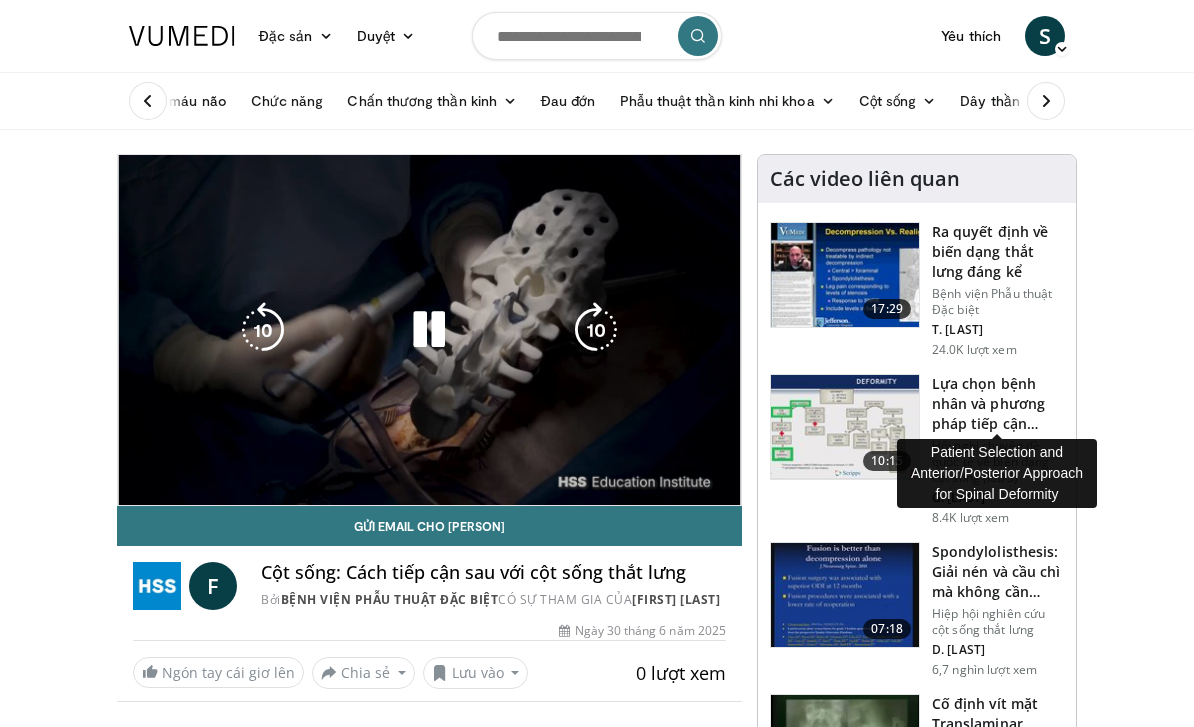 click on "Lựa chọn bệnh nhân và phương pháp tiếp cận trước/sau cho biến dạng cột sống..." at bounding box center (998, 404) 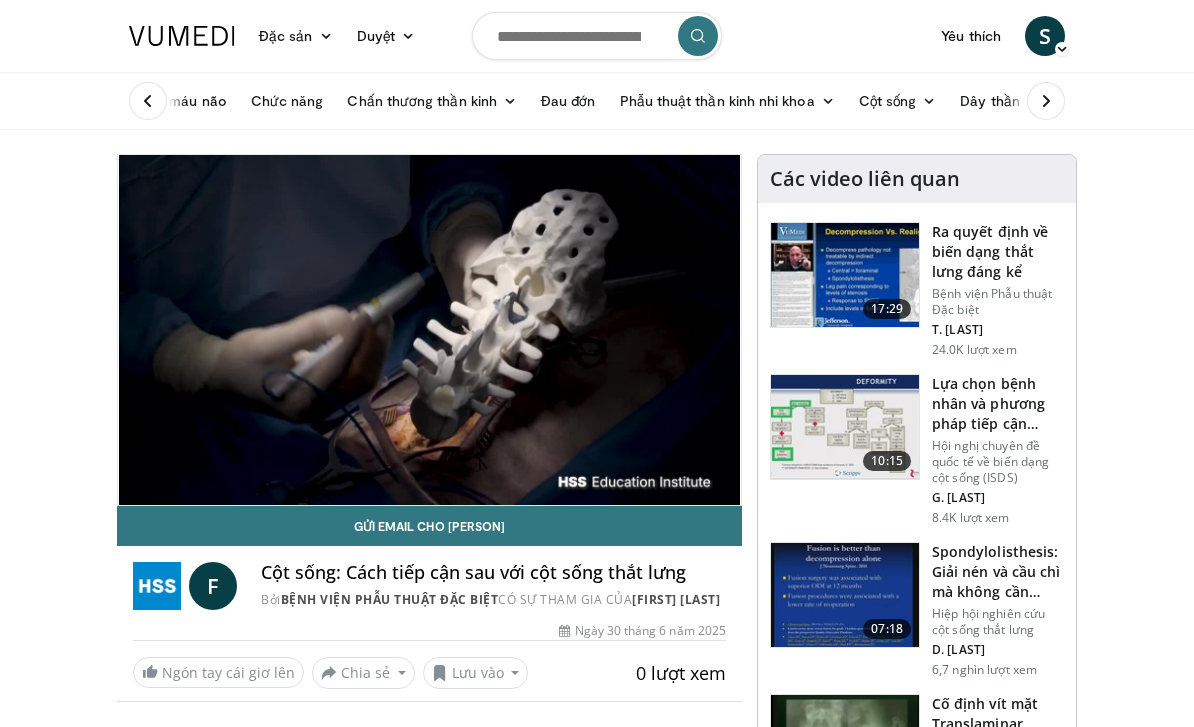 click at bounding box center [845, 427] 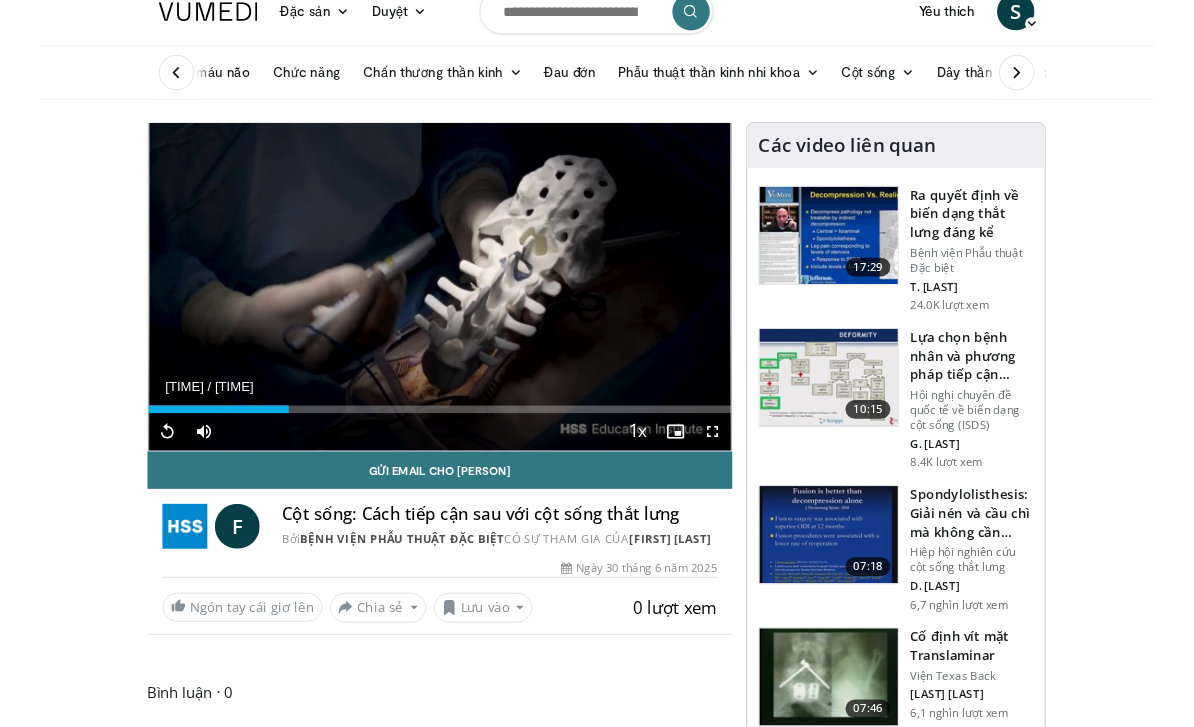 scroll, scrollTop: 107, scrollLeft: 0, axis: vertical 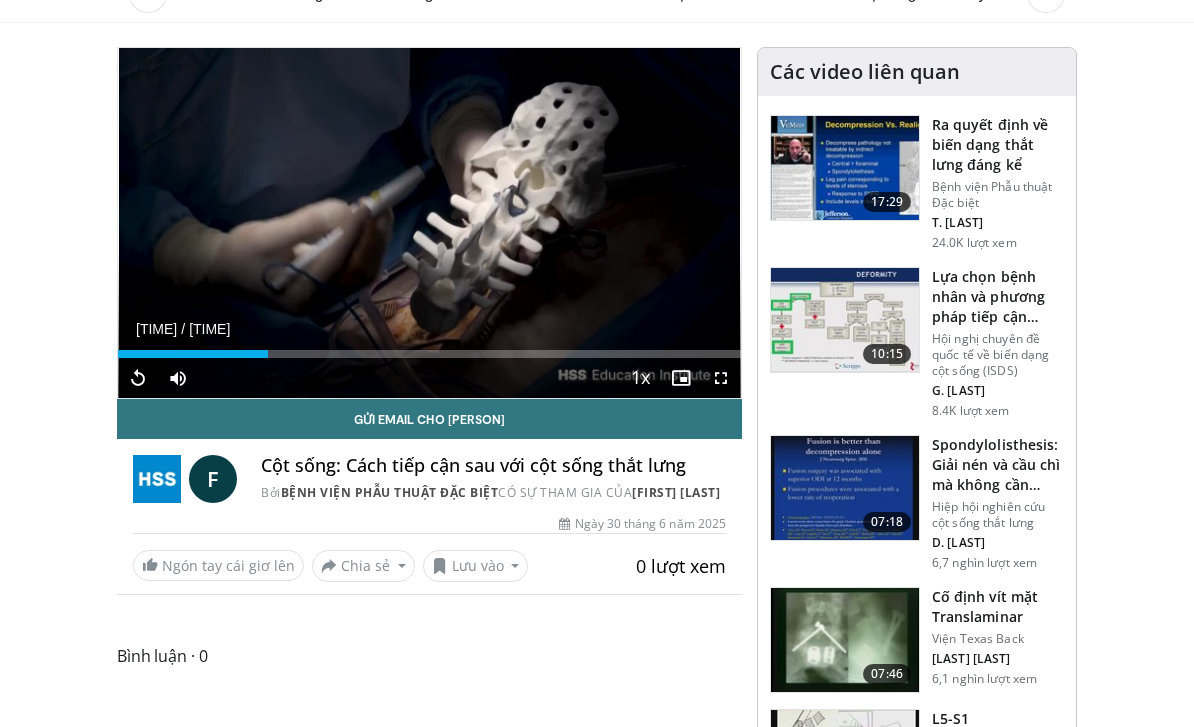 click at bounding box center (429, 223) 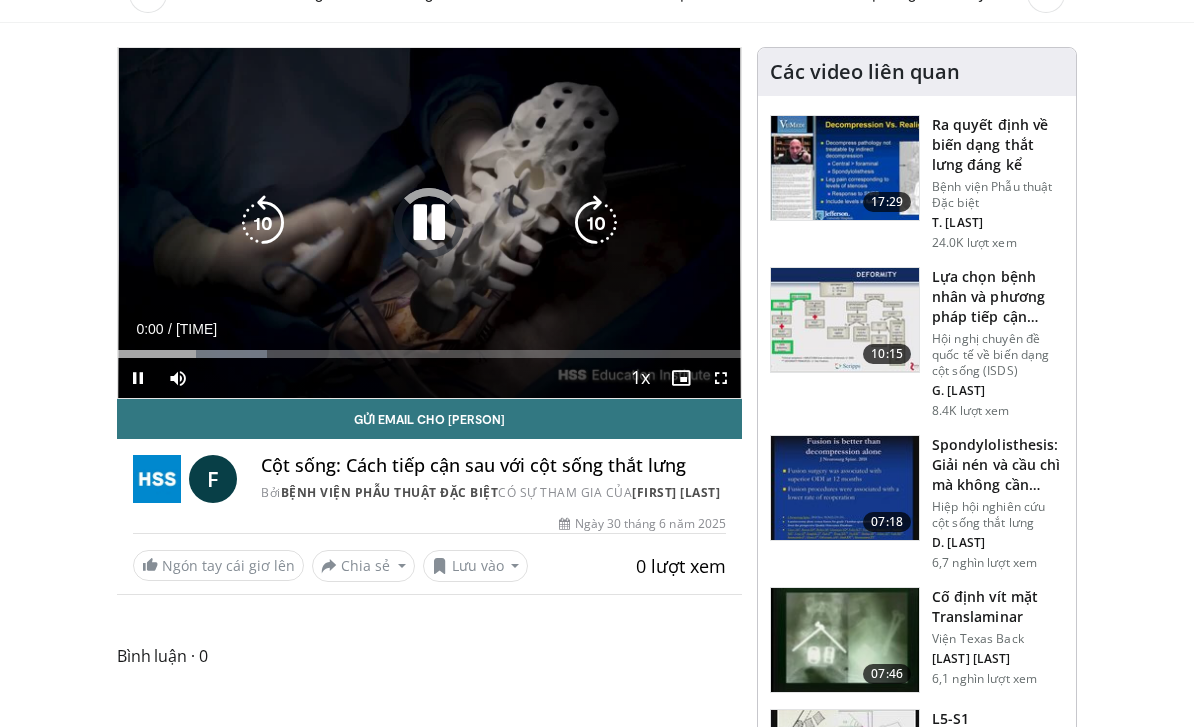 click at bounding box center [429, 223] 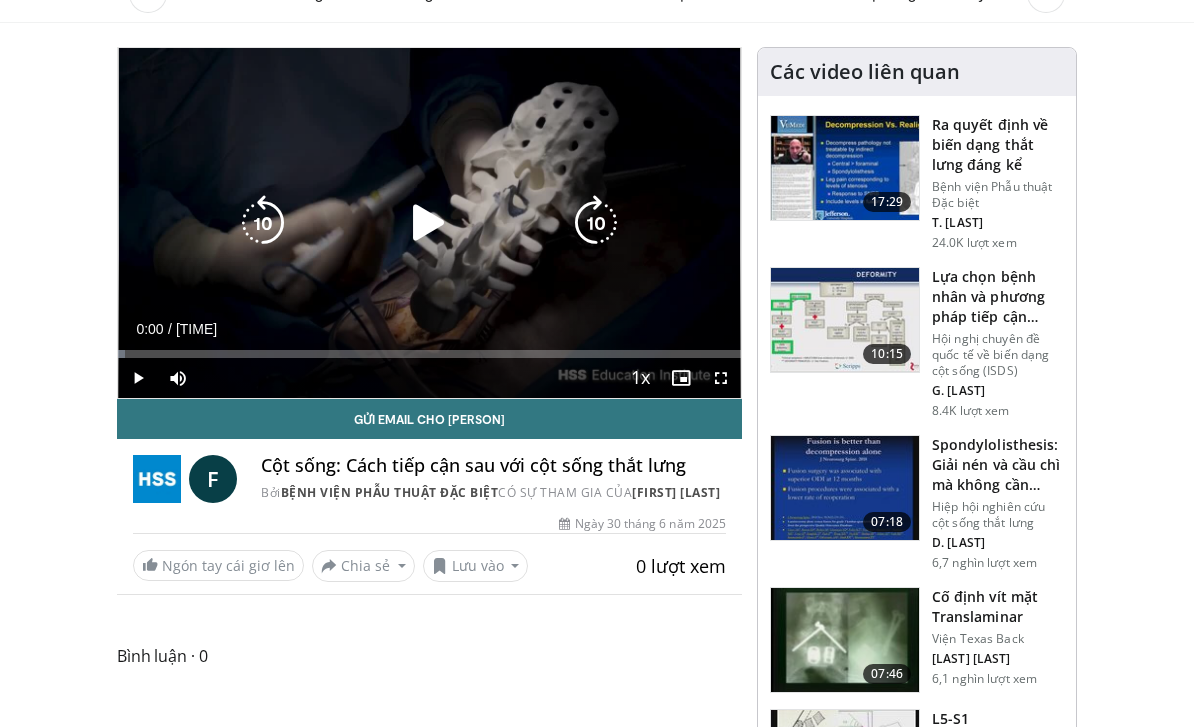 click at bounding box center [429, 223] 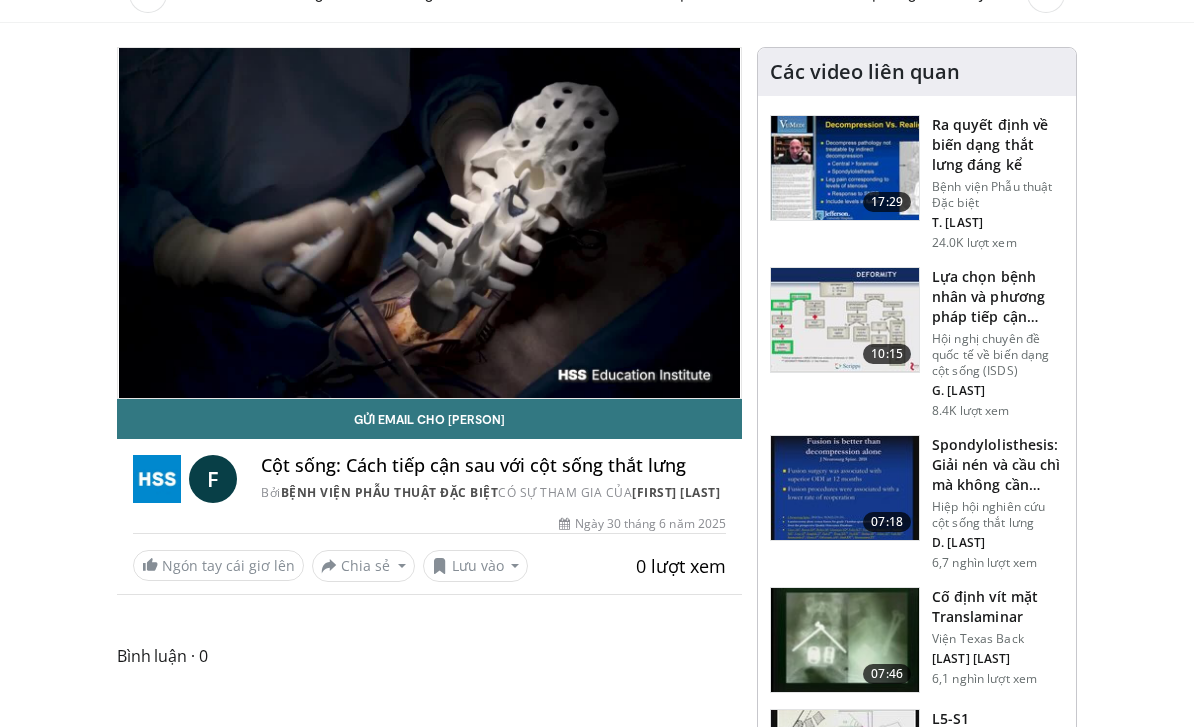 click at bounding box center [596, 223] 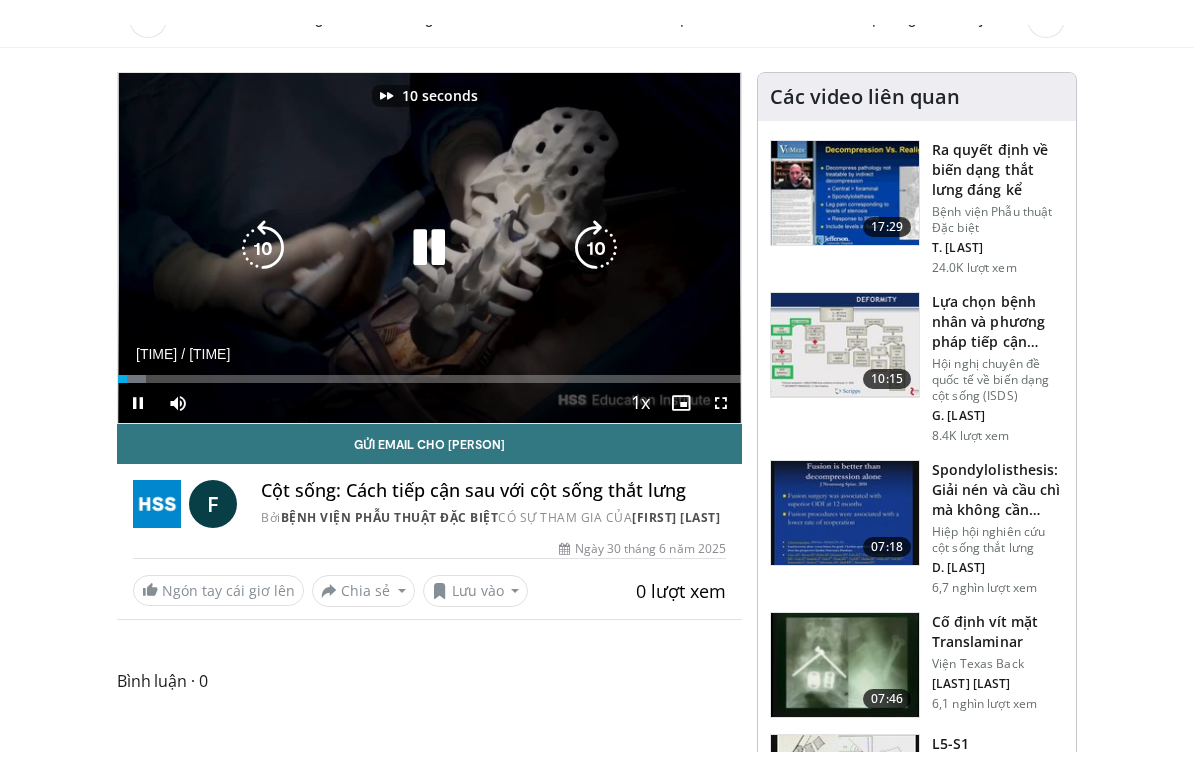 scroll, scrollTop: 24, scrollLeft: 0, axis: vertical 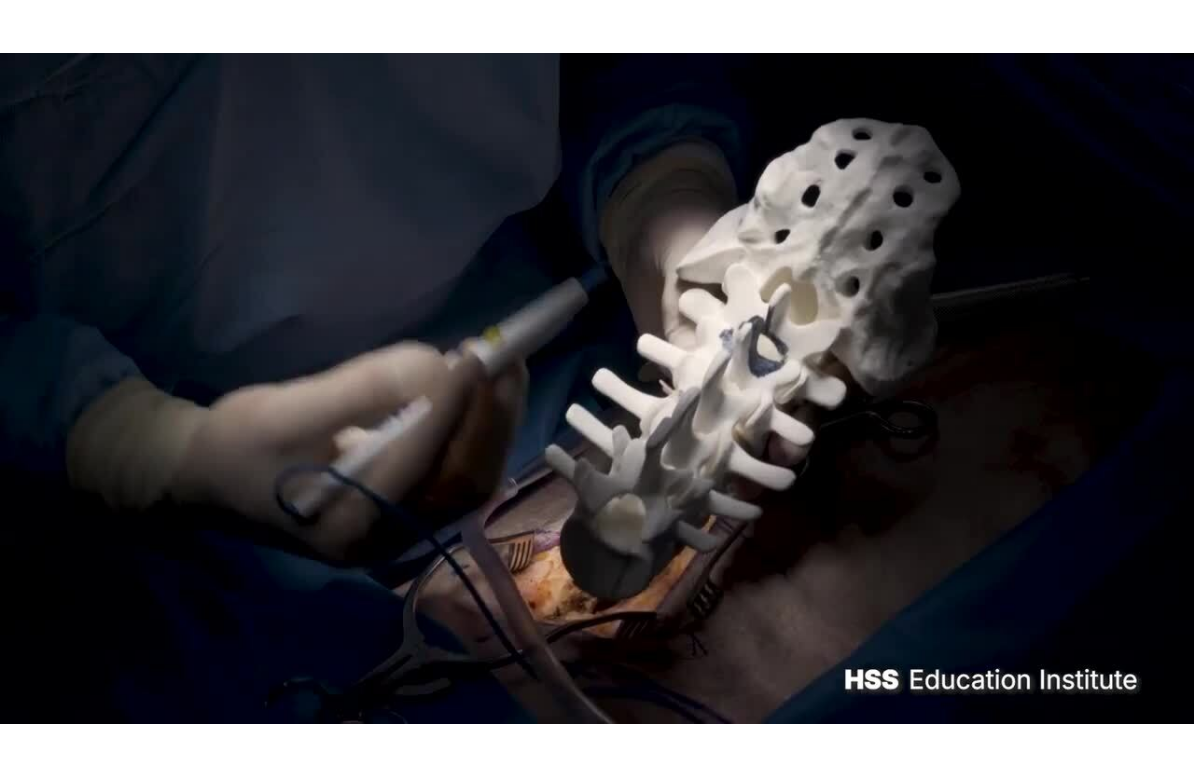 click on "10 seconds
Tap to unmute" at bounding box center [597, 388] 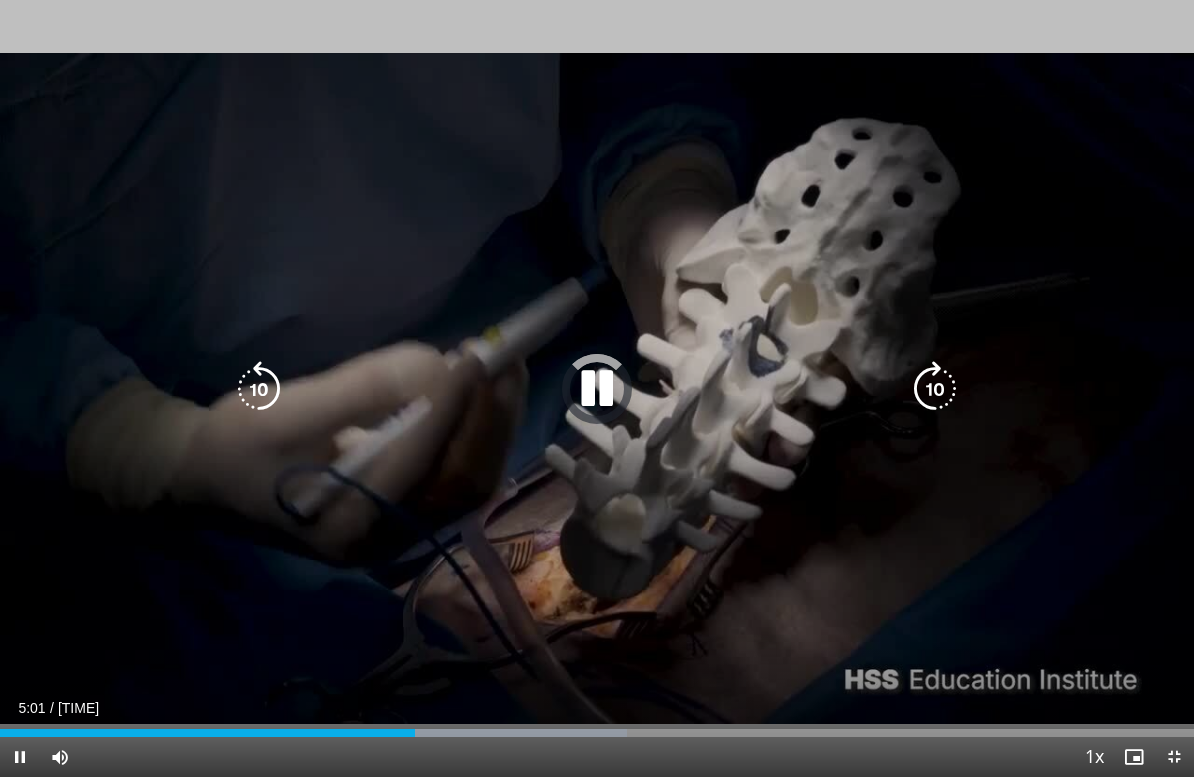 click at bounding box center (207, 733) 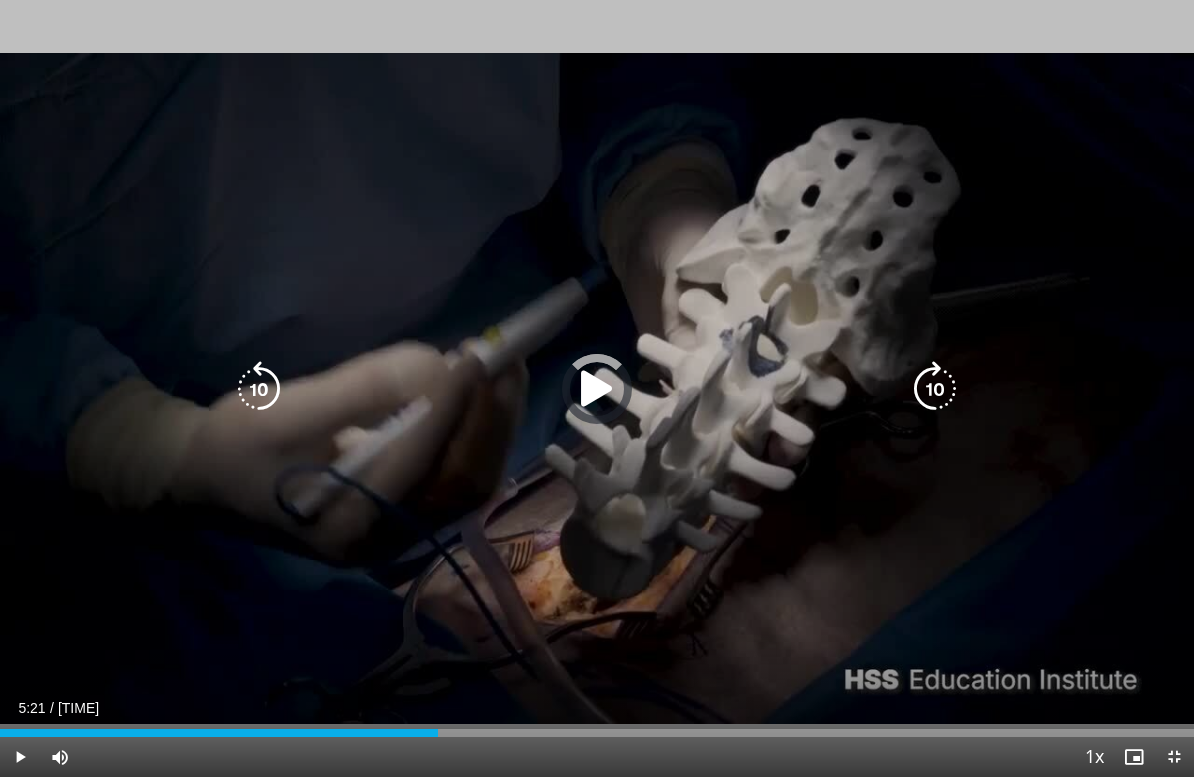 click at bounding box center (219, 733) 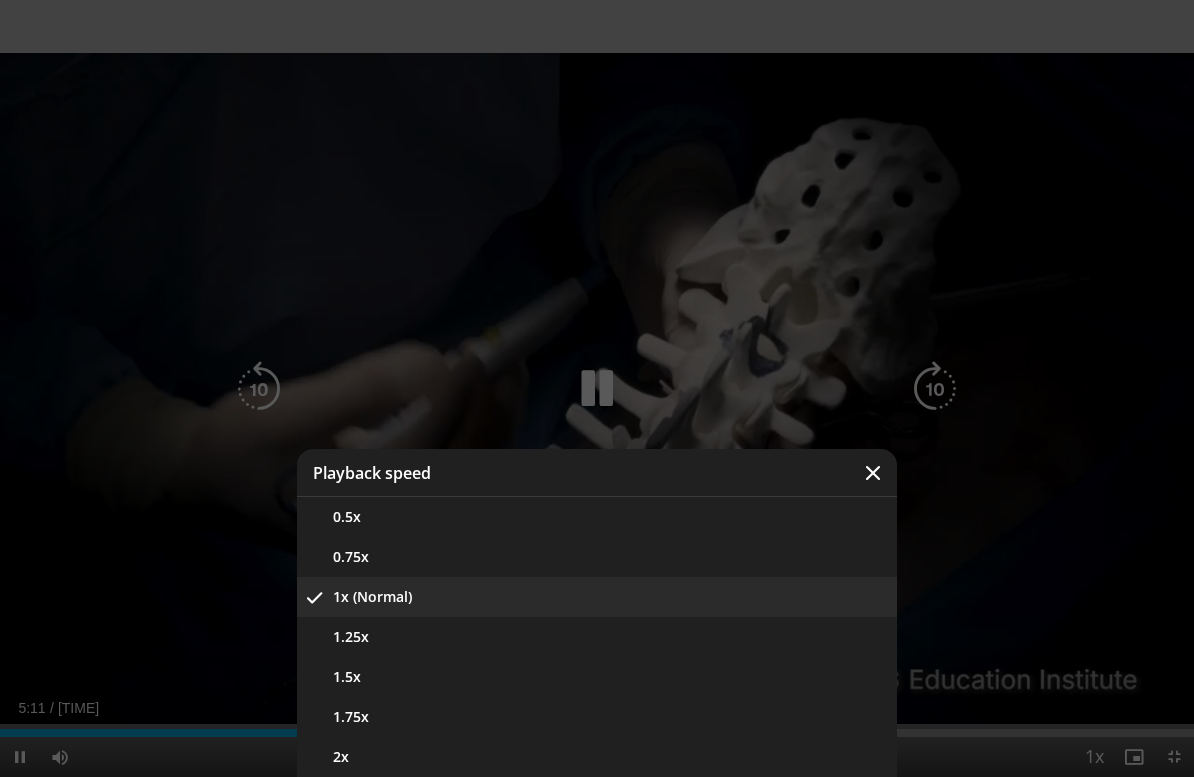 click on "1.25x" at bounding box center (597, 637) 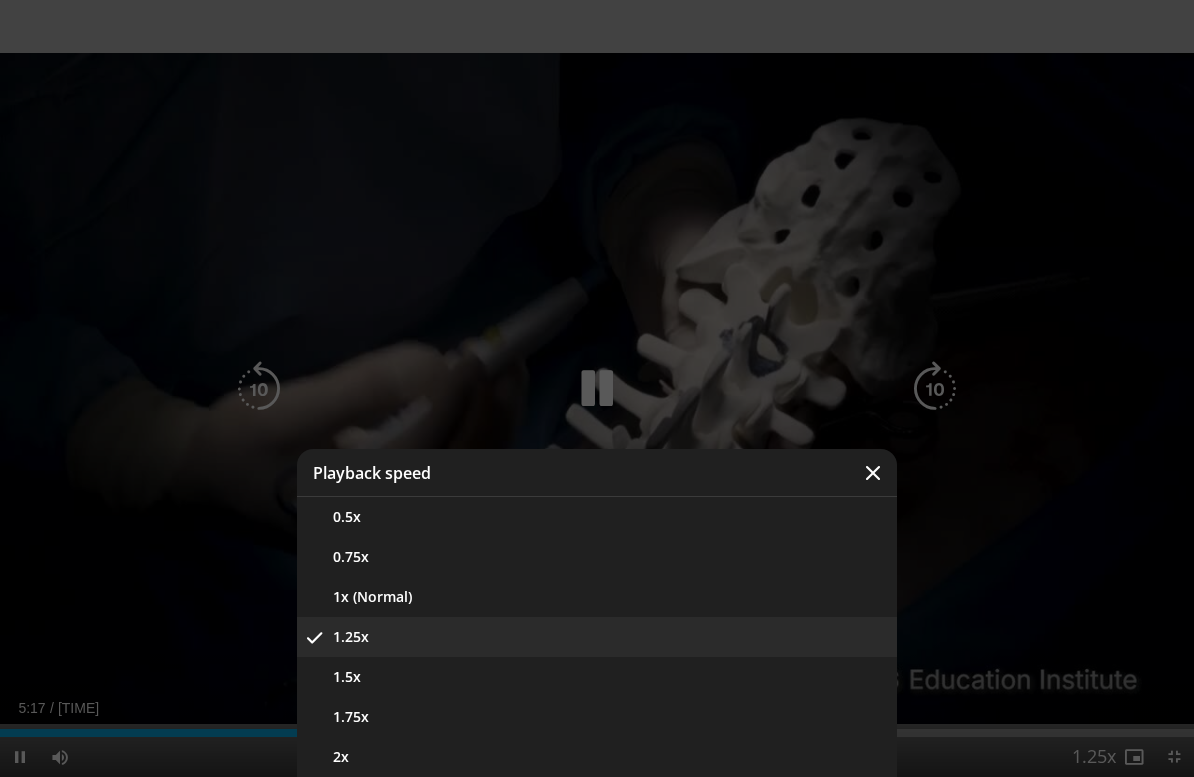 click on "1.5x" at bounding box center (597, 677) 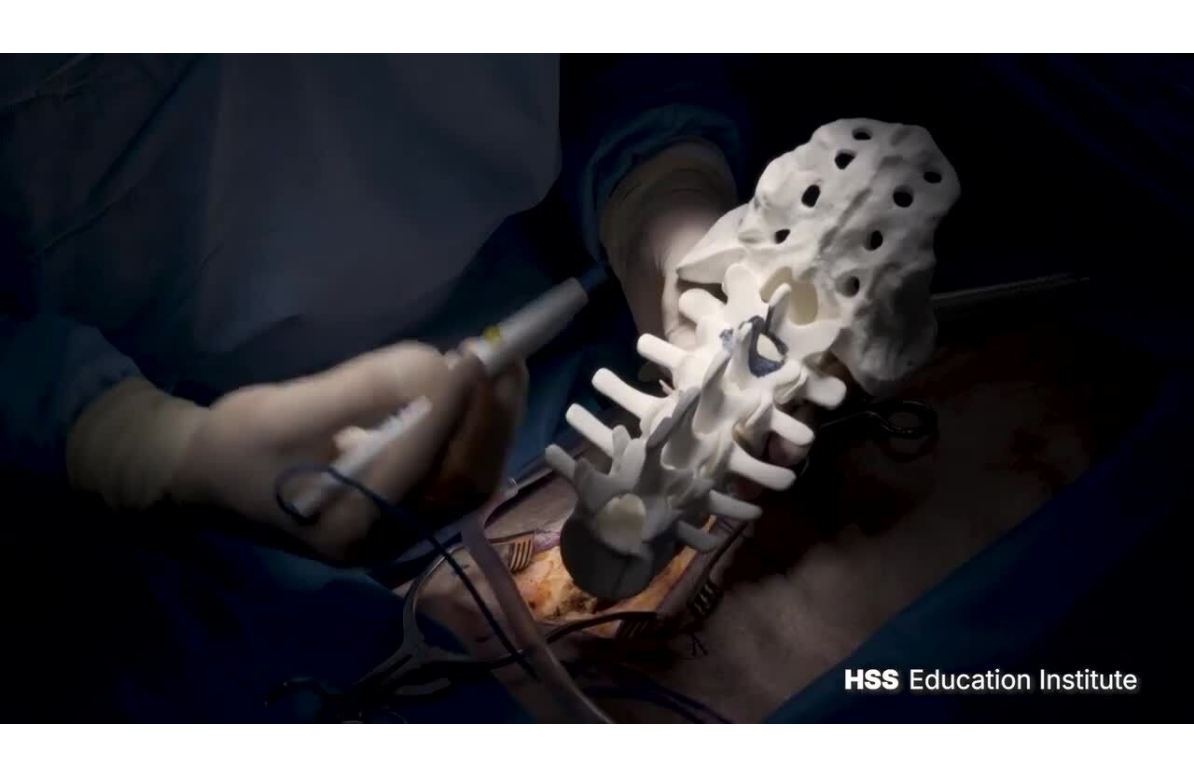 click on "10 seconds
Tap to unmute" at bounding box center (597, 388) 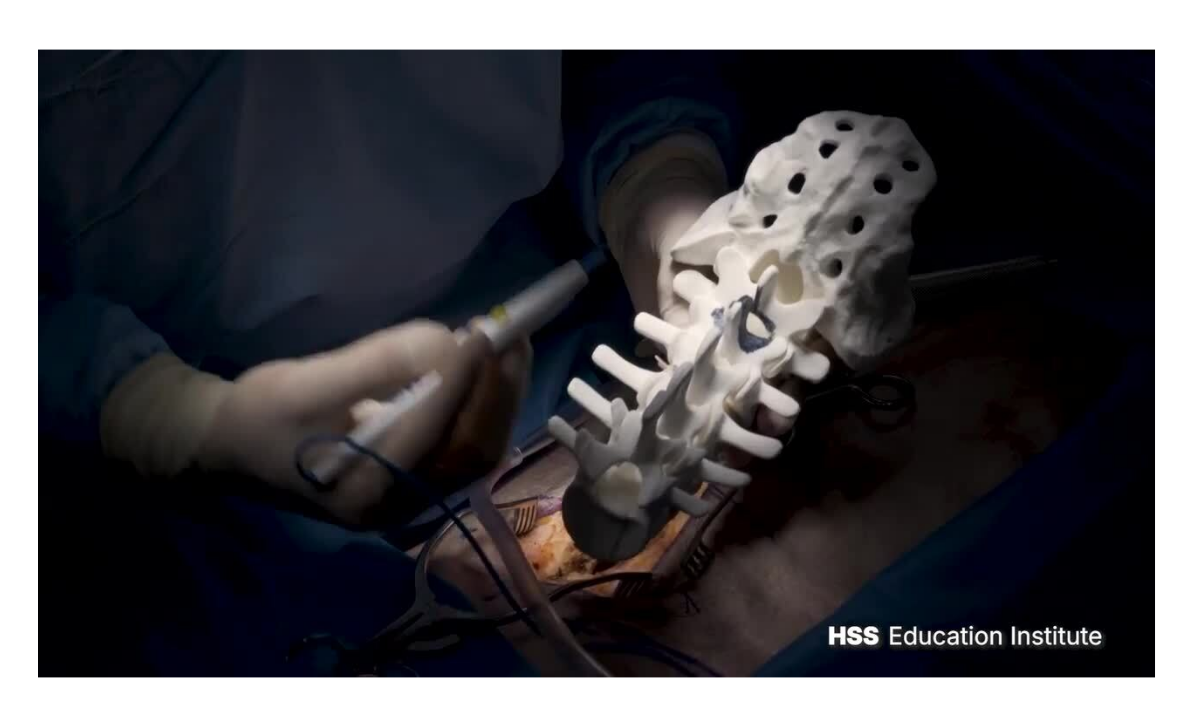 scroll, scrollTop: 107, scrollLeft: 0, axis: vertical 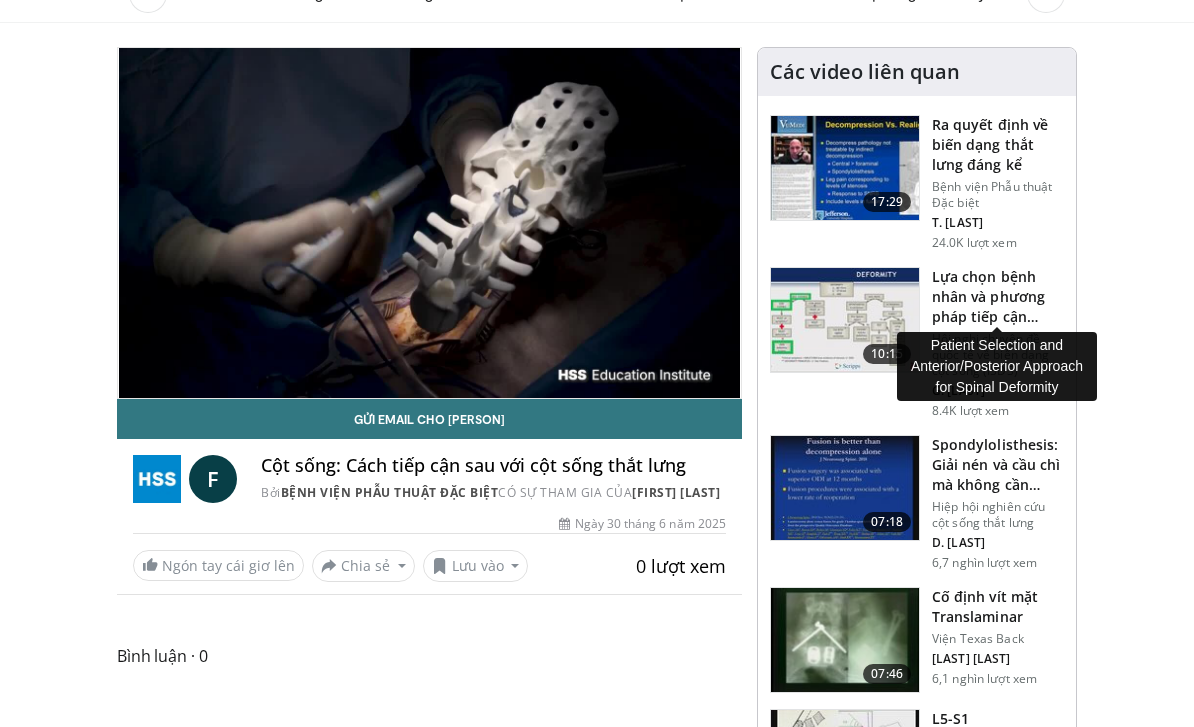 click on "Lựa chọn bệnh nhân và phương pháp tiếp cận trước/sau cho biến dạng cột sống..." at bounding box center (998, 297) 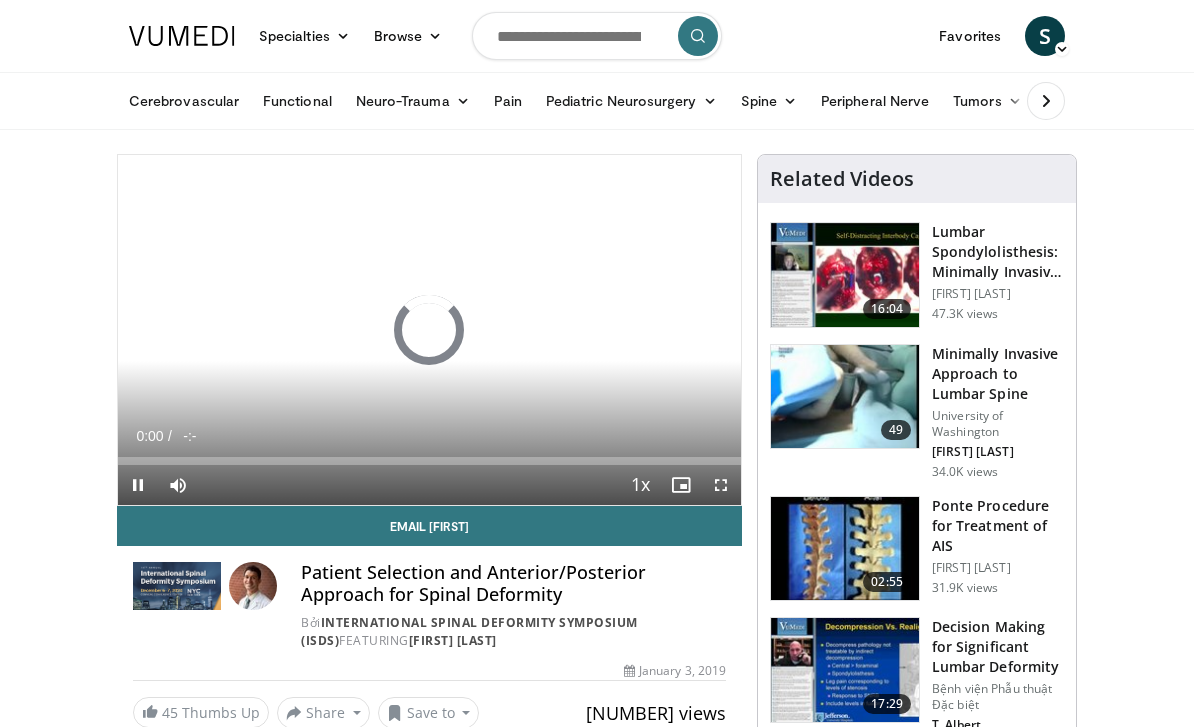 scroll, scrollTop: 0, scrollLeft: 0, axis: both 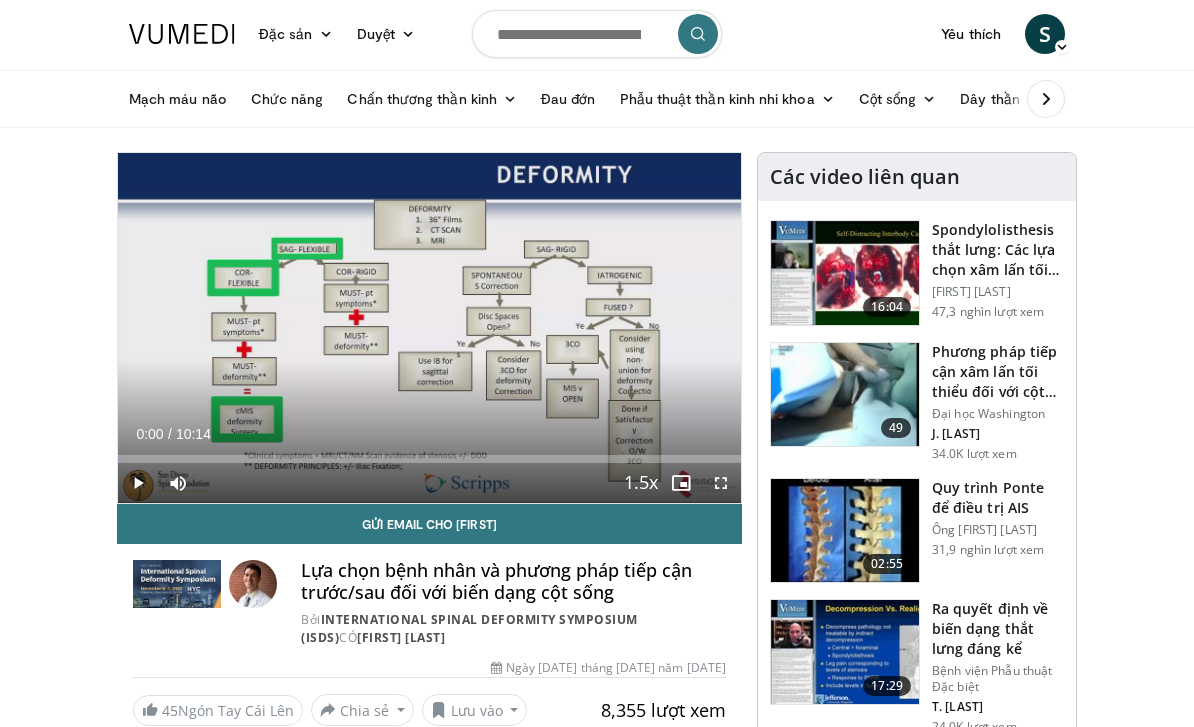 click on "Spondylolisthesis thắt lưng: Các lựa chọn xâm lấn tối thiểu" at bounding box center (998, 250) 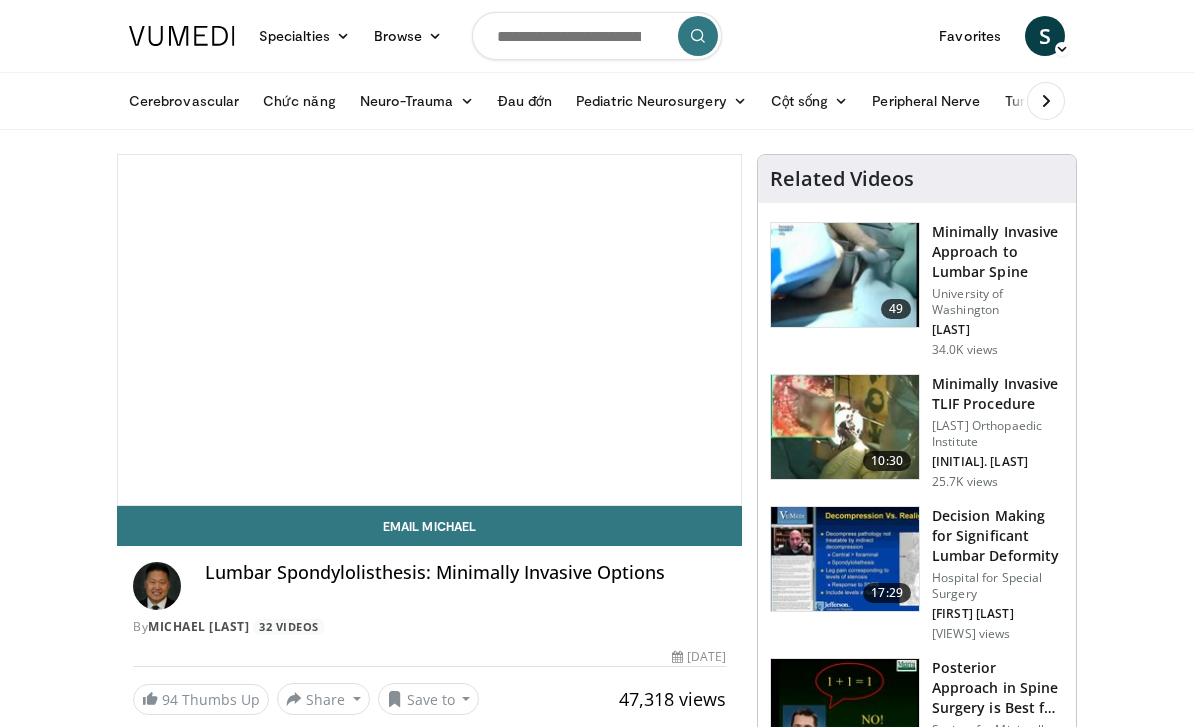 scroll, scrollTop: 0, scrollLeft: 0, axis: both 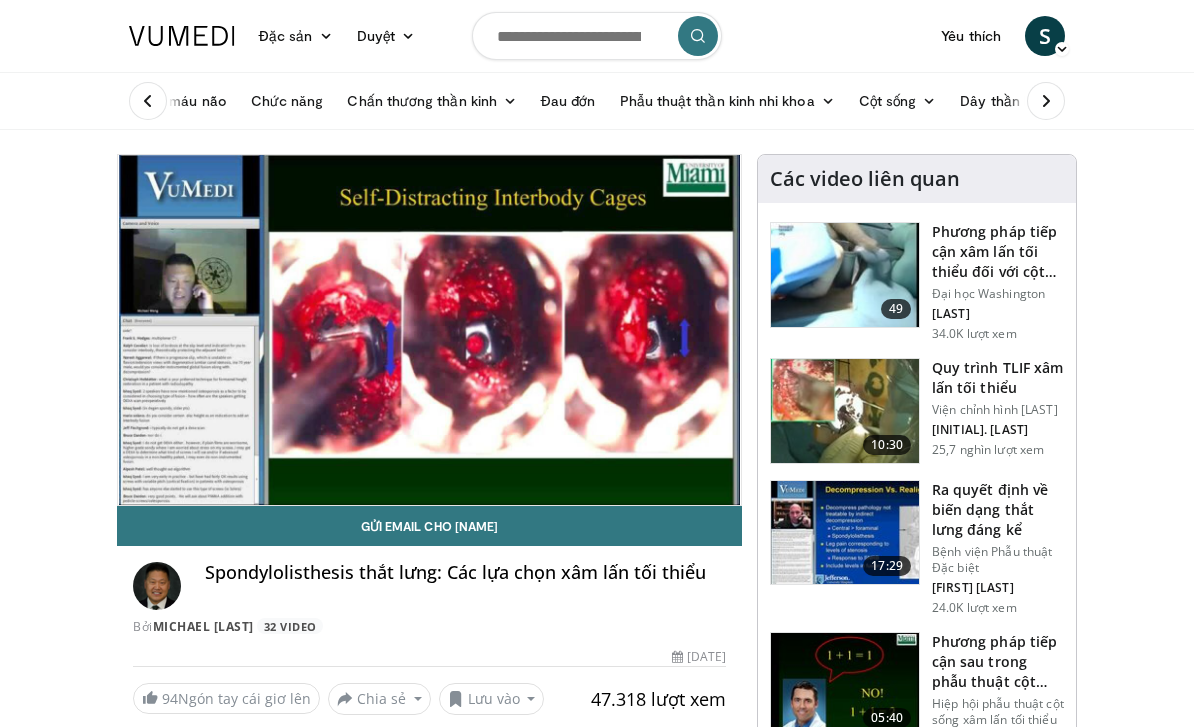click at bounding box center [1062, 49] 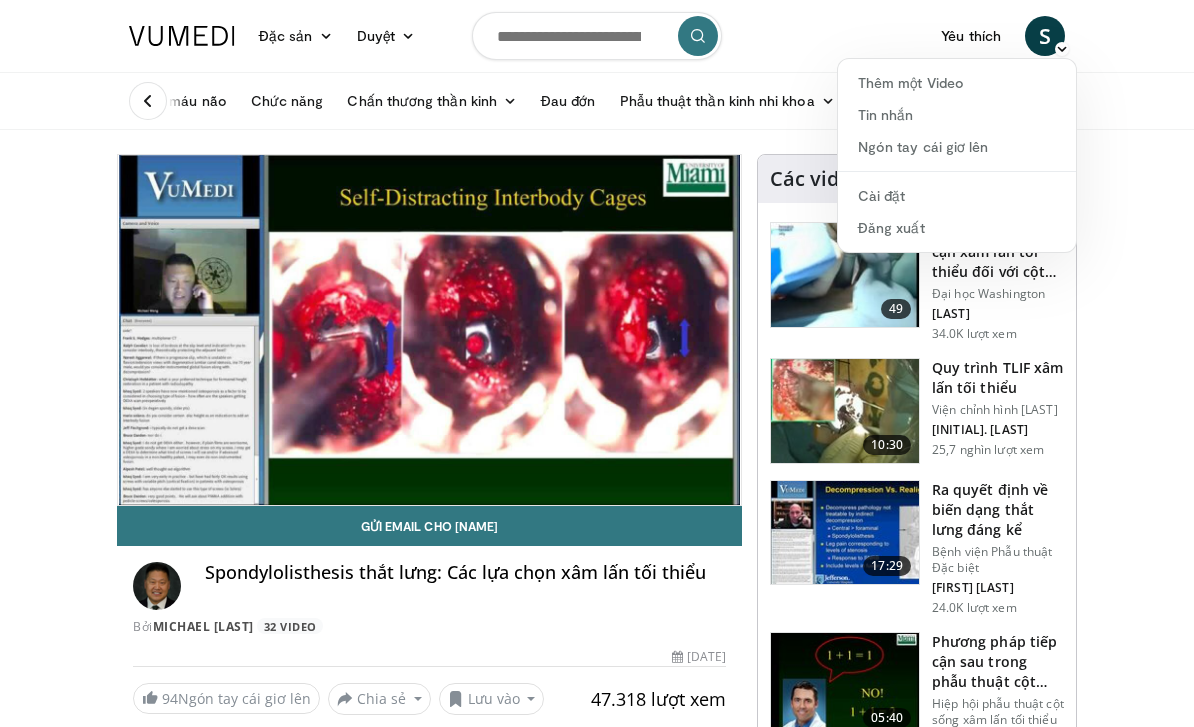 click on "Đặc sản
Adult & Family Medicine
Allergy, Asthma, Immunology
Anesthesiology
Cardiology
Dental
Dermatology
Endocrinology
Gastroenterology & Hepatology
General Surgery
Hematology & Oncology
Infectious Disease
Nephrology
Neurology
Neurosurgery
Obstetrics & Gynecology
Ophthalmology
Oral Maxillofacial
Orthopaedics
Otolaryngology
Pediatrics
Plastic Surgery
Podiatry
Psychiatry
Pulmonology
Radiation Oncology
Radiology
Rheumatology
Urology
Duyệt
Channels S" at bounding box center [597, 65] 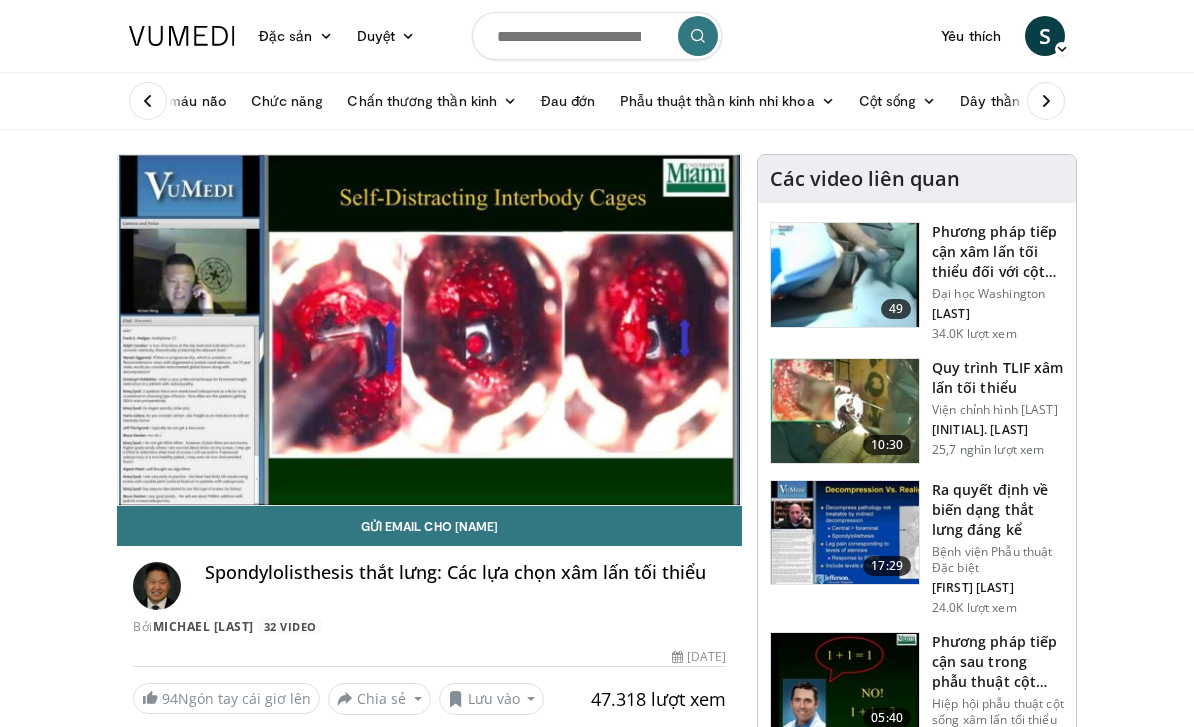 click at bounding box center [1046, 101] 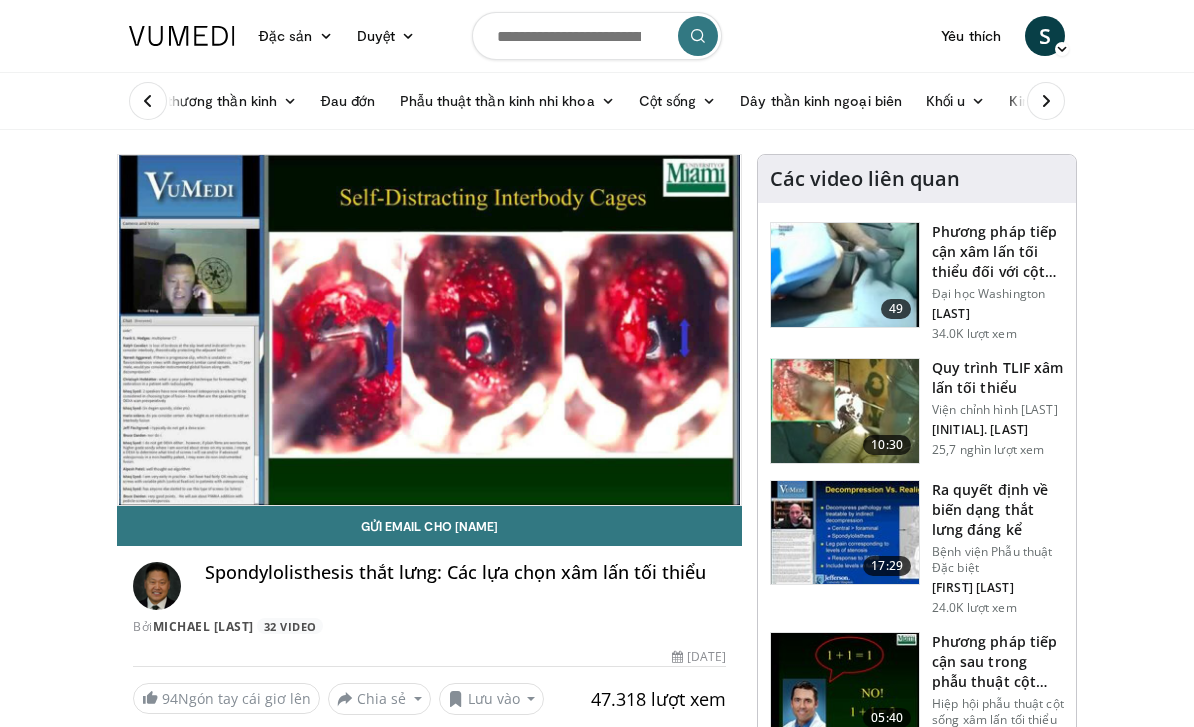 click at bounding box center (1046, 101) 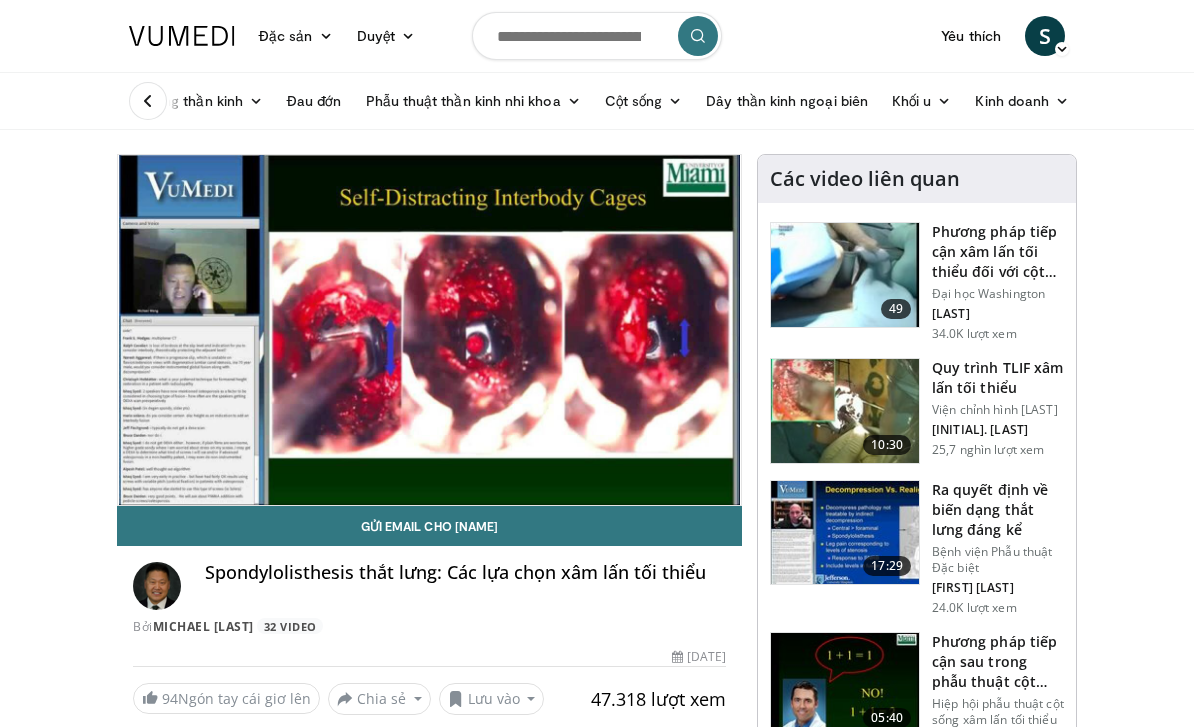 click at bounding box center [148, 101] 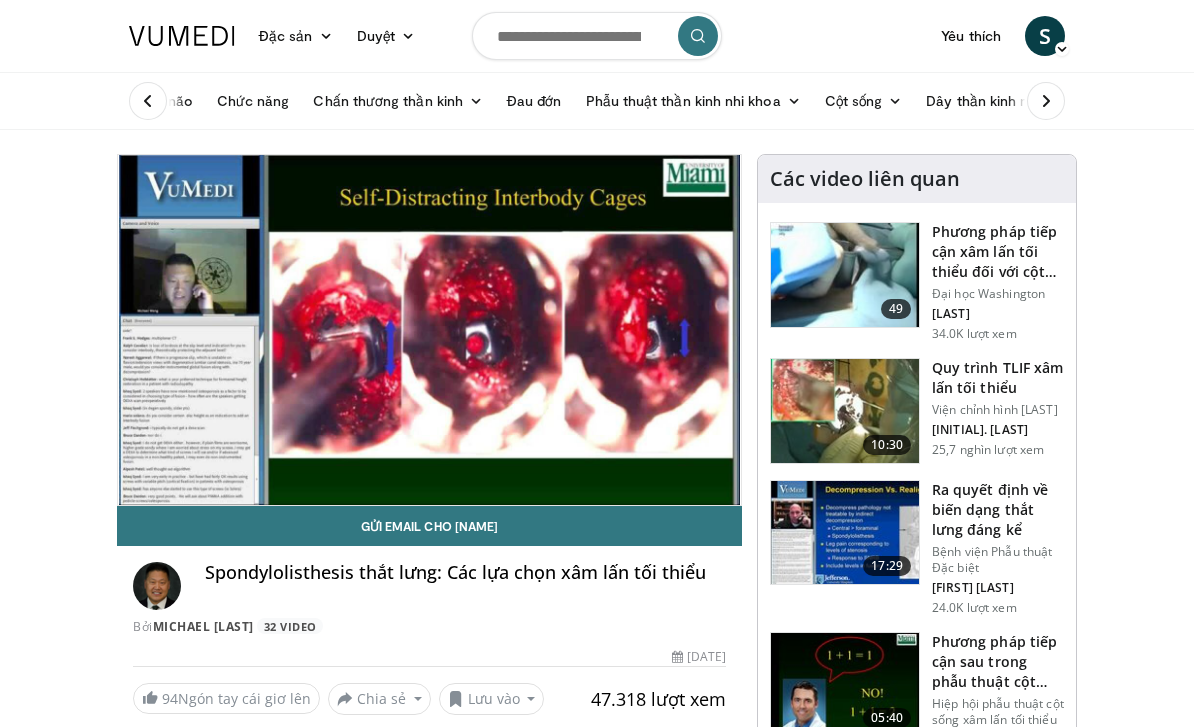 click at bounding box center (148, 101) 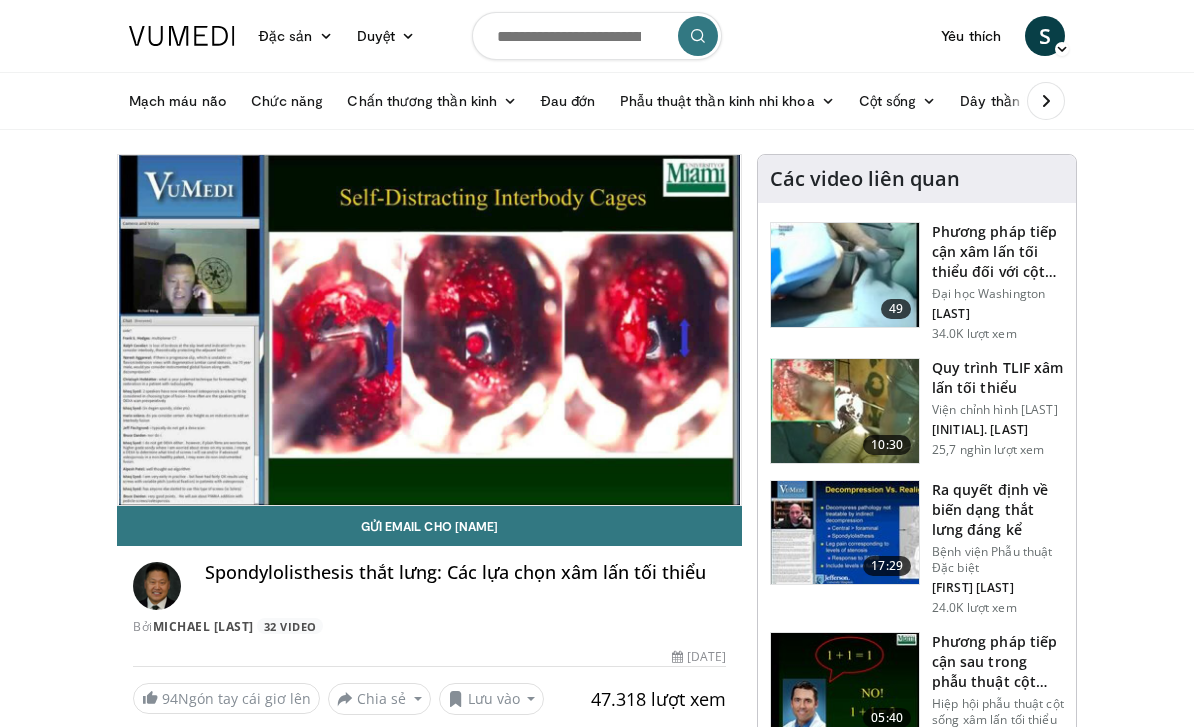 click on "10 seconds
Tap to unmute" at bounding box center [429, 330] 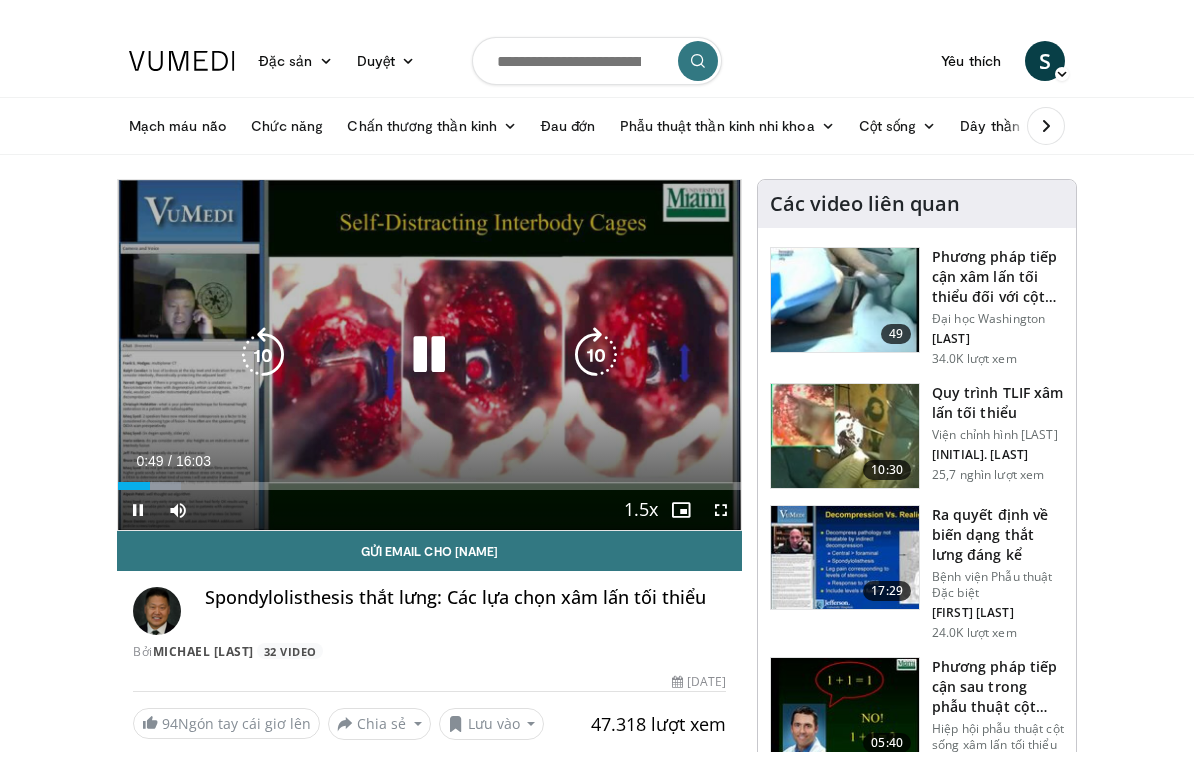 scroll, scrollTop: 24, scrollLeft: 0, axis: vertical 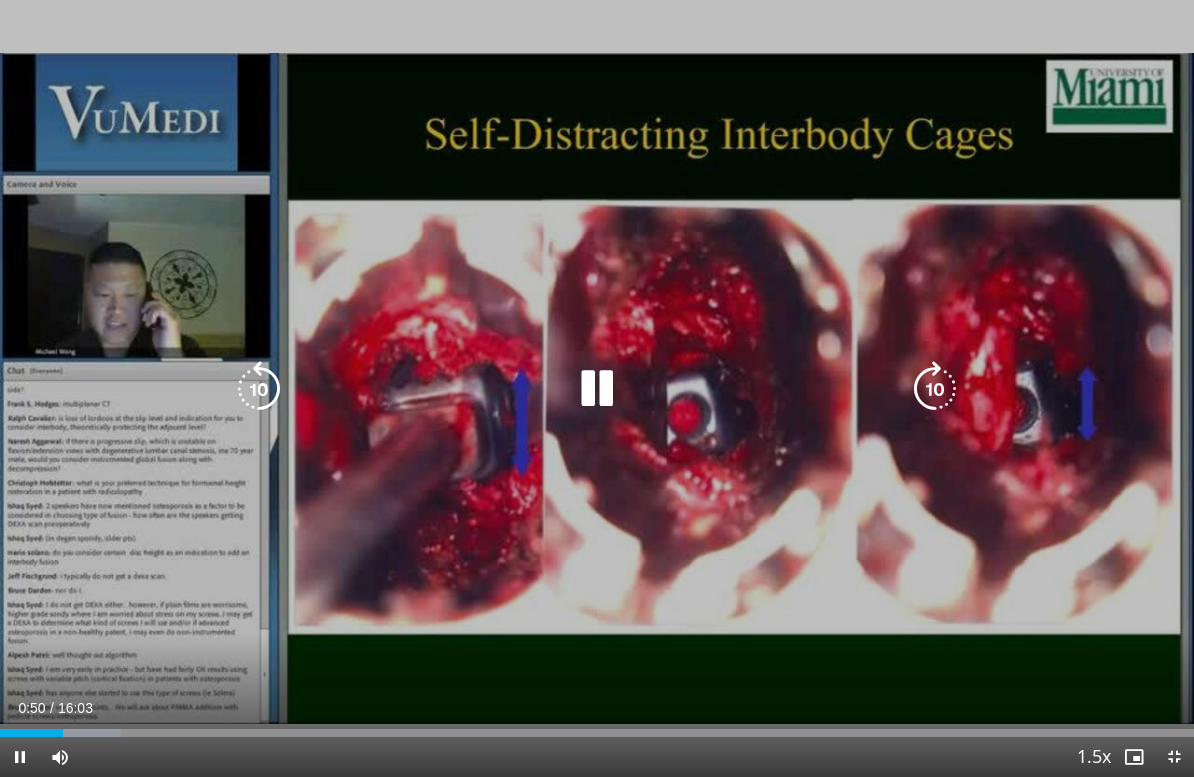 click on "10 seconds
Tap to unmute" at bounding box center (597, 388) 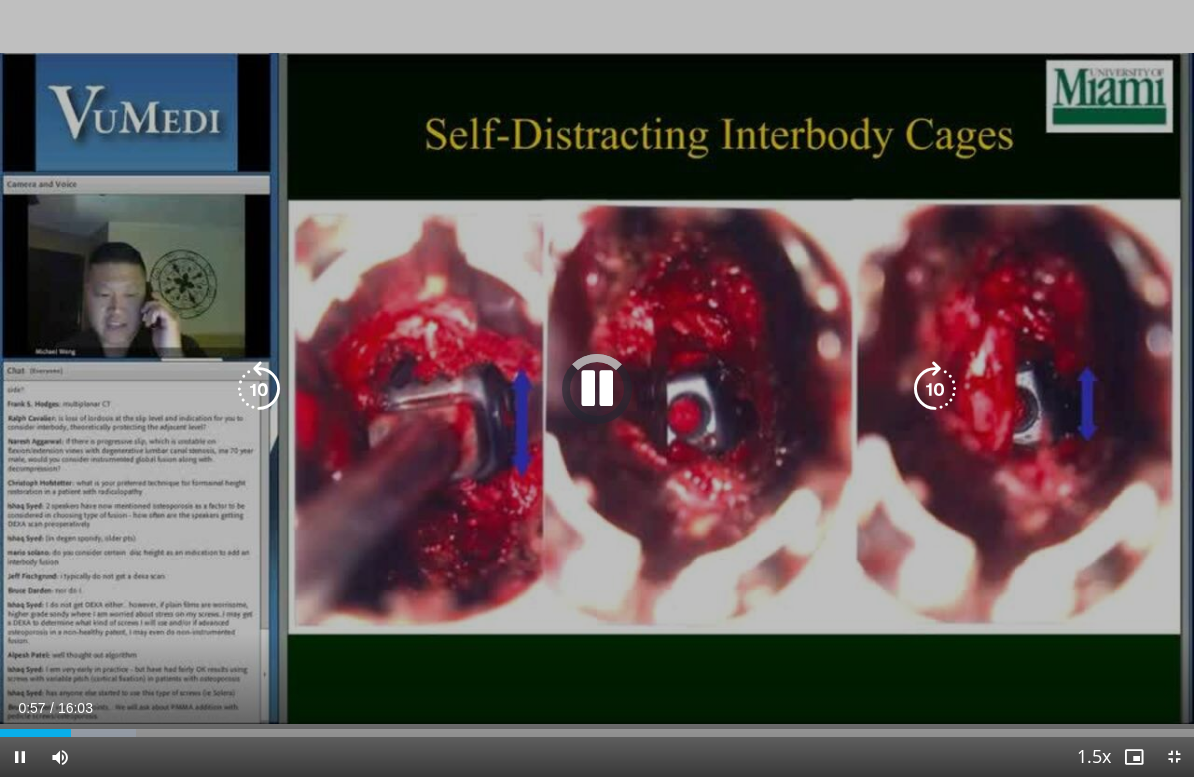 click on "10 seconds
Tap to unmute" at bounding box center (597, 388) 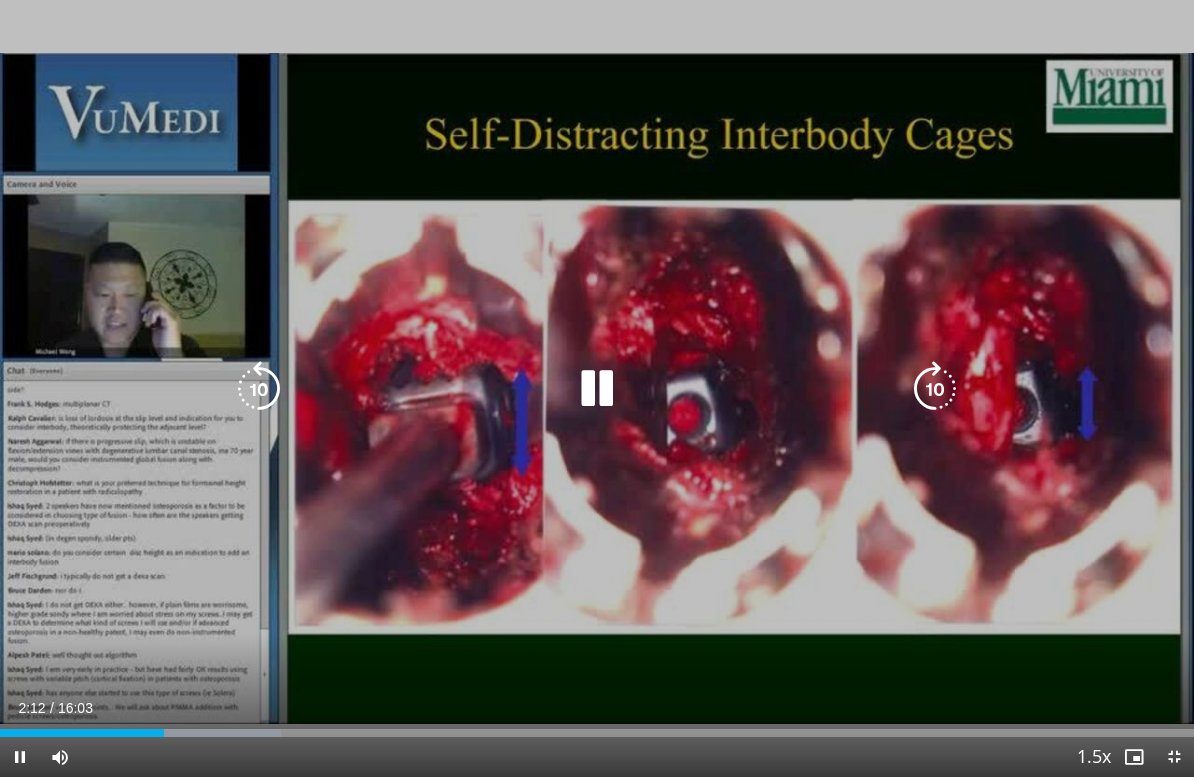 click on "10 seconds
Tap to unmute" at bounding box center (597, 388) 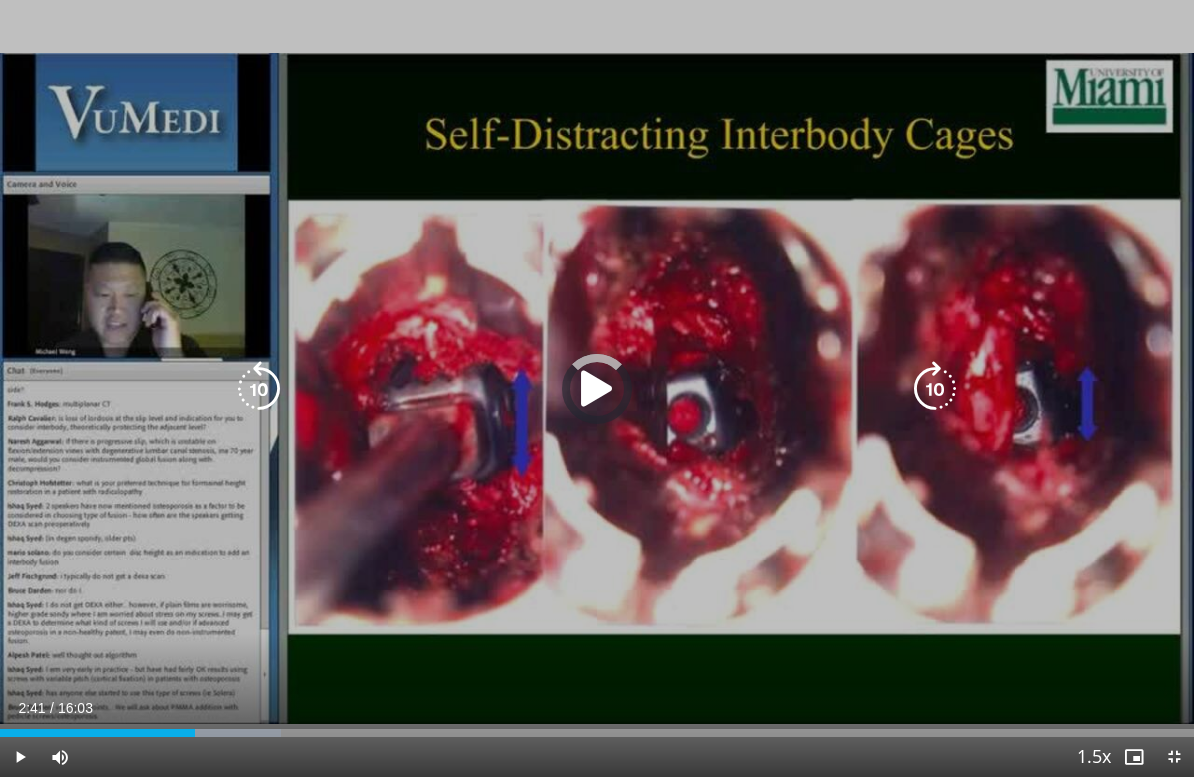 click at bounding box center (201, 733) 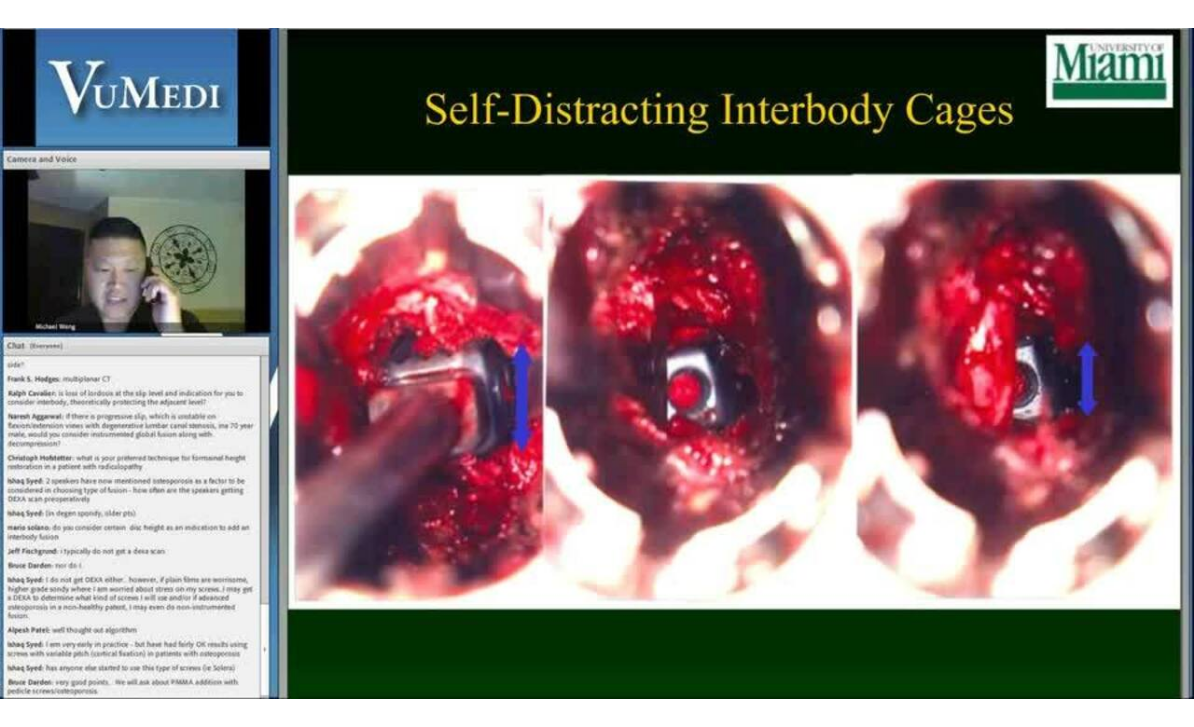 scroll, scrollTop: 206, scrollLeft: 0, axis: vertical 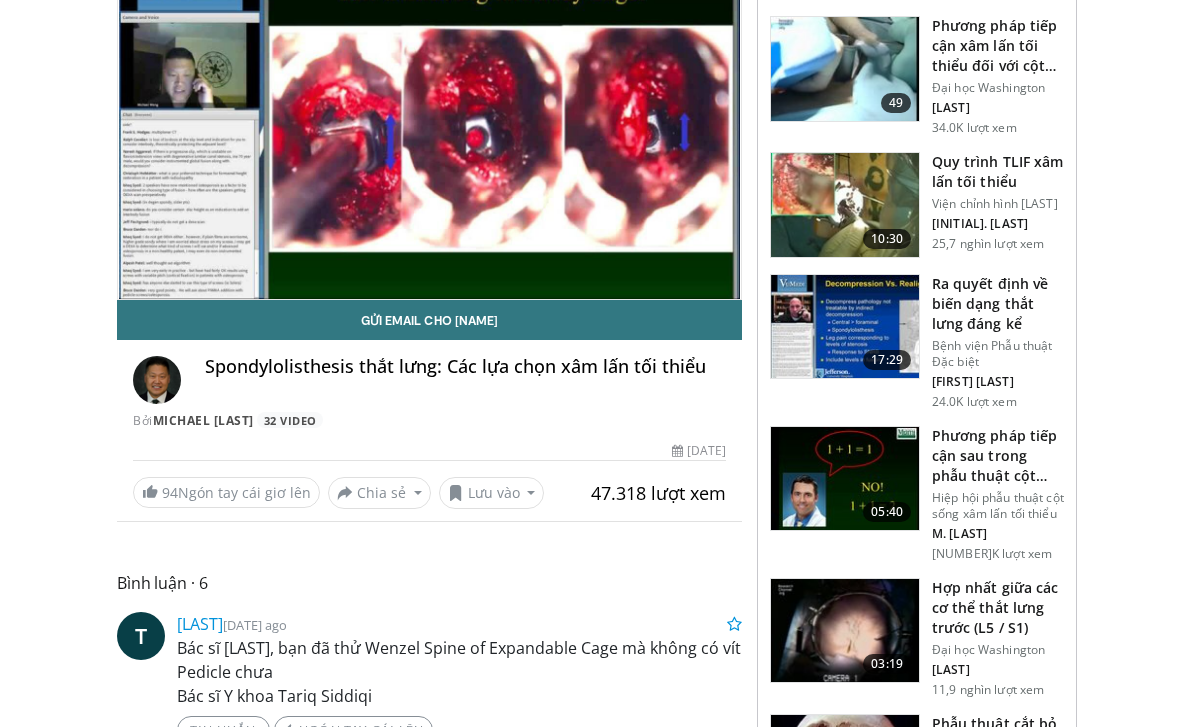 click on "Quy trình TLIF xâm lấn tối thiểu" at bounding box center [998, 172] 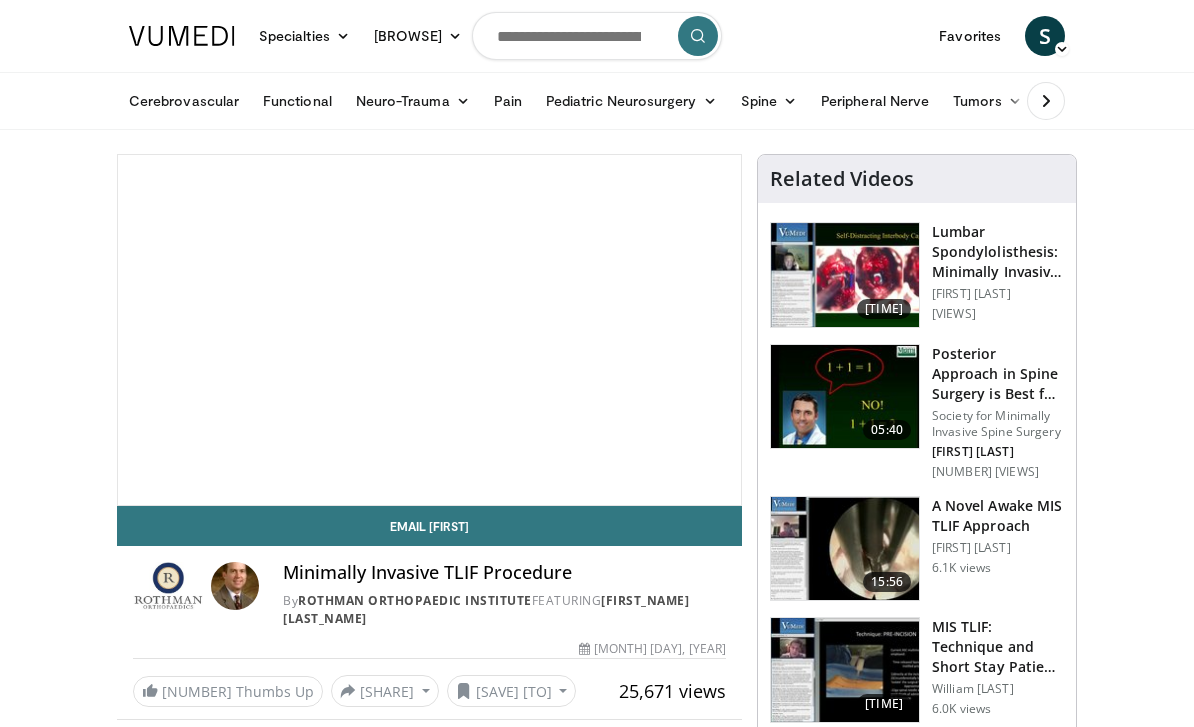 scroll, scrollTop: 0, scrollLeft: 0, axis: both 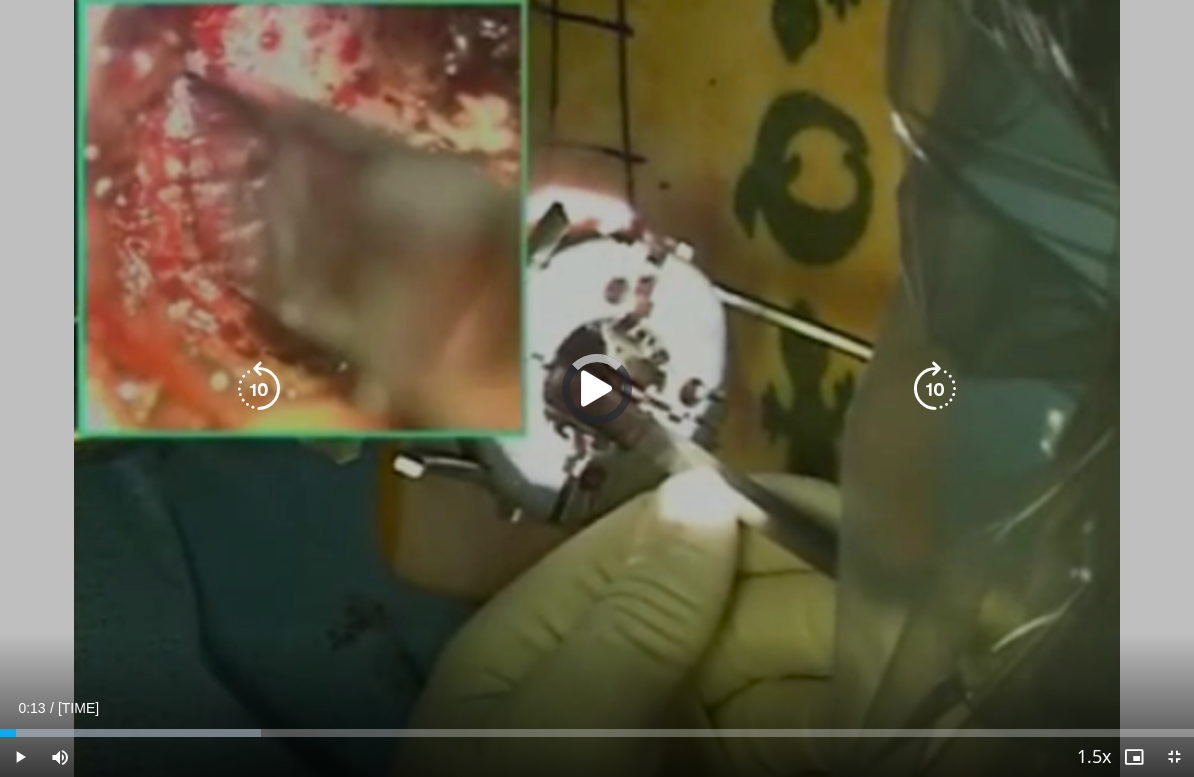 click at bounding box center [8, 733] 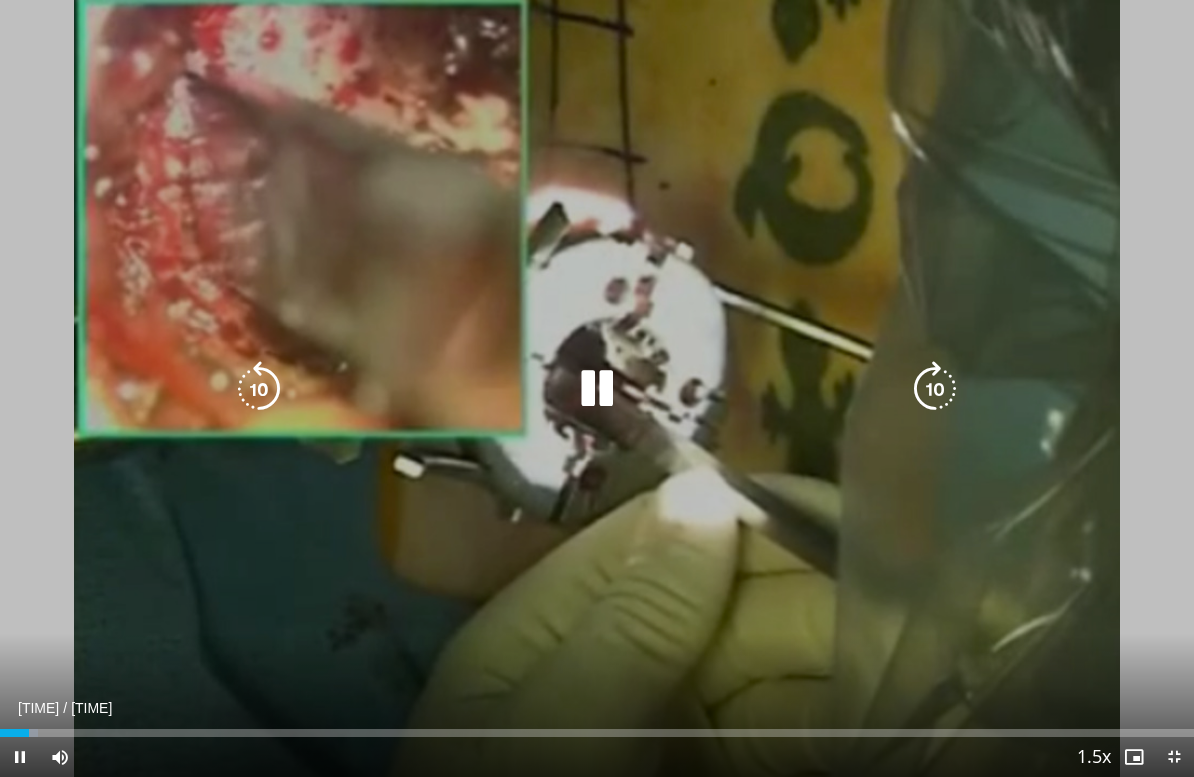 click on "Loaded :  3.16%" at bounding box center (597, 733) 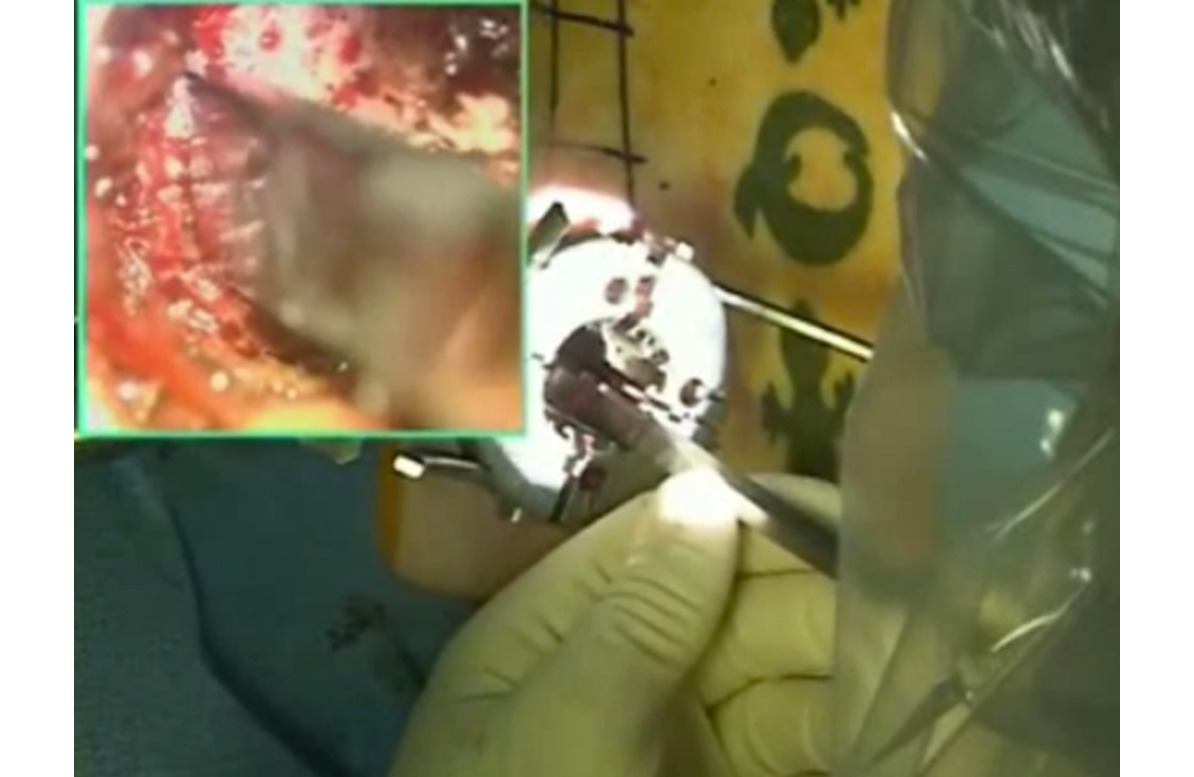 click on "10 seconds
Tap to unmute" at bounding box center (597, 388) 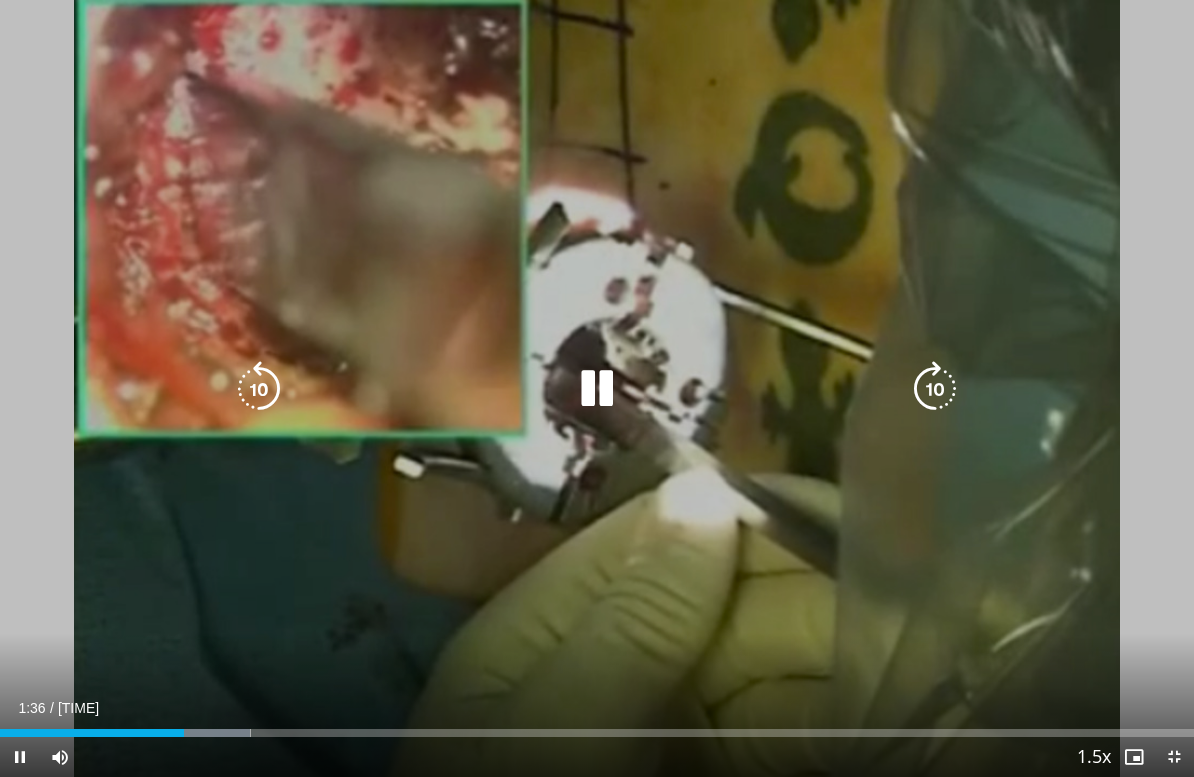 click at bounding box center (597, 389) 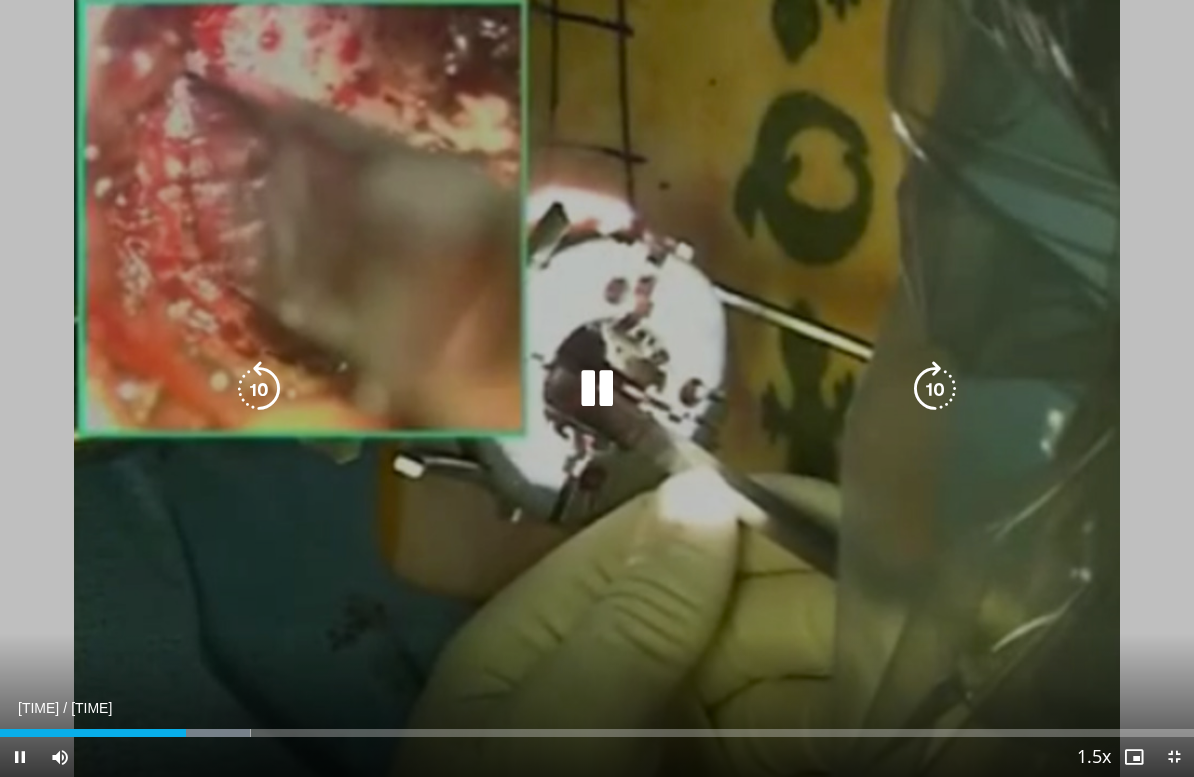 click on "10 seconds
Tap to unmute" at bounding box center [597, 388] 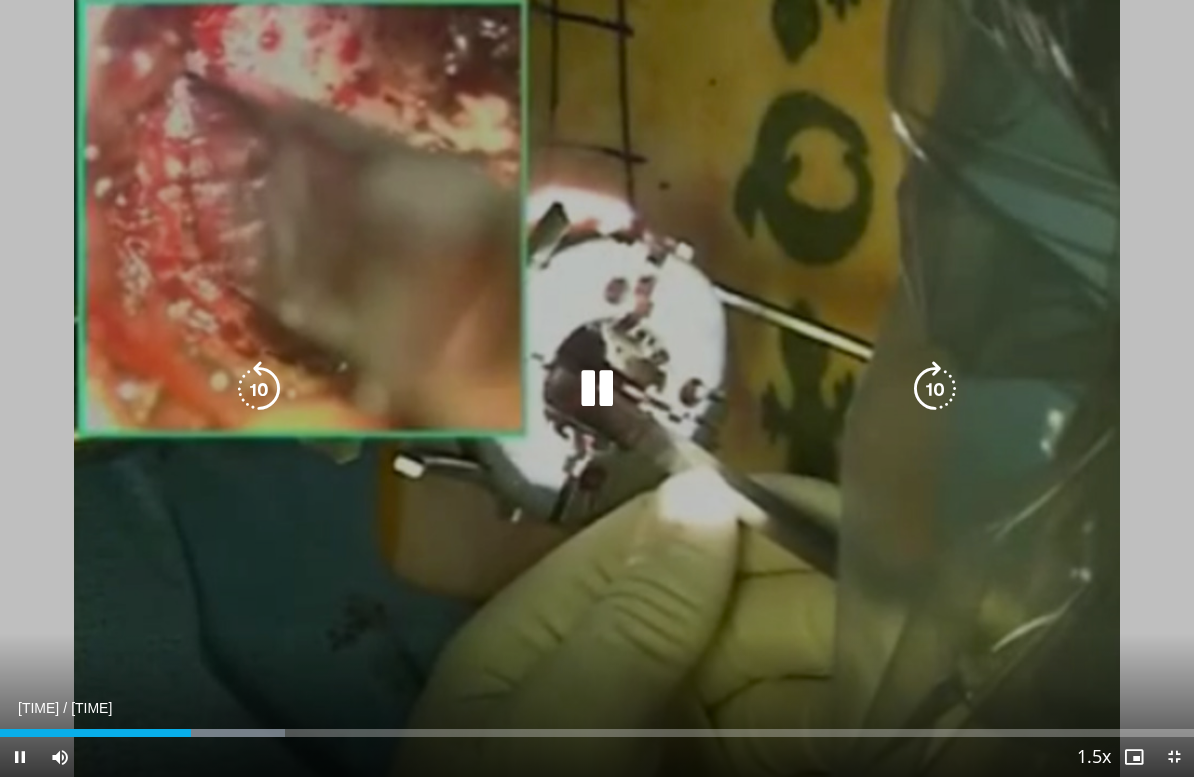 click at bounding box center [218, 733] 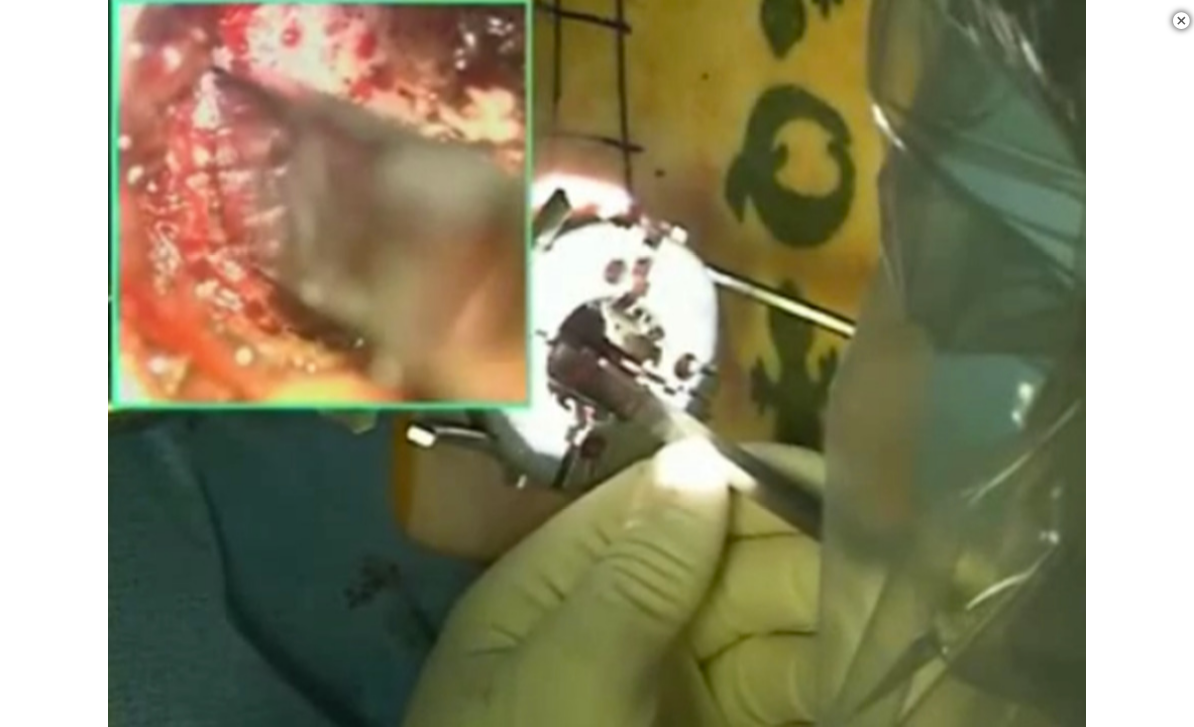scroll, scrollTop: 0, scrollLeft: 0, axis: both 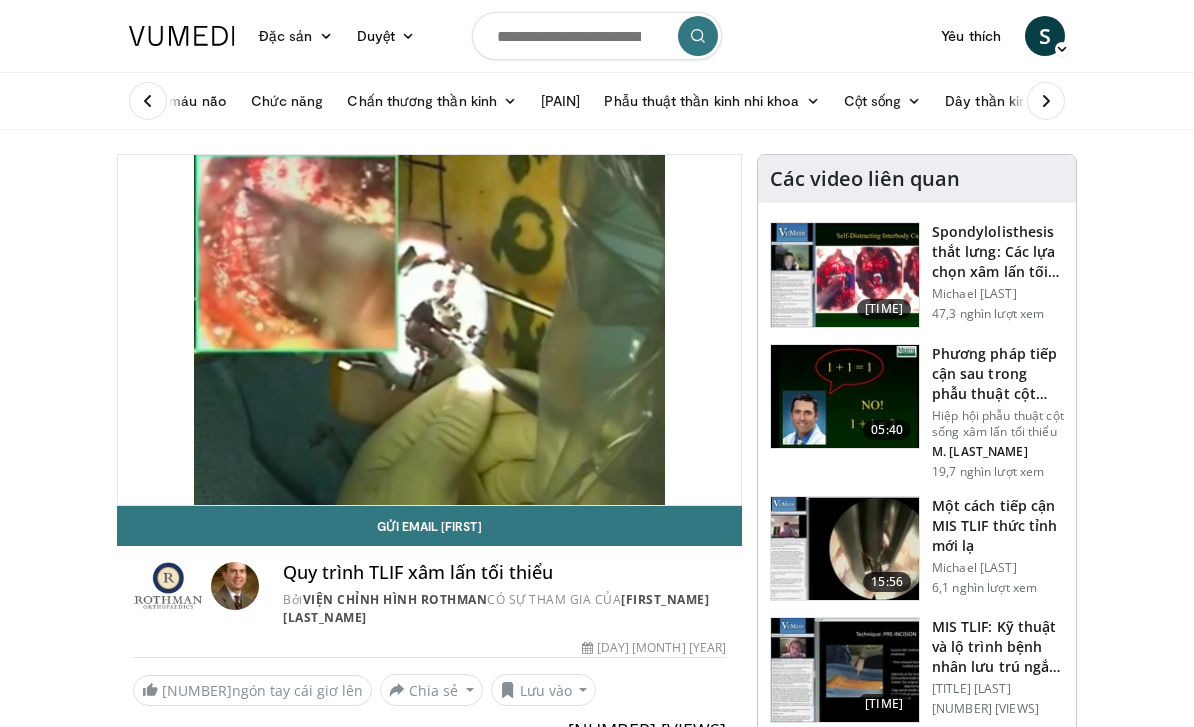 click on "Cột sống" at bounding box center [883, 101] 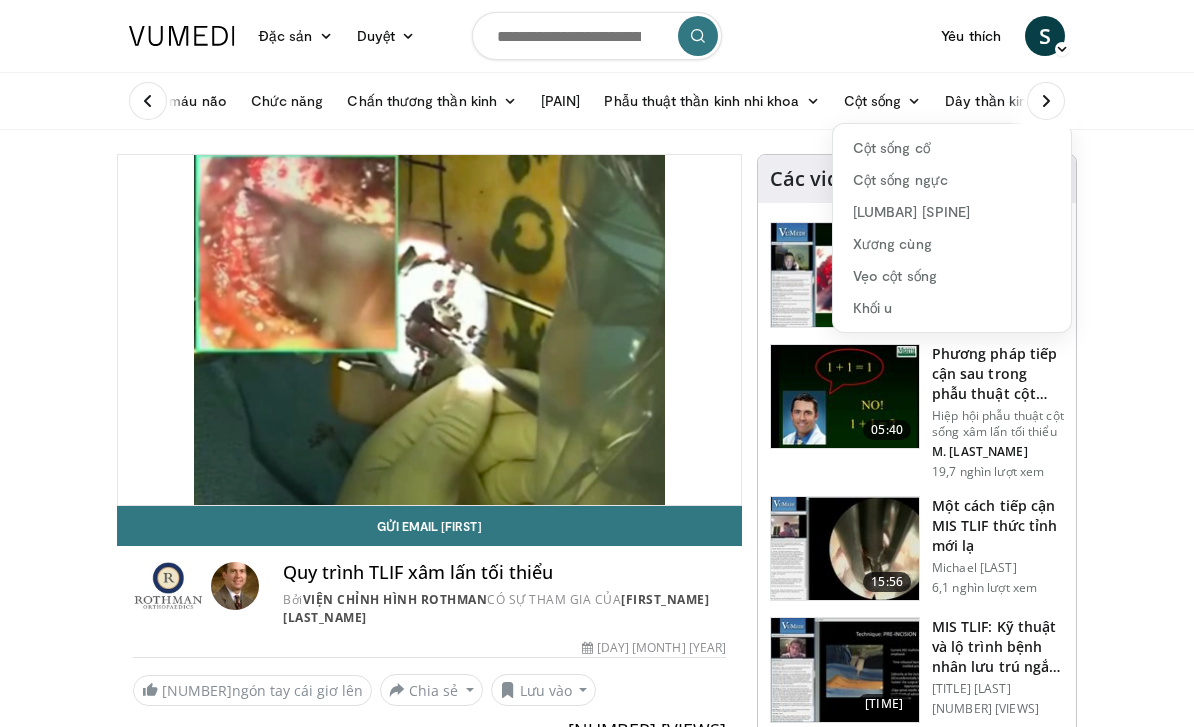 click on "Cột sống thắt lưng" at bounding box center [952, 212] 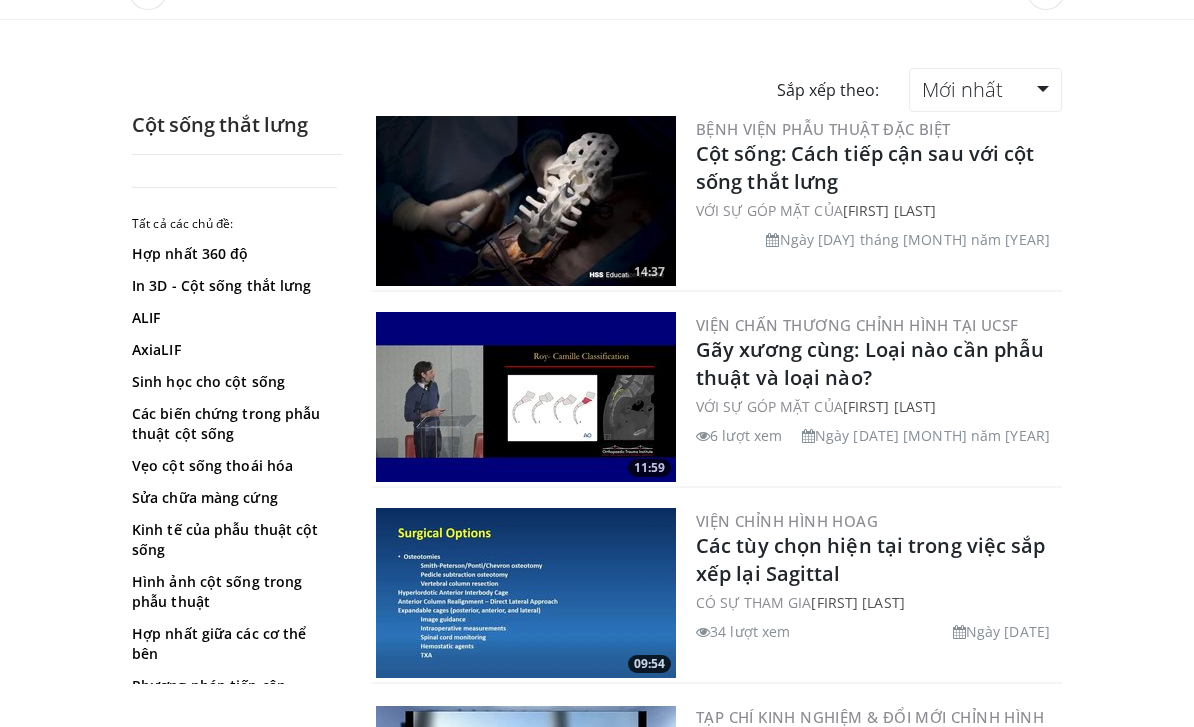 scroll, scrollTop: 110, scrollLeft: 0, axis: vertical 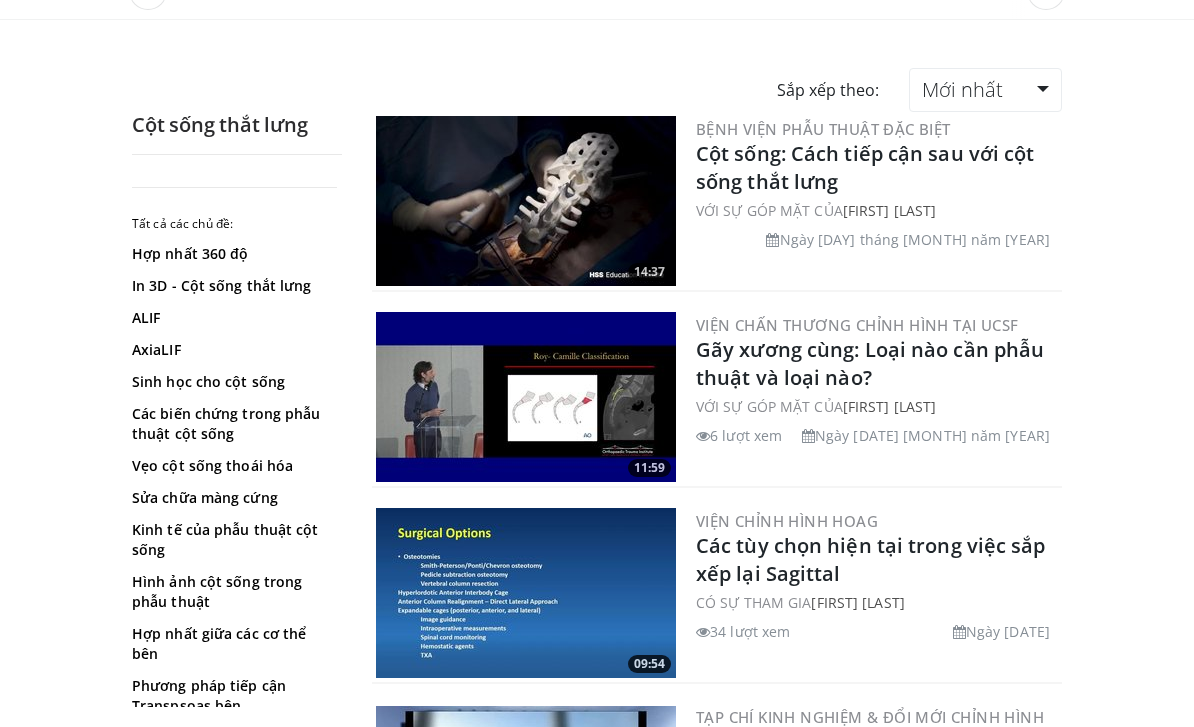 click on "In 3D - Cột sống thắt lưng" at bounding box center (232, 286) 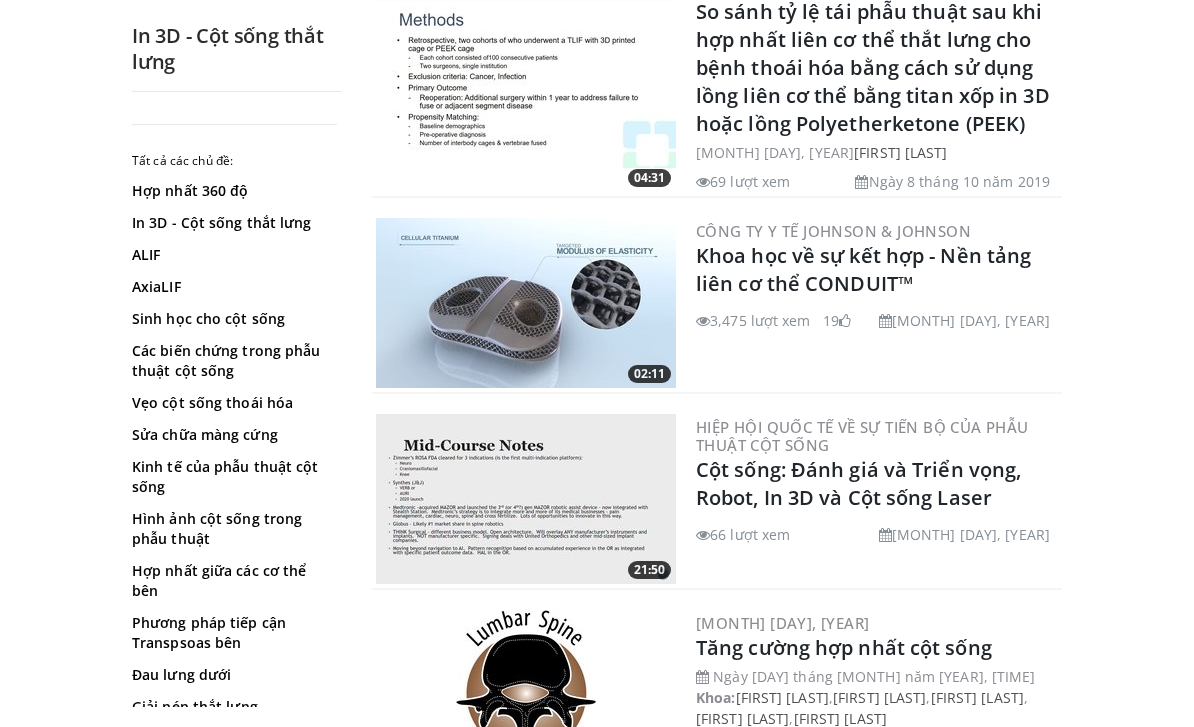 scroll, scrollTop: 2719, scrollLeft: 0, axis: vertical 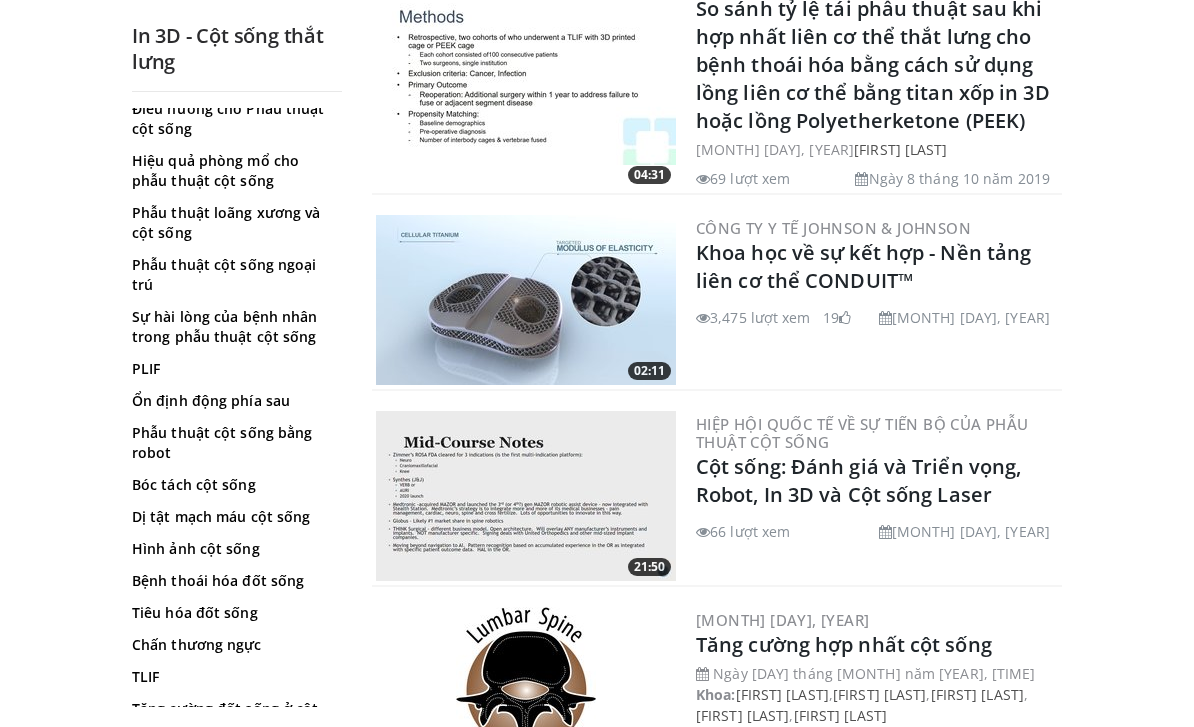 click on "TLIF" at bounding box center [232, 677] 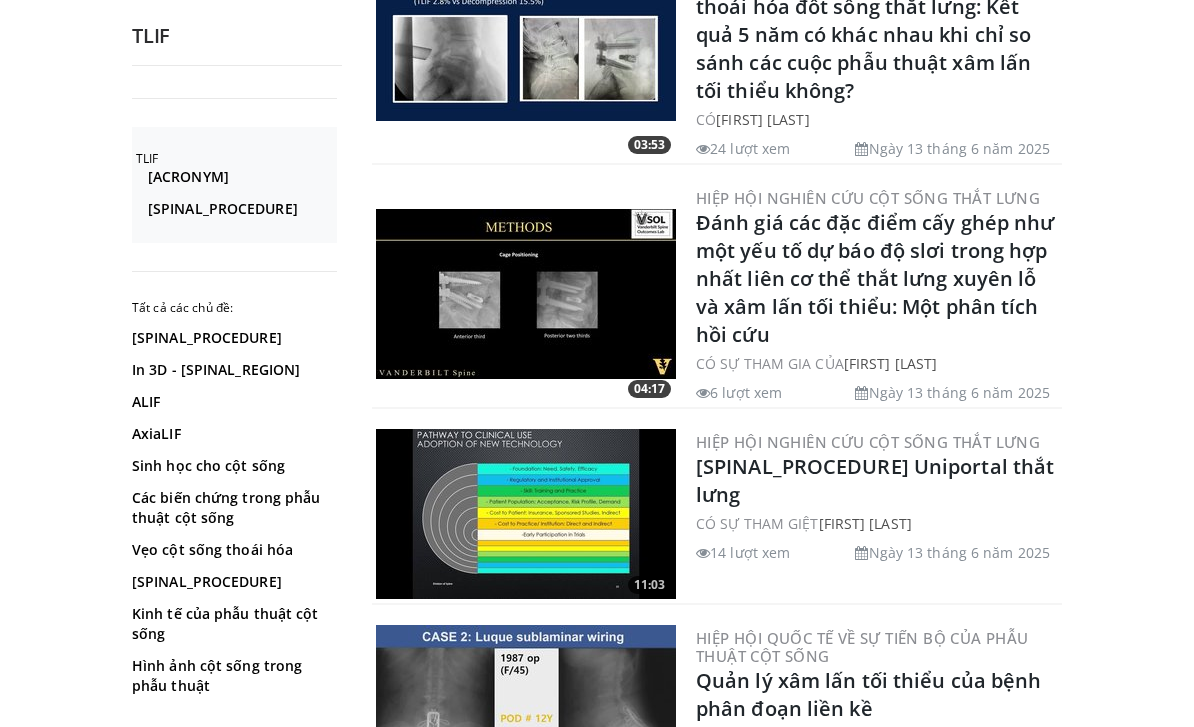 scroll, scrollTop: 529, scrollLeft: 0, axis: vertical 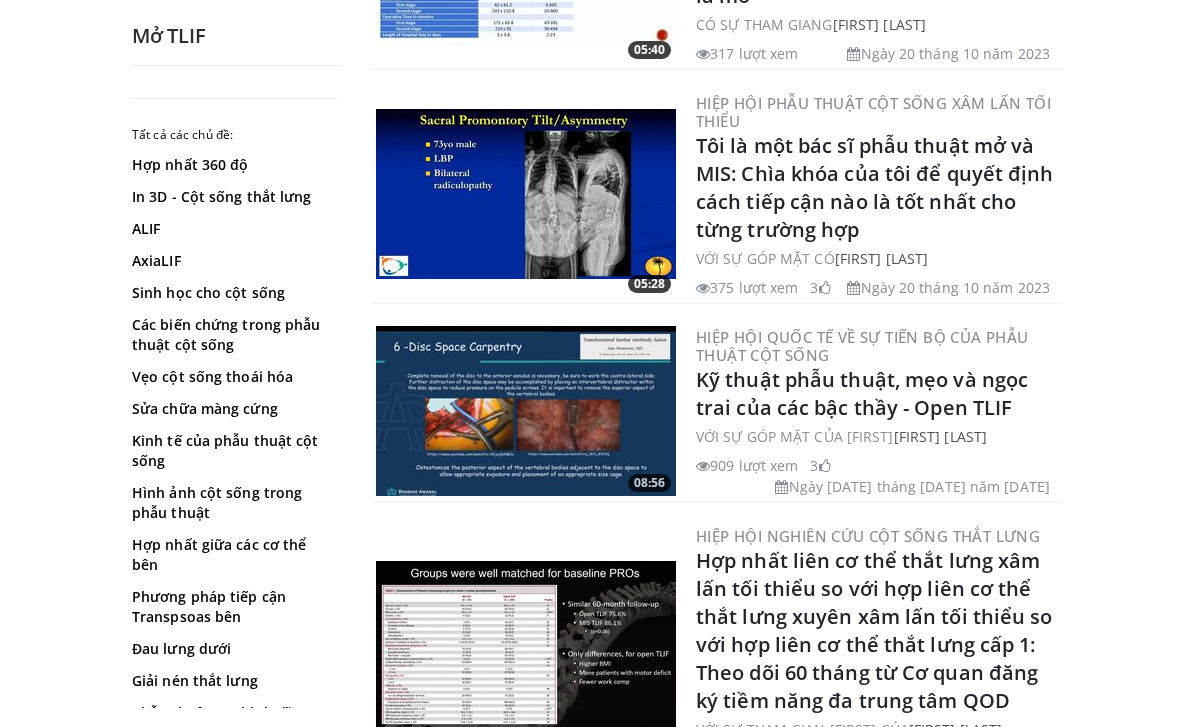click on "Kỹ thuật phẫu thuật, mẹo và ngọc trai của các bậc thầy - Open TLIF" at bounding box center [862, 393] 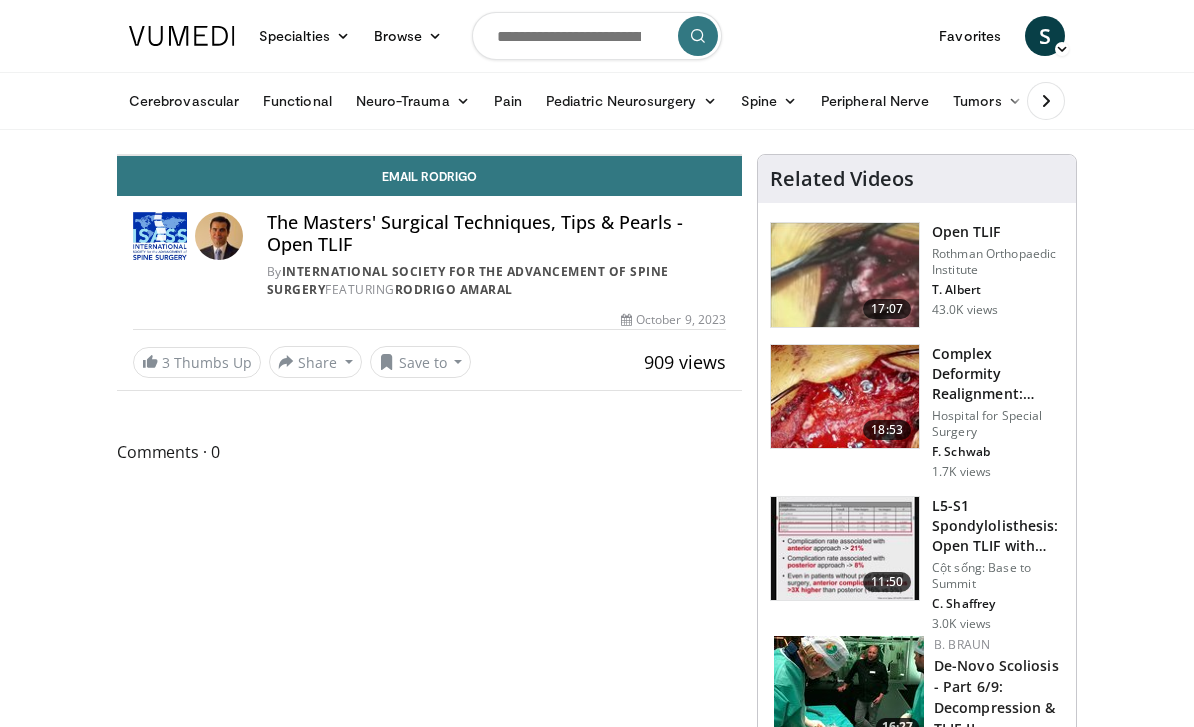 scroll, scrollTop: 0, scrollLeft: 0, axis: both 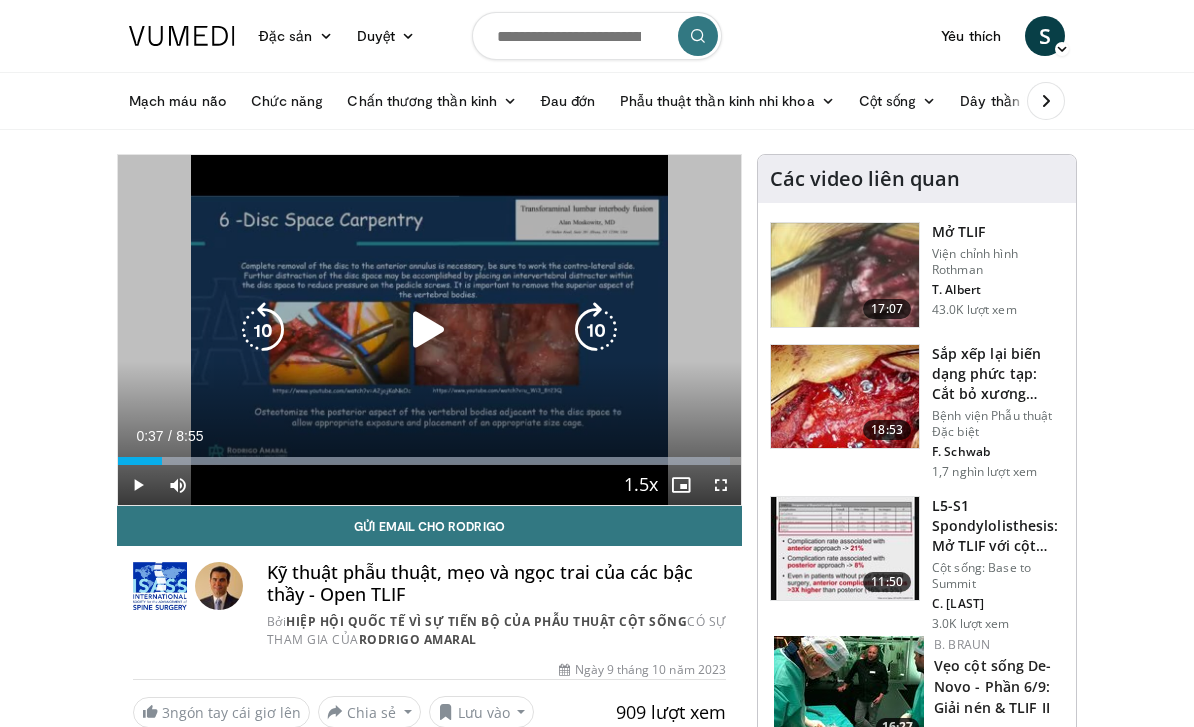 click at bounding box center [429, 330] 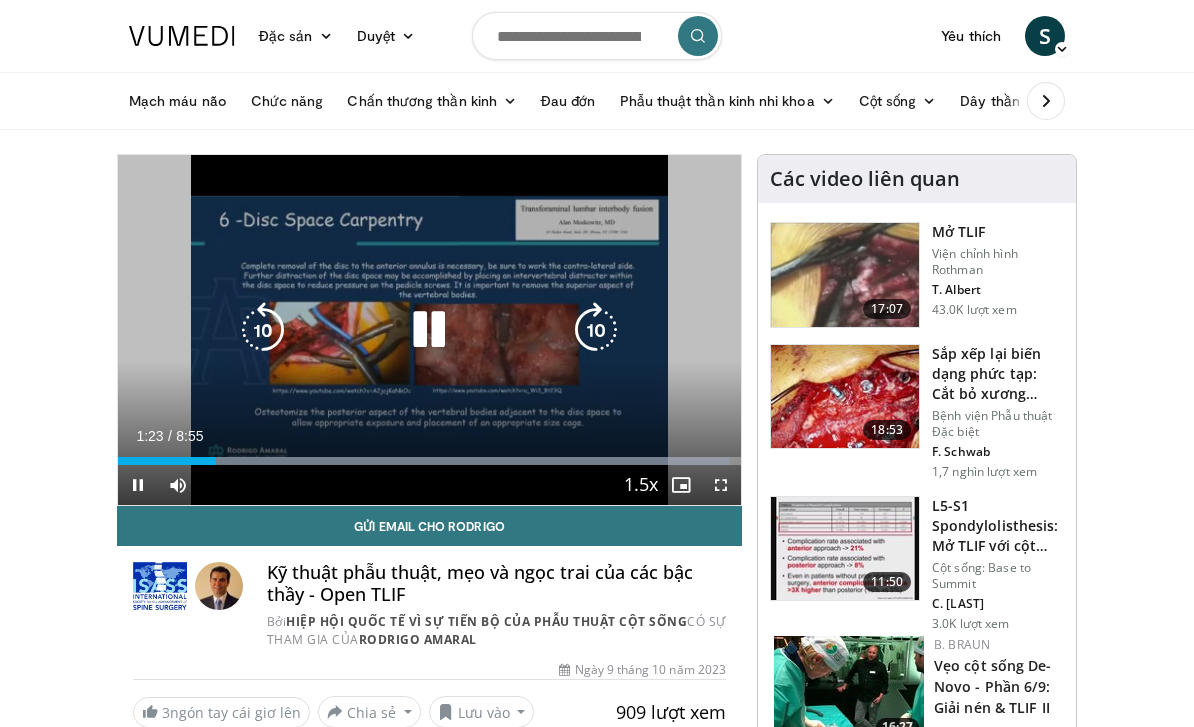 click on "10 seconds
Tap to unmute" at bounding box center [429, 330] 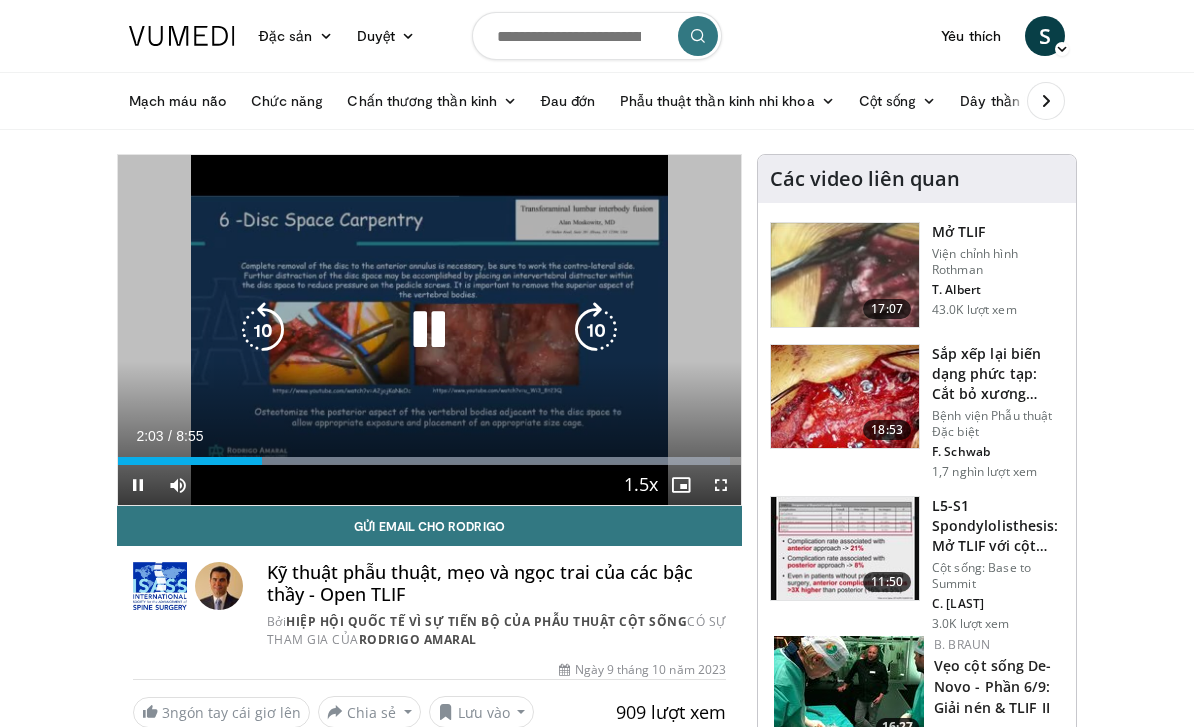 click on "10 seconds
Tap to unmute" at bounding box center (429, 330) 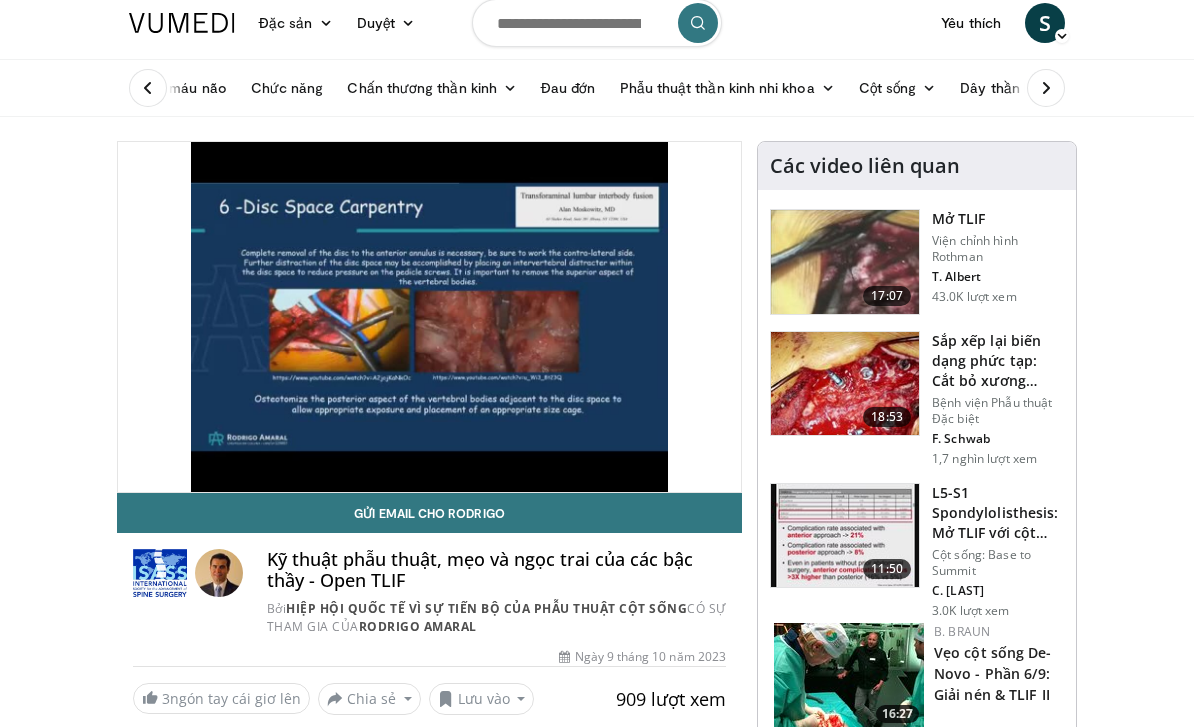 scroll, scrollTop: 0, scrollLeft: 0, axis: both 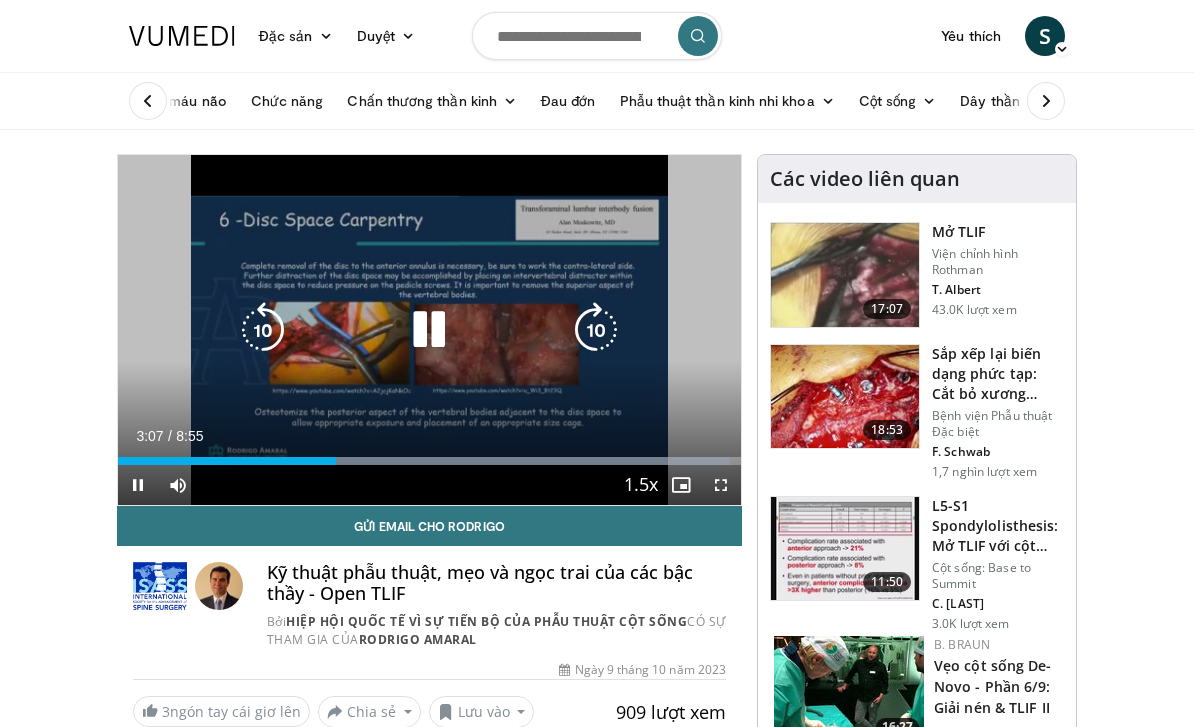 click at bounding box center (721, 485) 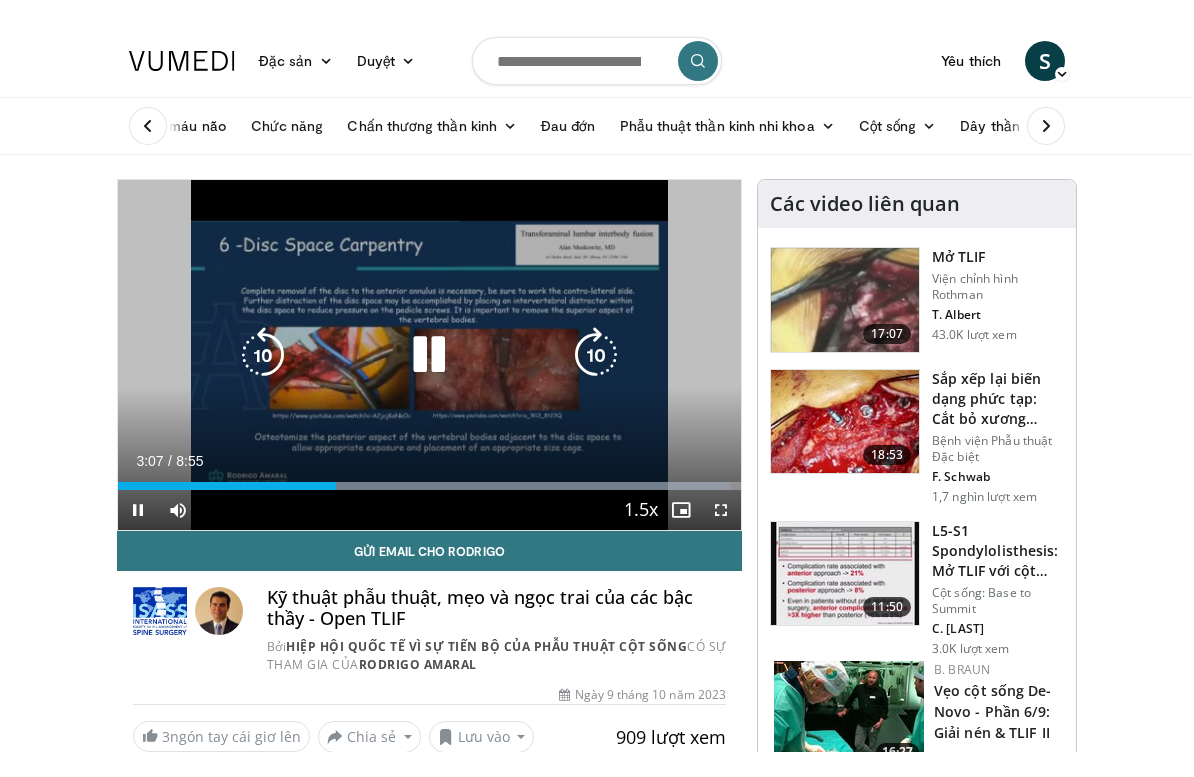 scroll, scrollTop: 24, scrollLeft: 0, axis: vertical 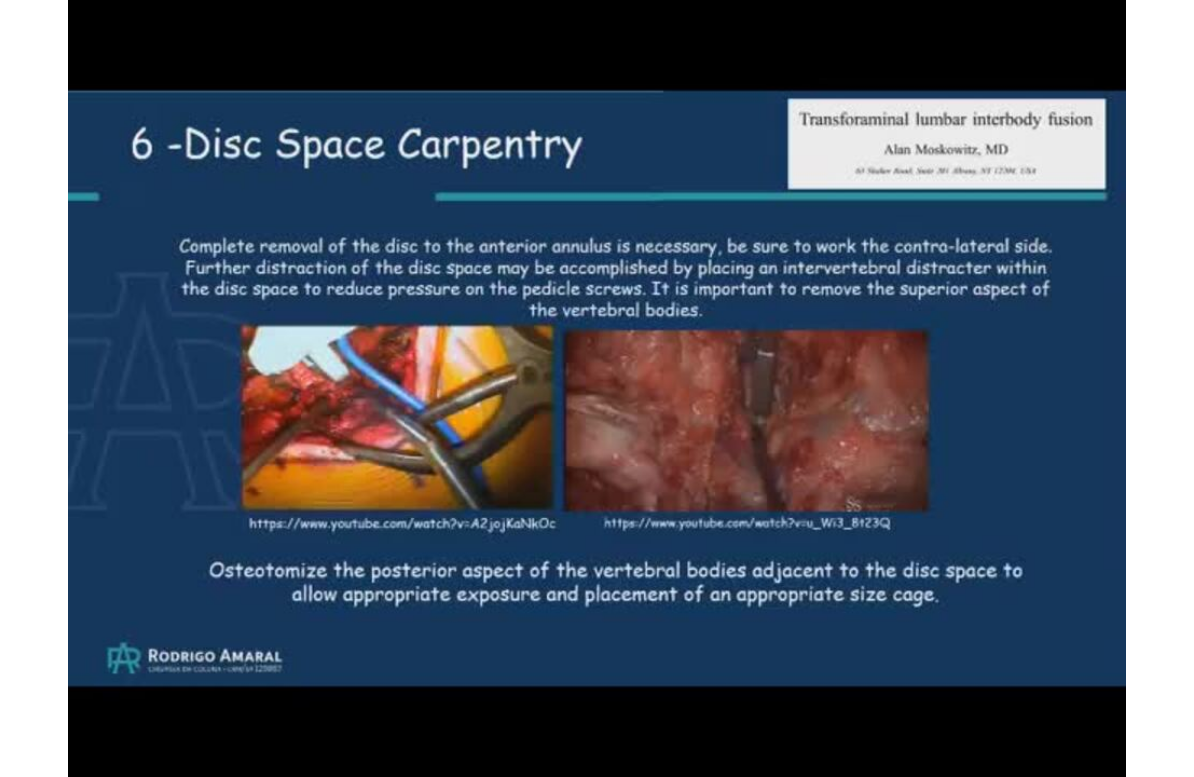 click on "10 seconds
Tap to unmute" at bounding box center [597, 388] 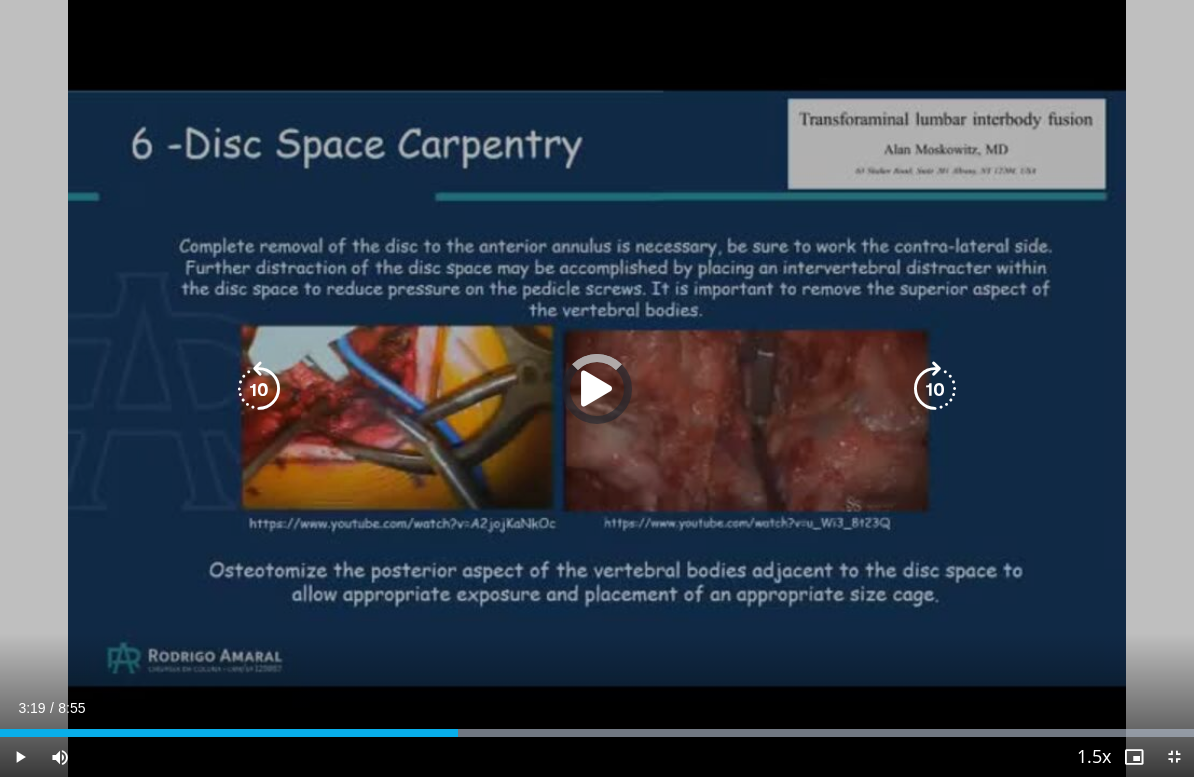 click at bounding box center (229, 733) 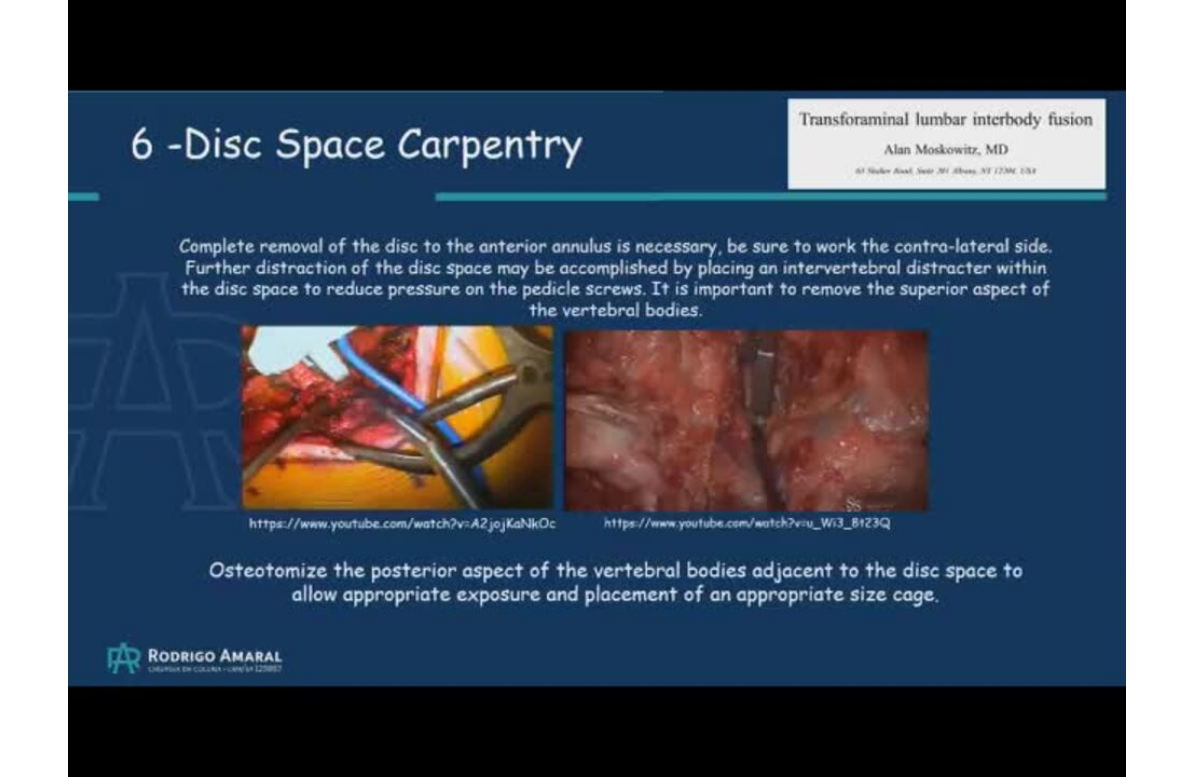click on "[TIME]
Tap to unmute" at bounding box center (597, 388) 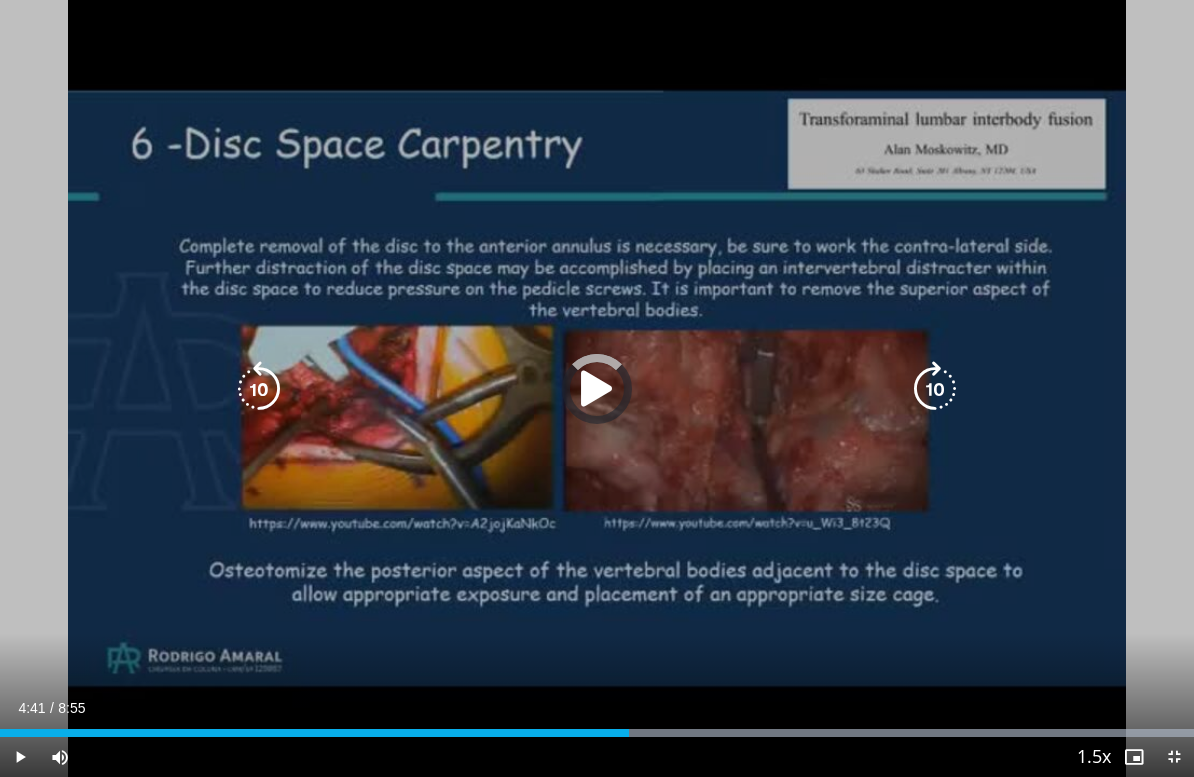 click at bounding box center (314, 733) 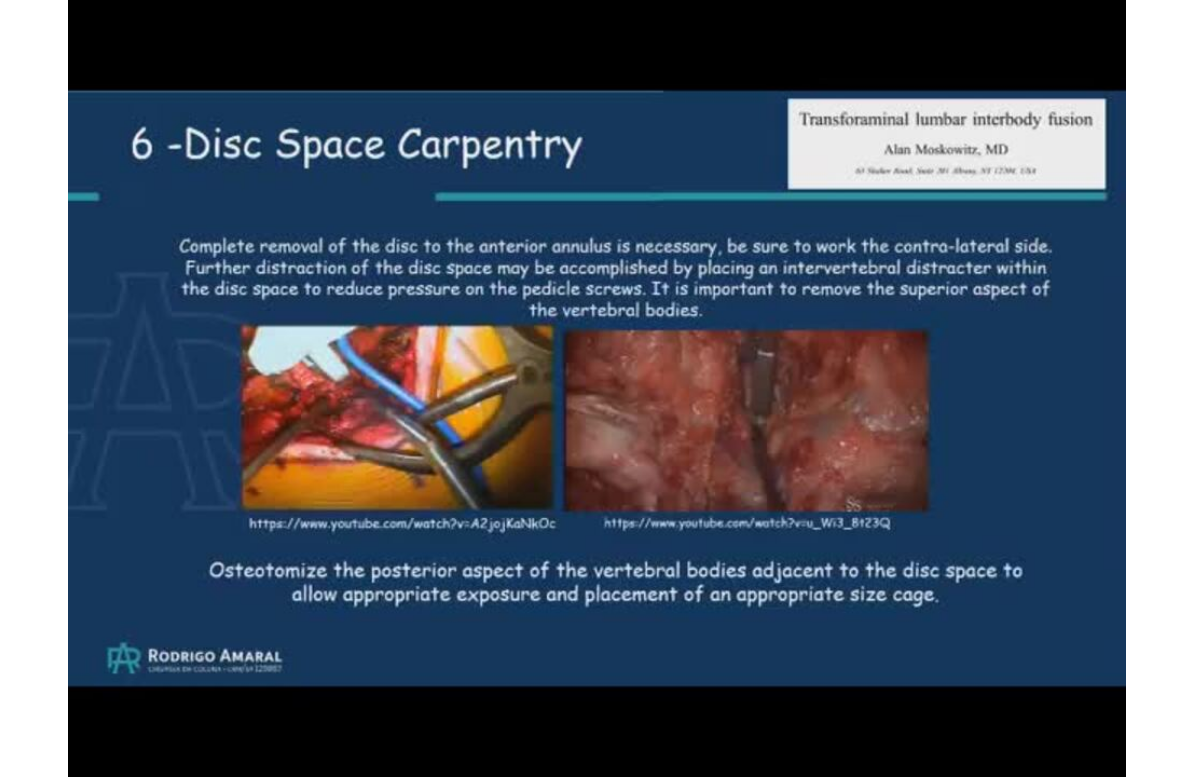 click on "[TIME]
Tap to unmute" at bounding box center [597, 388] 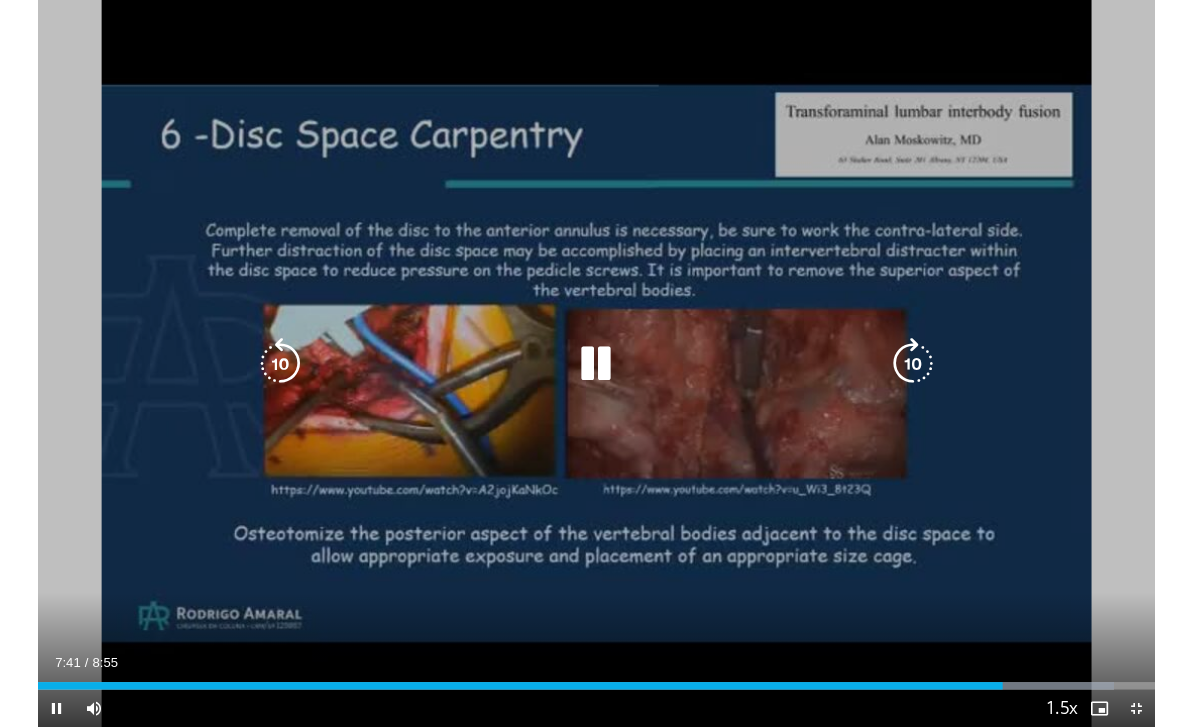 scroll, scrollTop: 0, scrollLeft: 0, axis: both 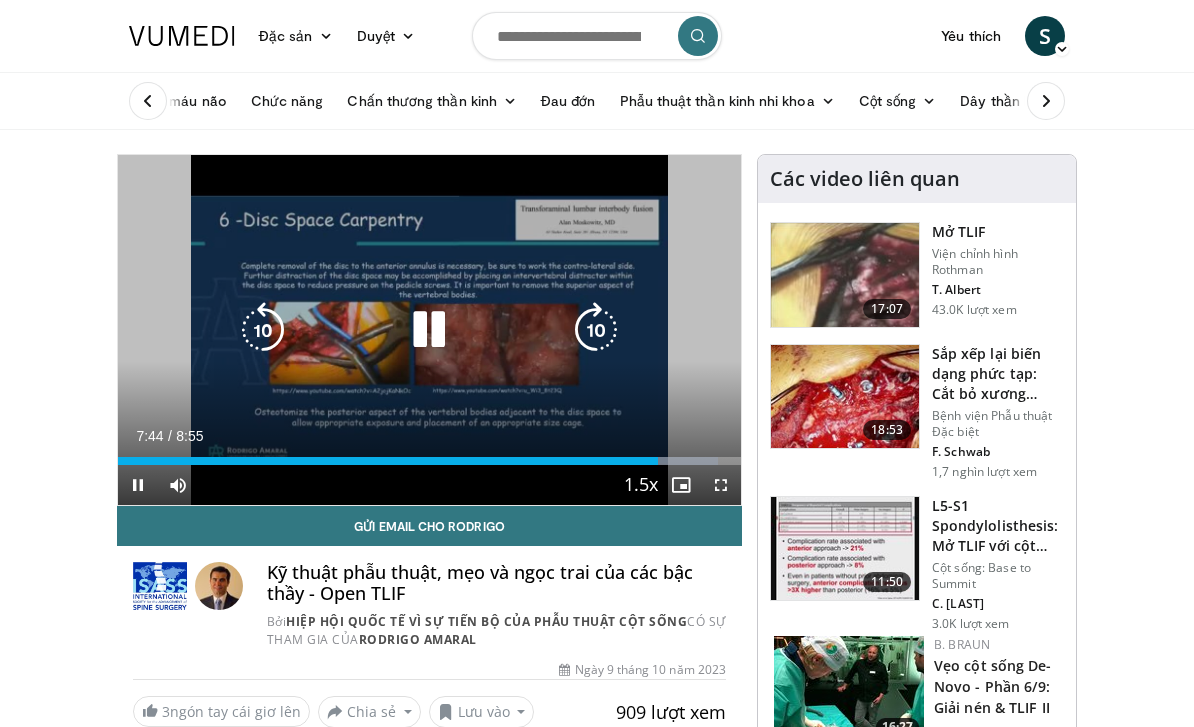 click at bounding box center [845, 275] 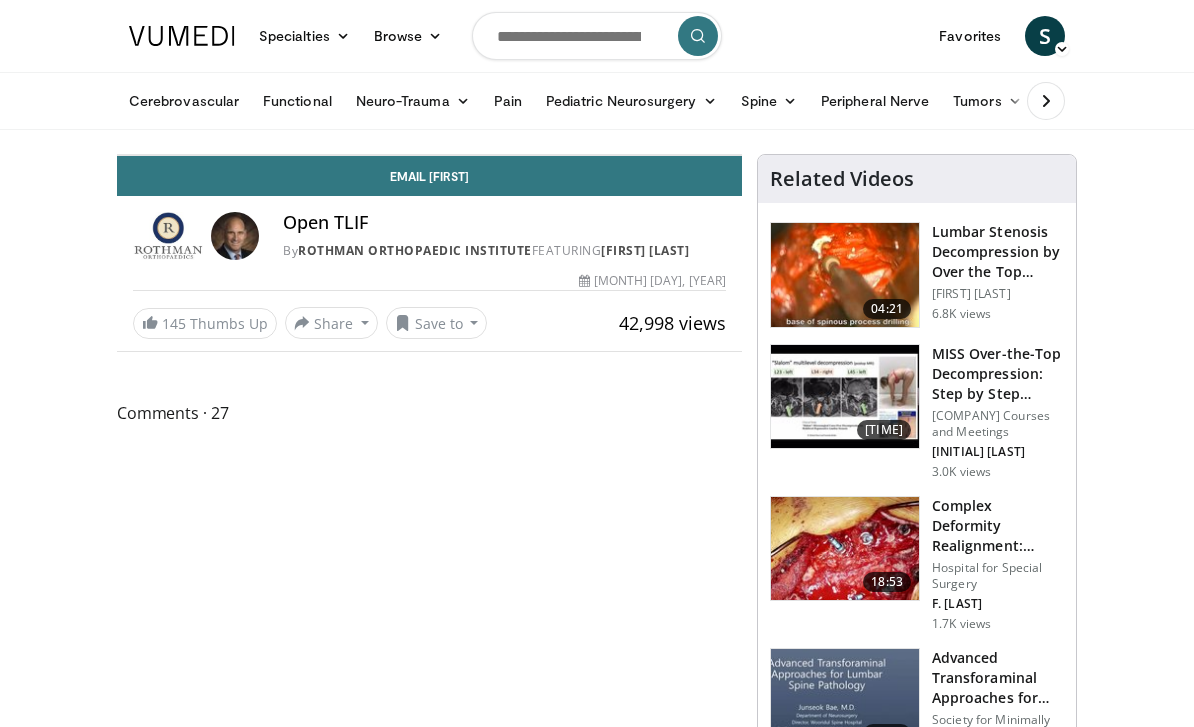 scroll, scrollTop: 0, scrollLeft: 0, axis: both 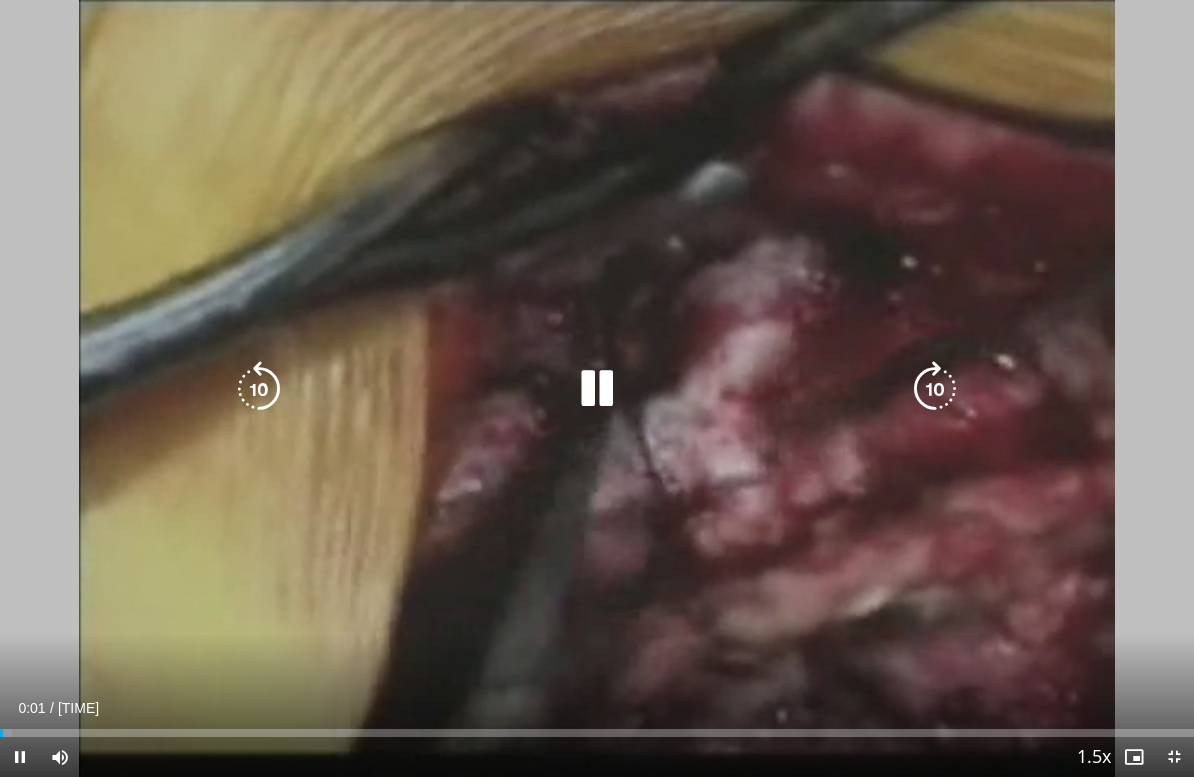 click on "[TIME]
Tap to unmute" at bounding box center [597, 388] 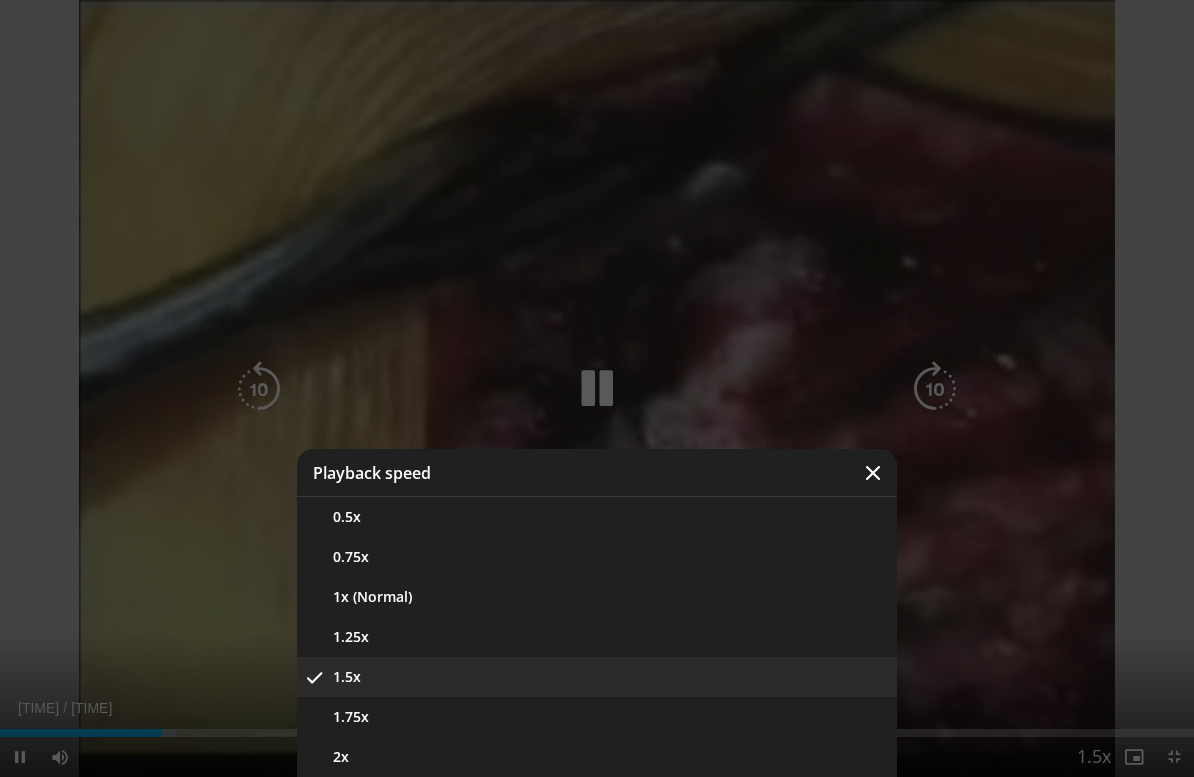 click on "1.75x" at bounding box center [597, 717] 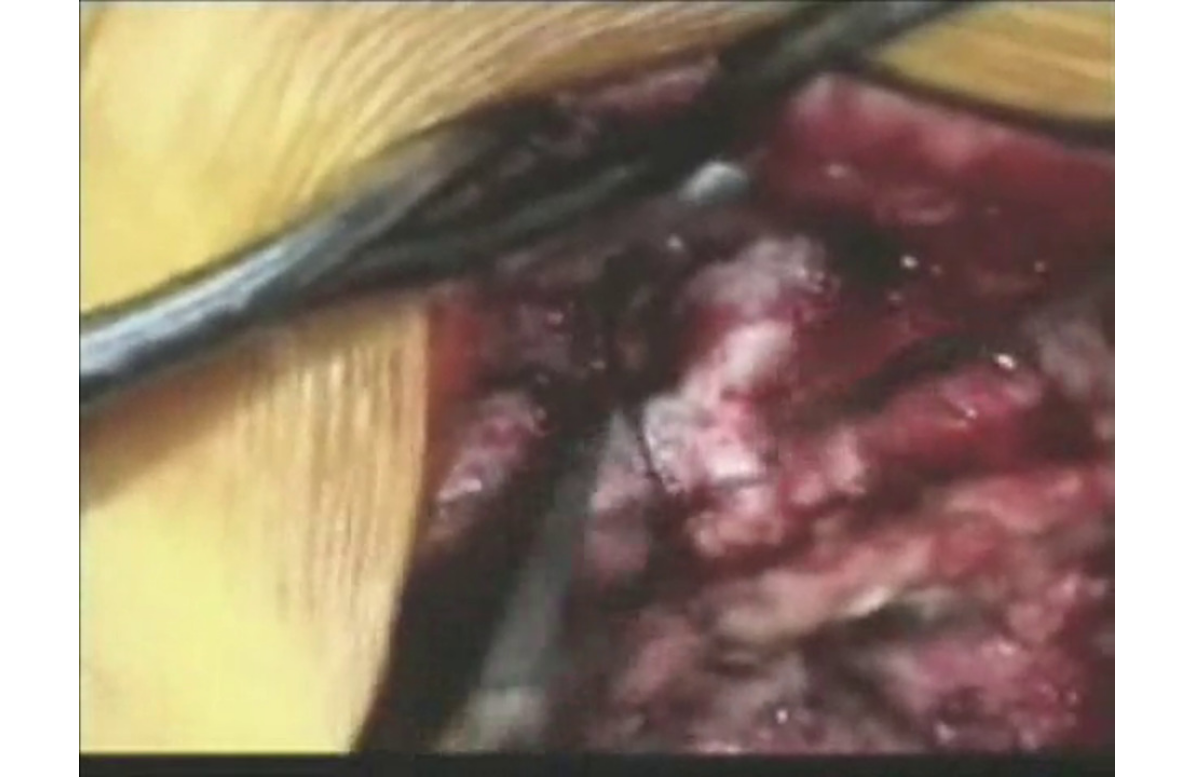 click on "[TIME]
Tap to unmute" at bounding box center [597, 388] 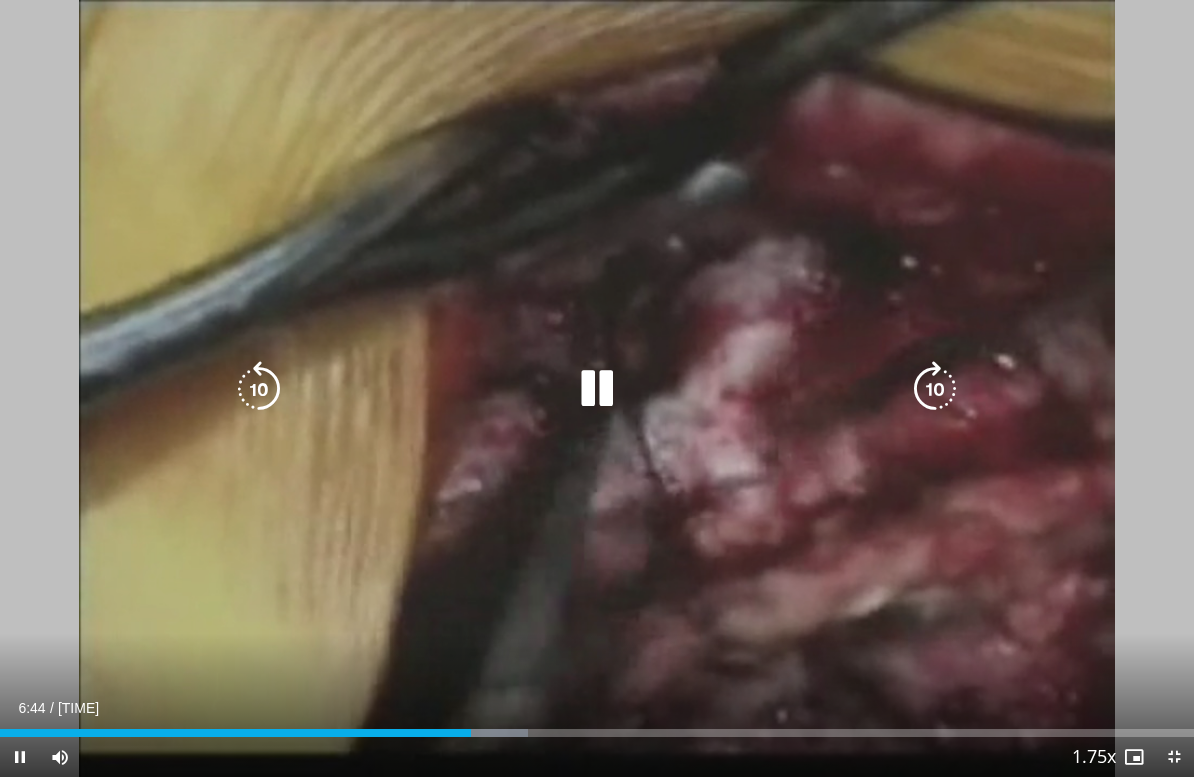 click on "[TIME]
Tap to unmute" at bounding box center [597, 388] 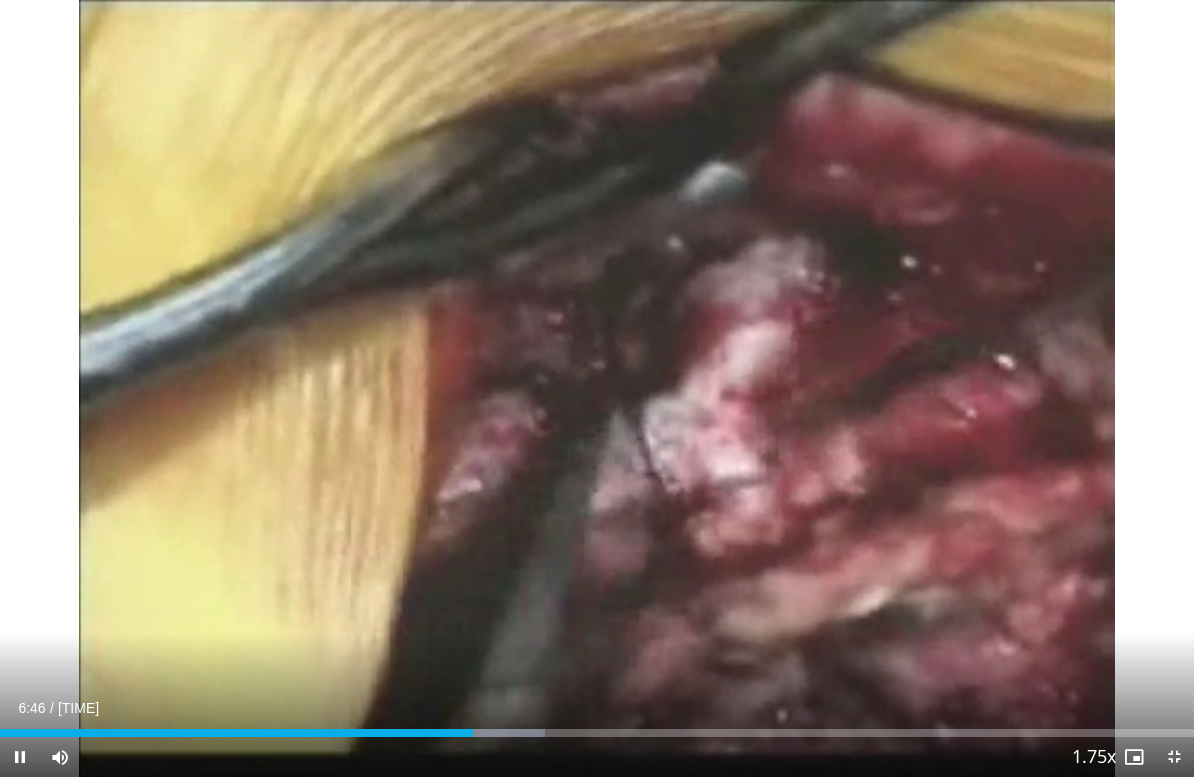 click on "[TIME]
Tap to unmute" at bounding box center (597, 388) 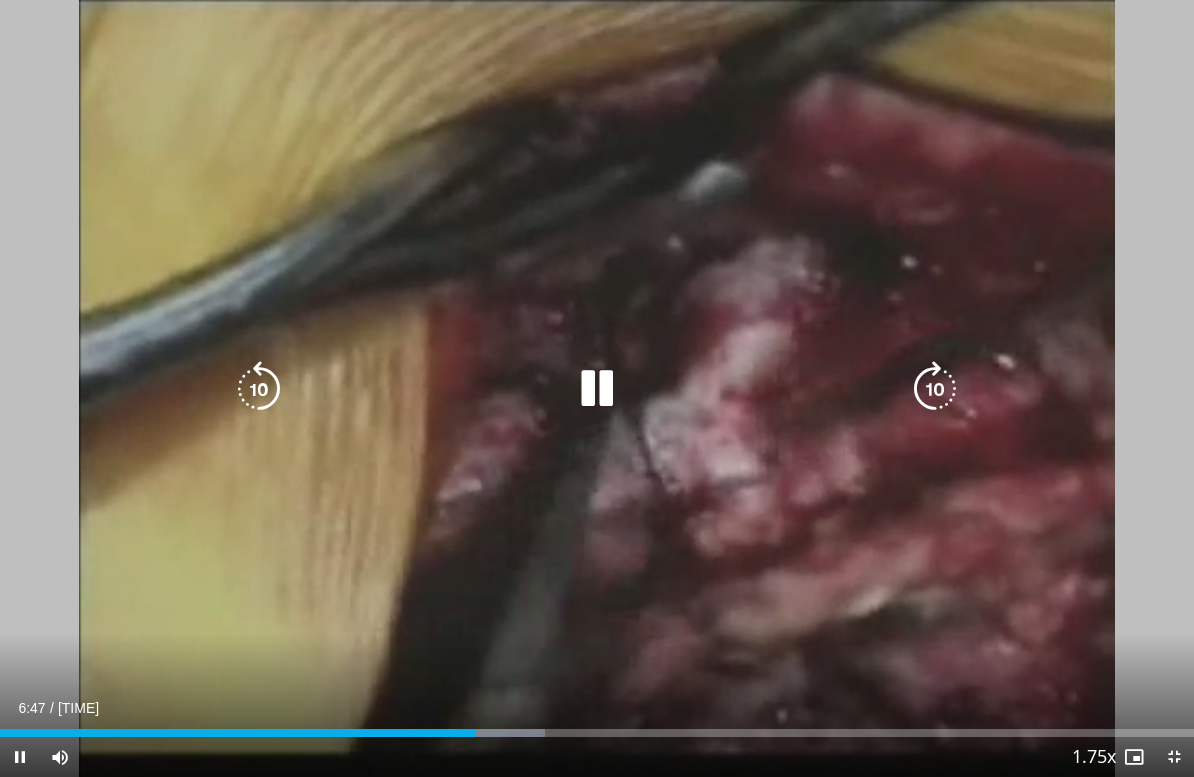 click on "[TIME]
Tap to unmute" at bounding box center (597, 388) 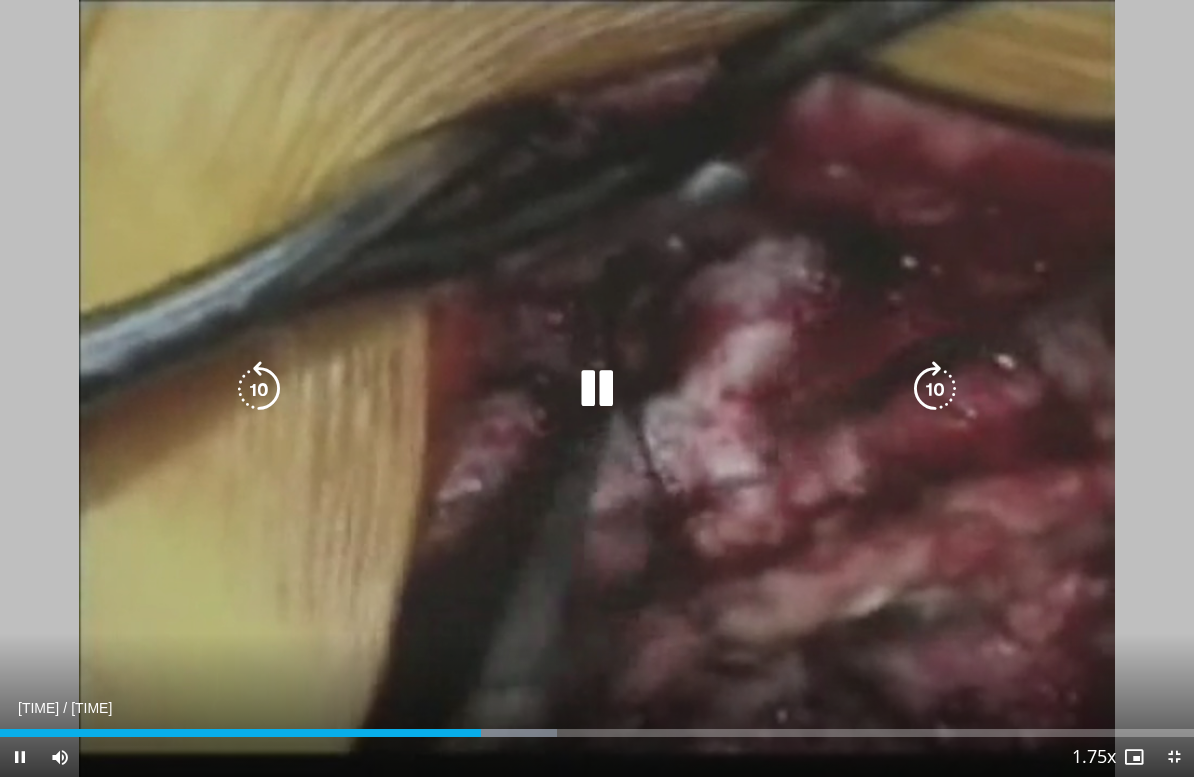 click on "[TIME]
Tap to unmute" at bounding box center [597, 388] 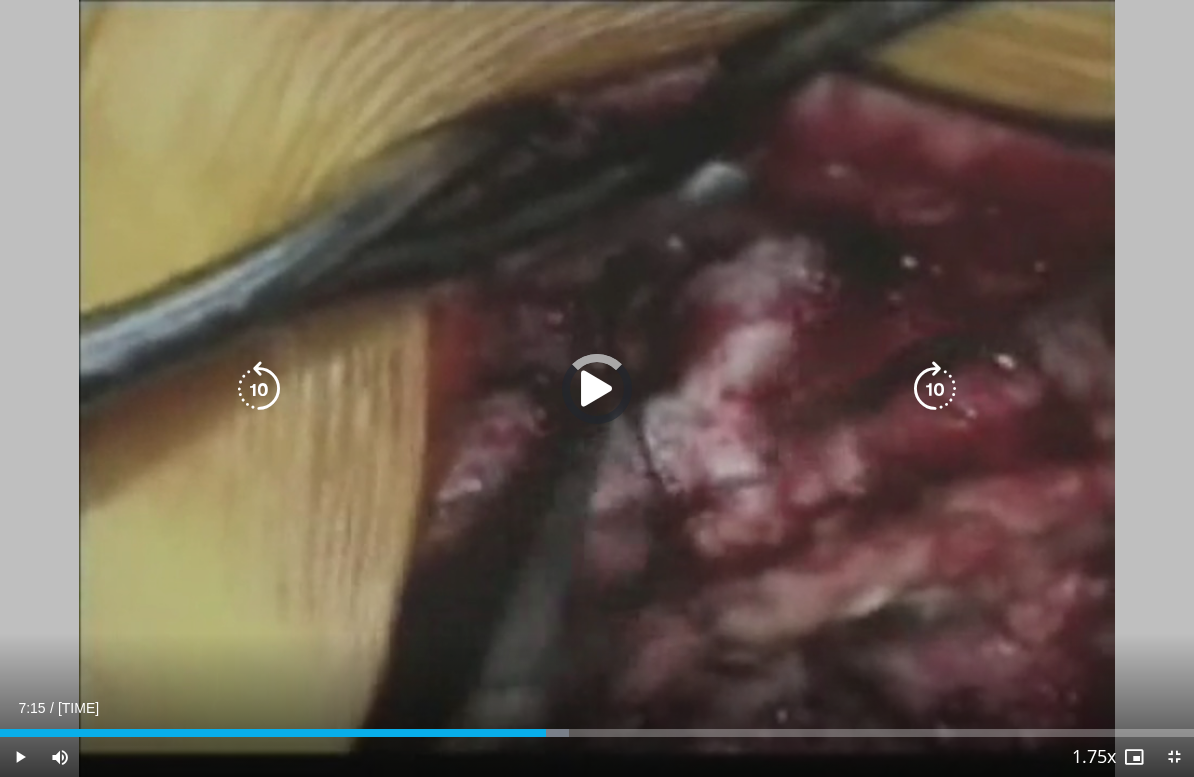 click at bounding box center [273, 733] 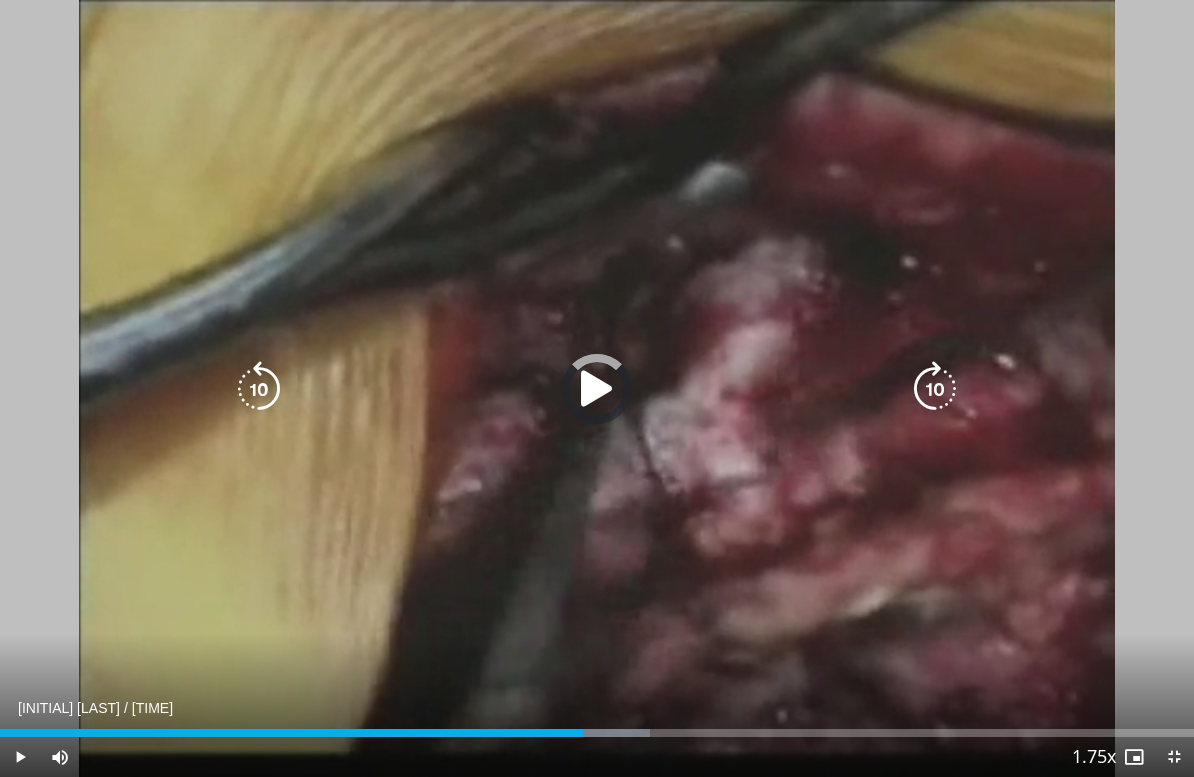 click at bounding box center (291, 733) 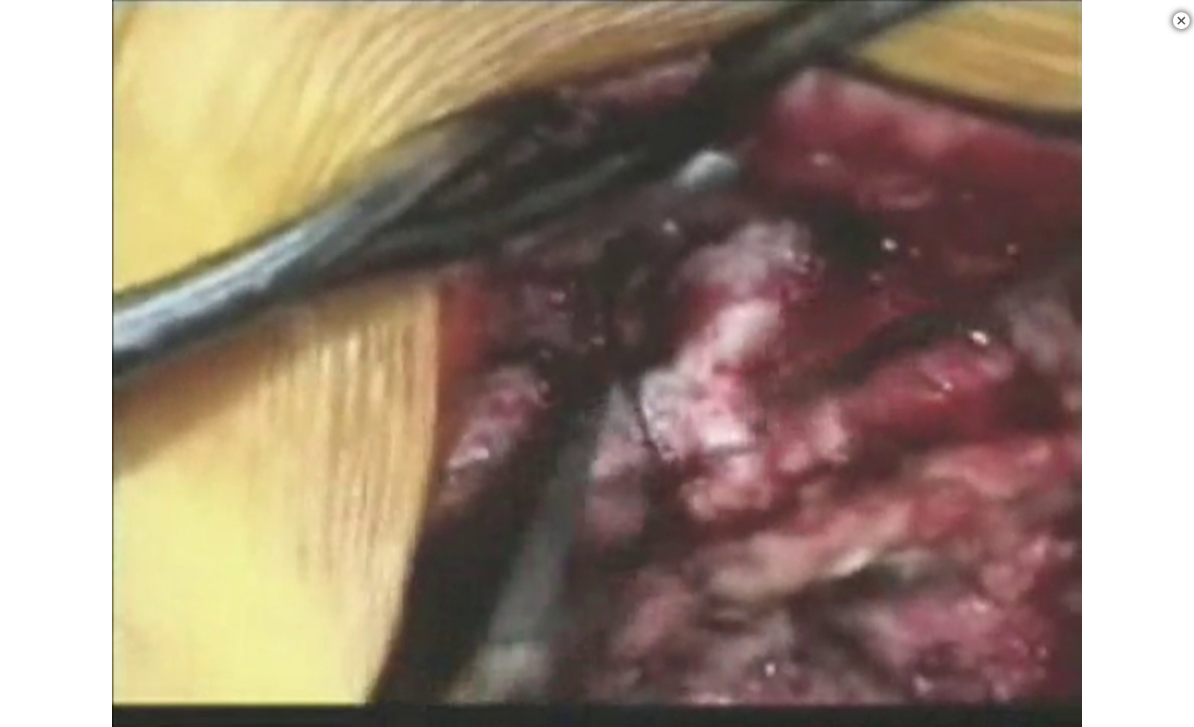 scroll, scrollTop: 1284, scrollLeft: 0, axis: vertical 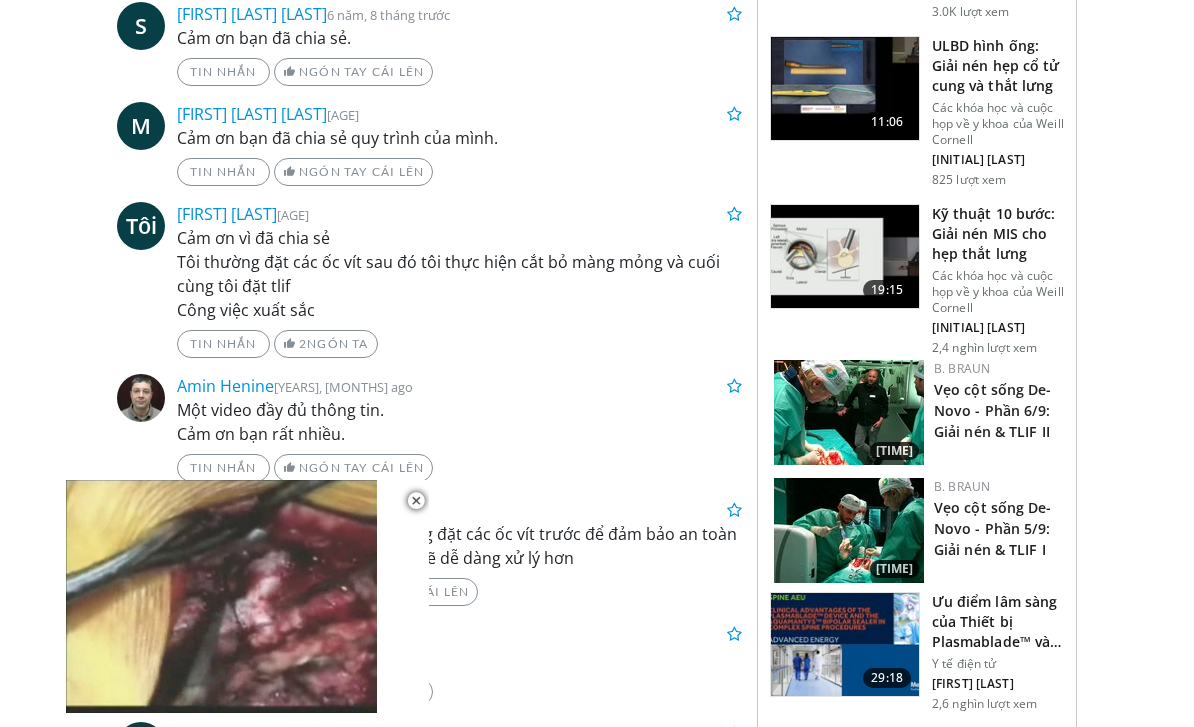click on "Kỹ thuật 10 bước: Giải nén MIS cho hẹp thắt lưng" at bounding box center (998, 234) 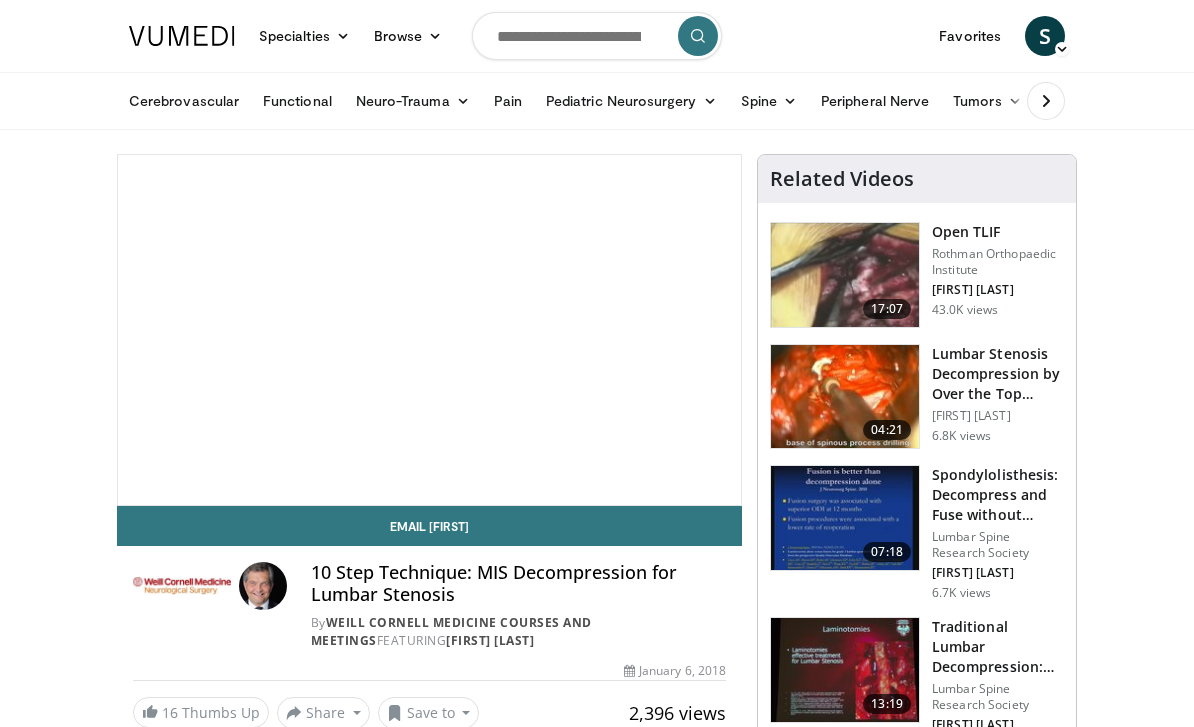 scroll, scrollTop: 0, scrollLeft: 0, axis: both 